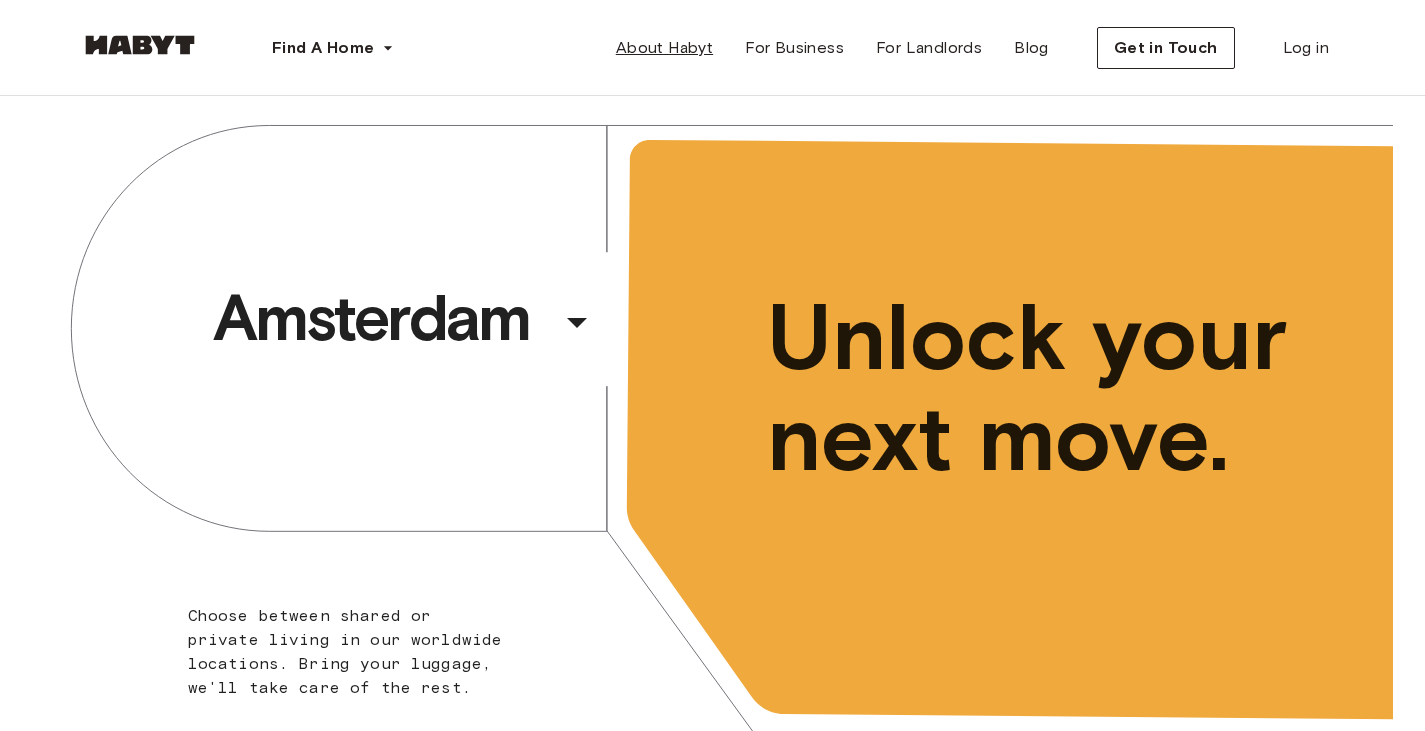 scroll, scrollTop: 0, scrollLeft: 0, axis: both 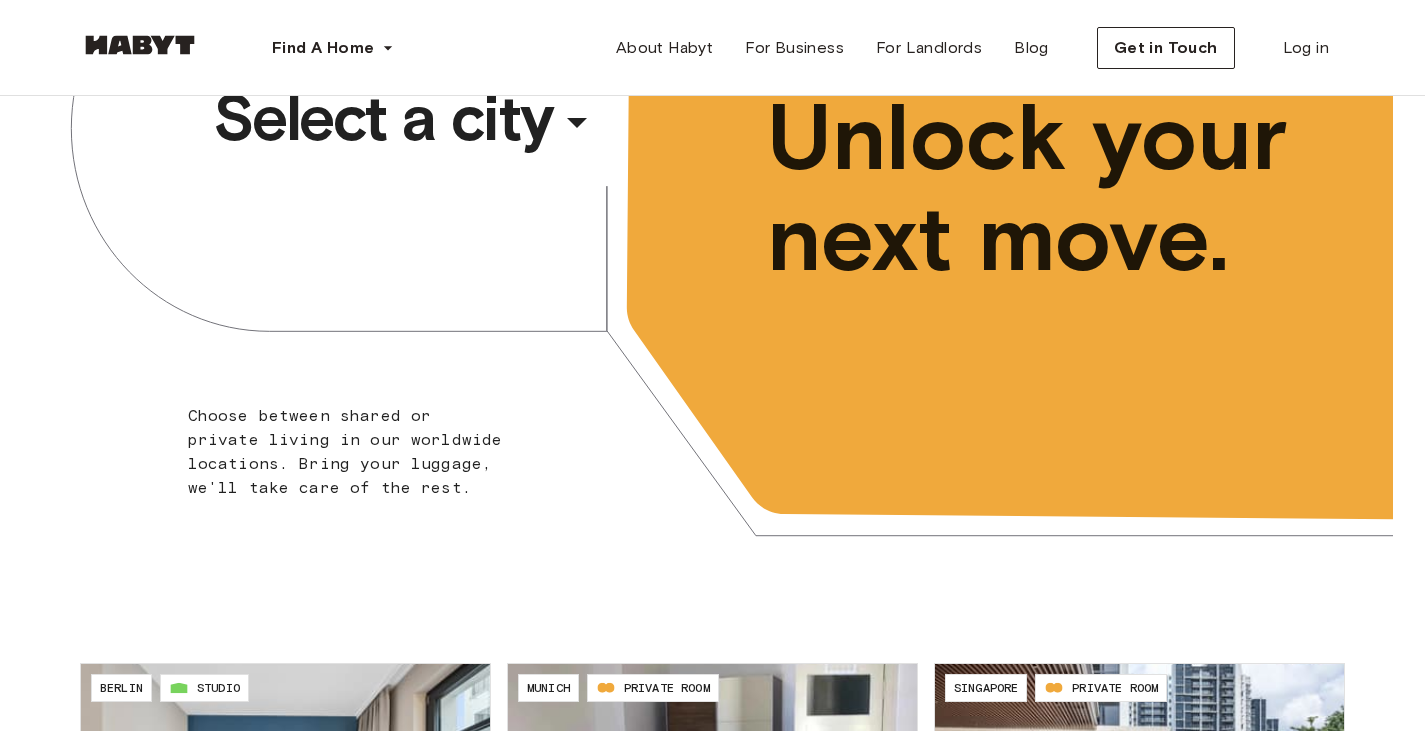 click on "​" at bounding box center (604, 138) 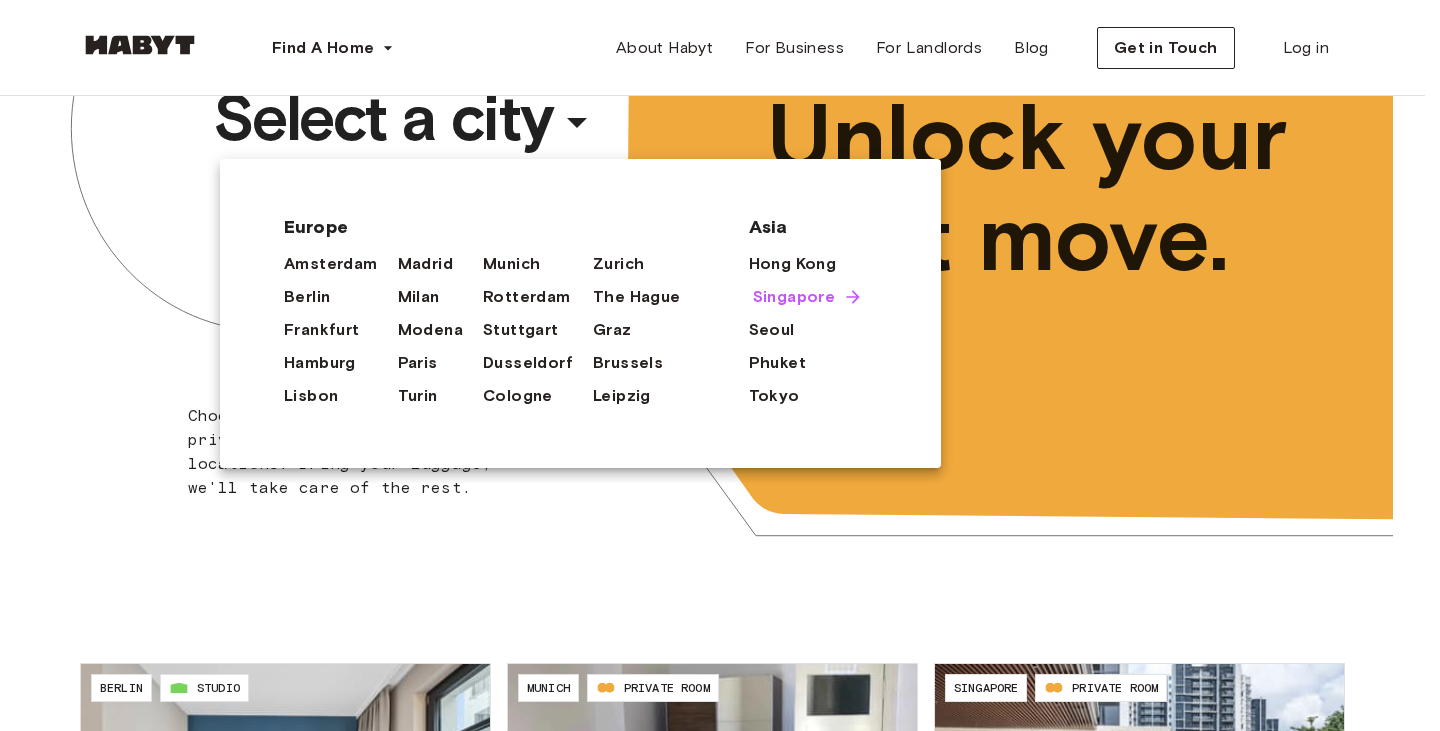 click on "Singapore" at bounding box center [794, 297] 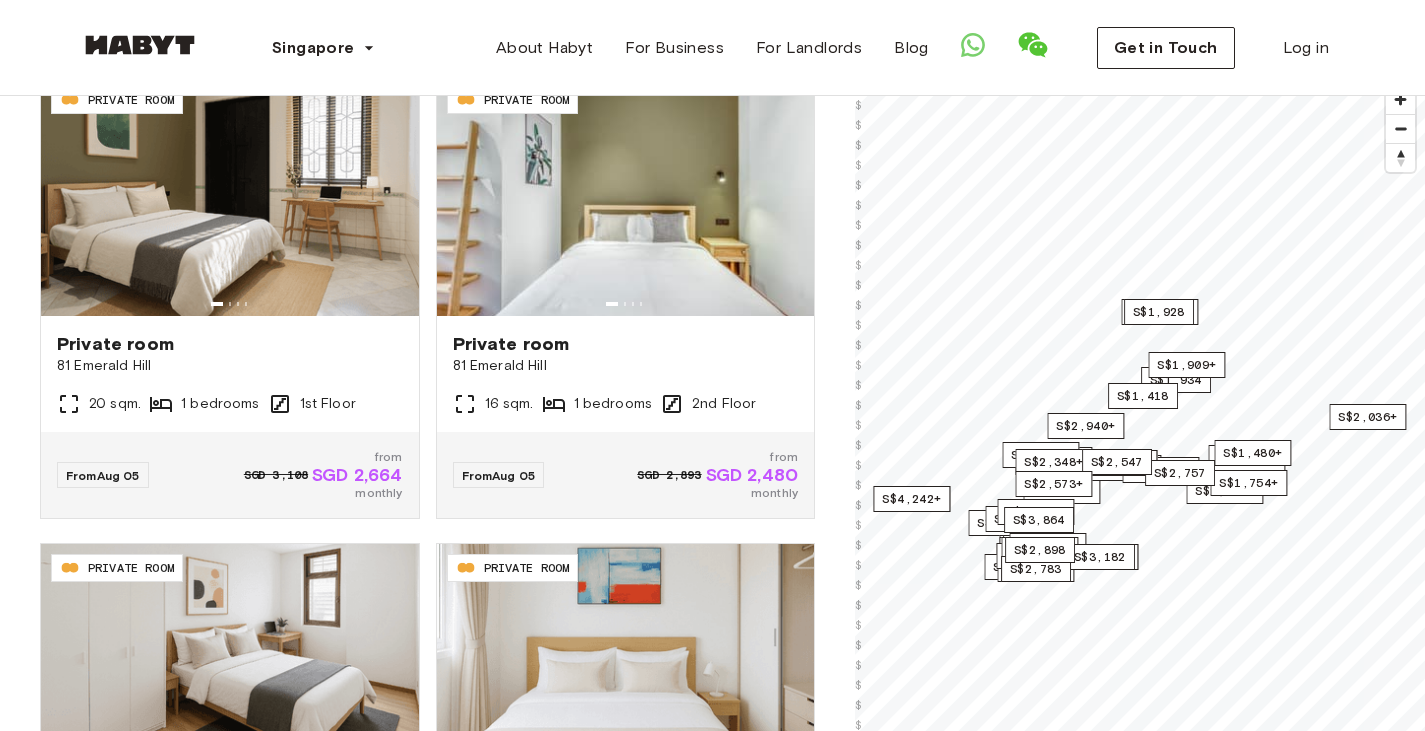 scroll, scrollTop: 500, scrollLeft: 0, axis: vertical 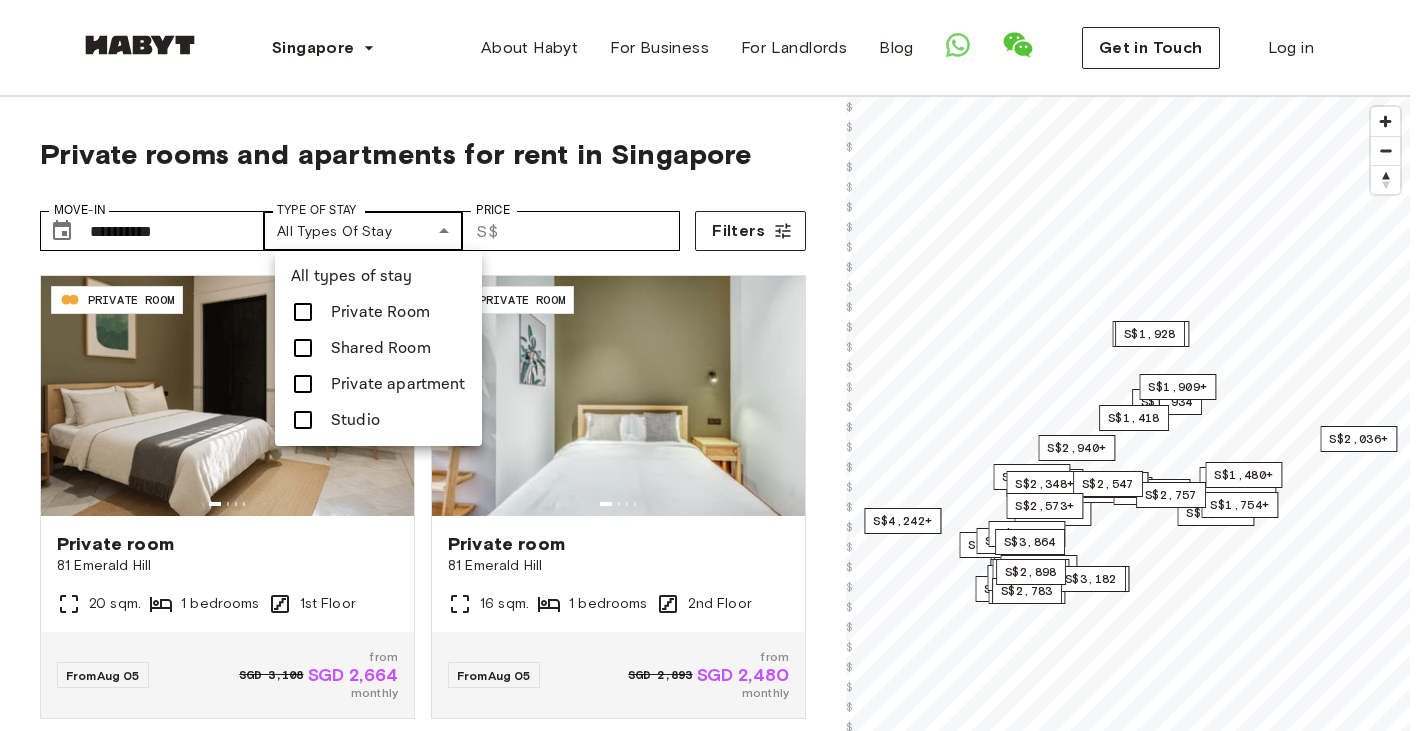 click on "**********" at bounding box center [712, 2345] 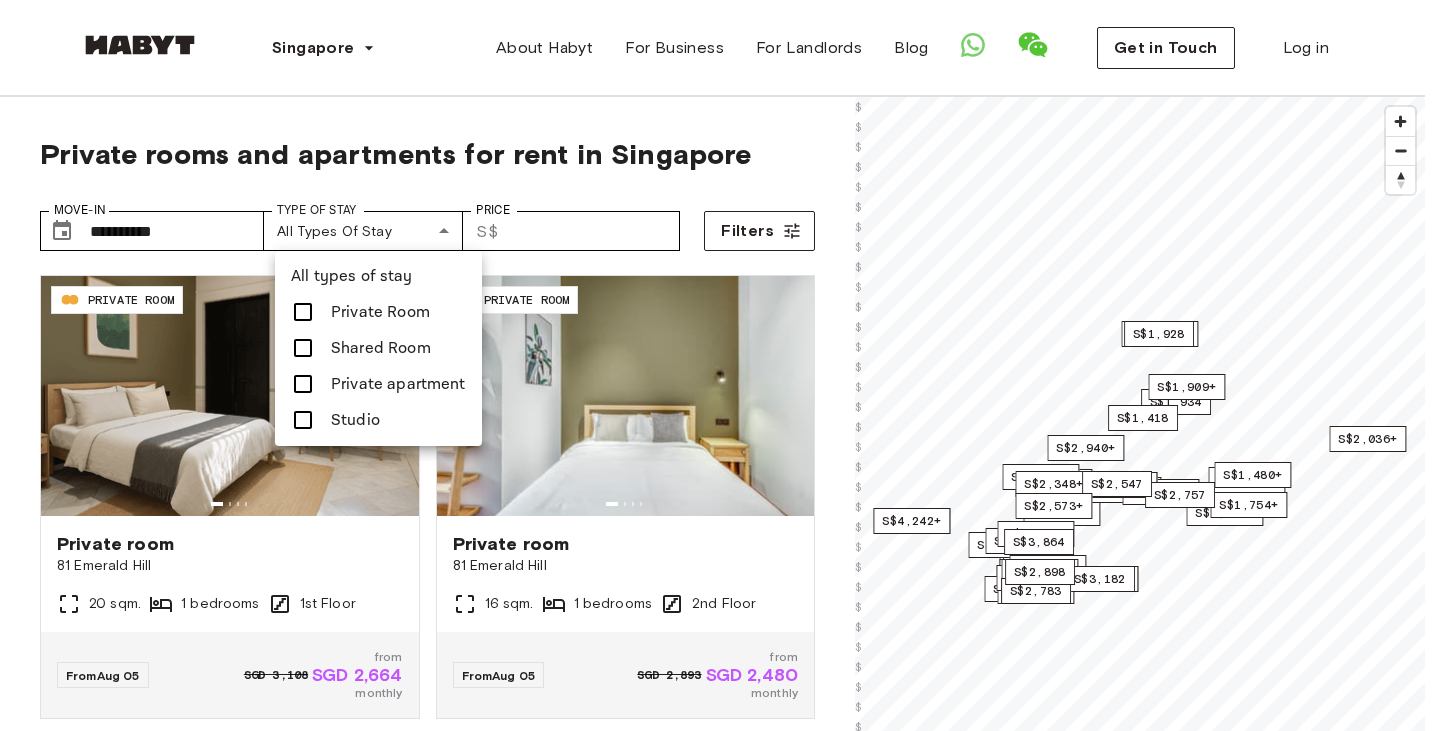 click on "Studio" at bounding box center (355, 420) 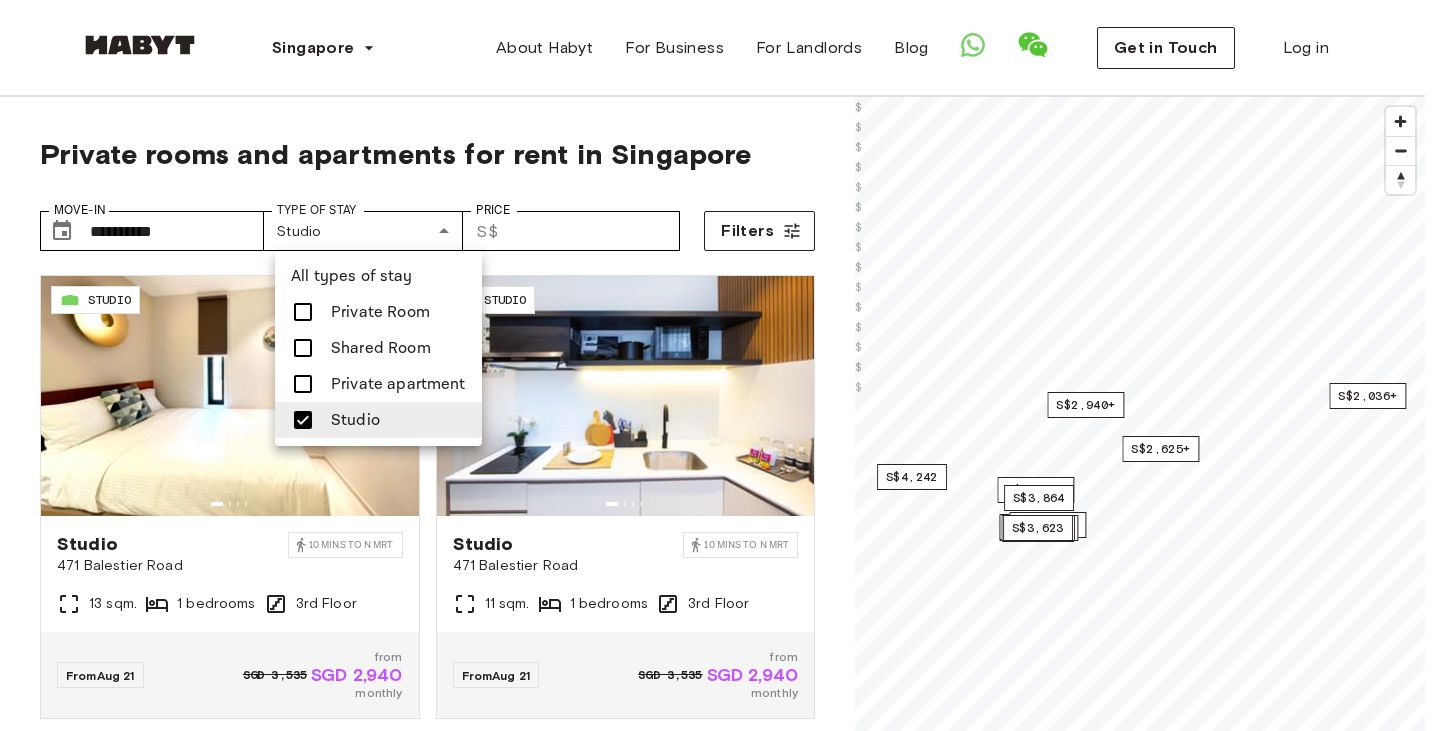 click at bounding box center [720, 365] 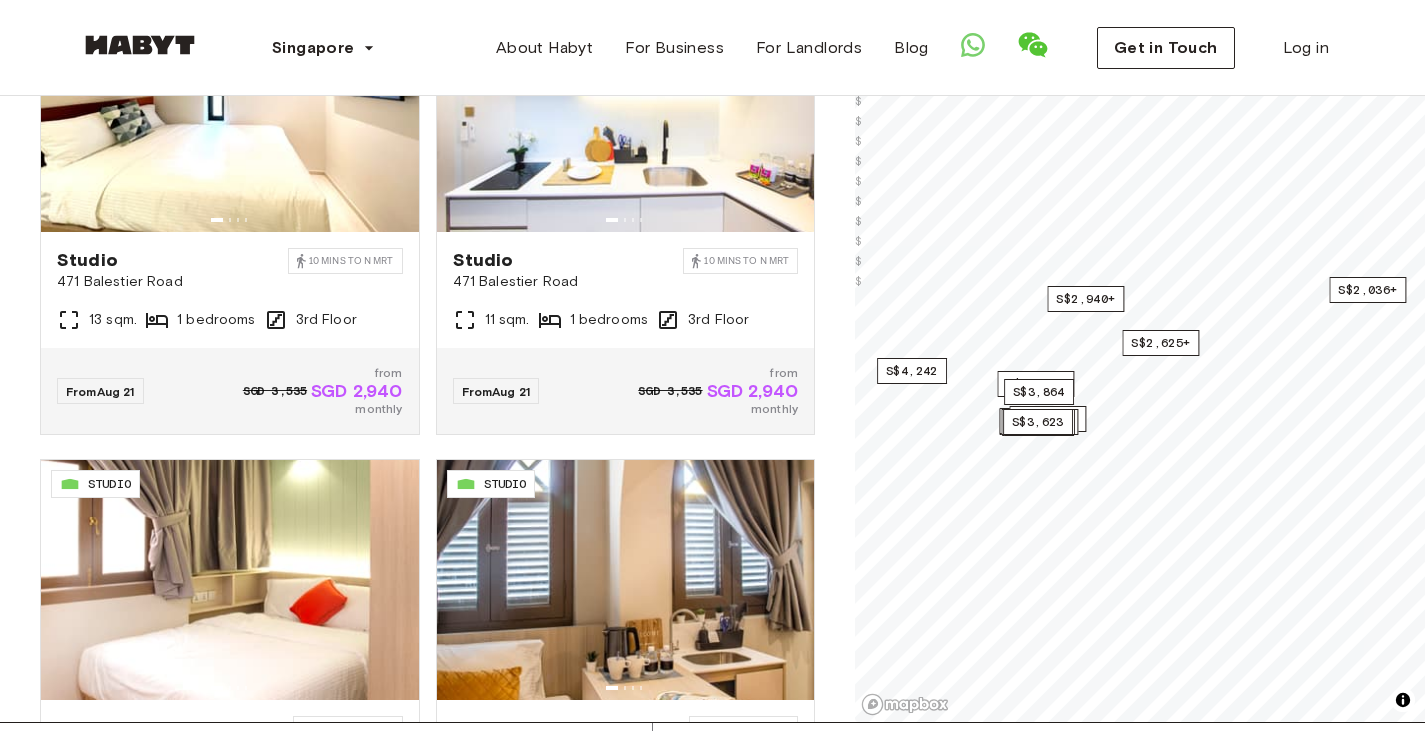 scroll, scrollTop: 100, scrollLeft: 0, axis: vertical 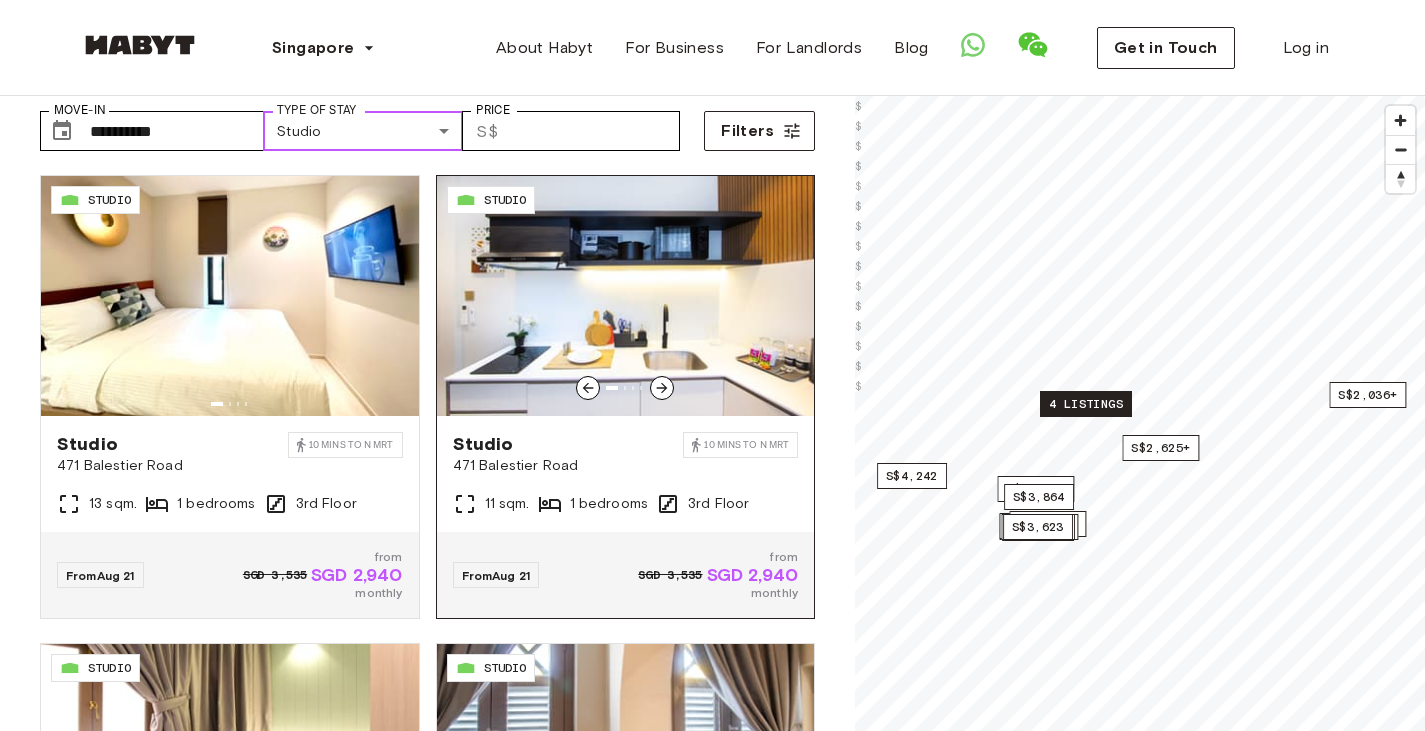 click at bounding box center [626, 296] 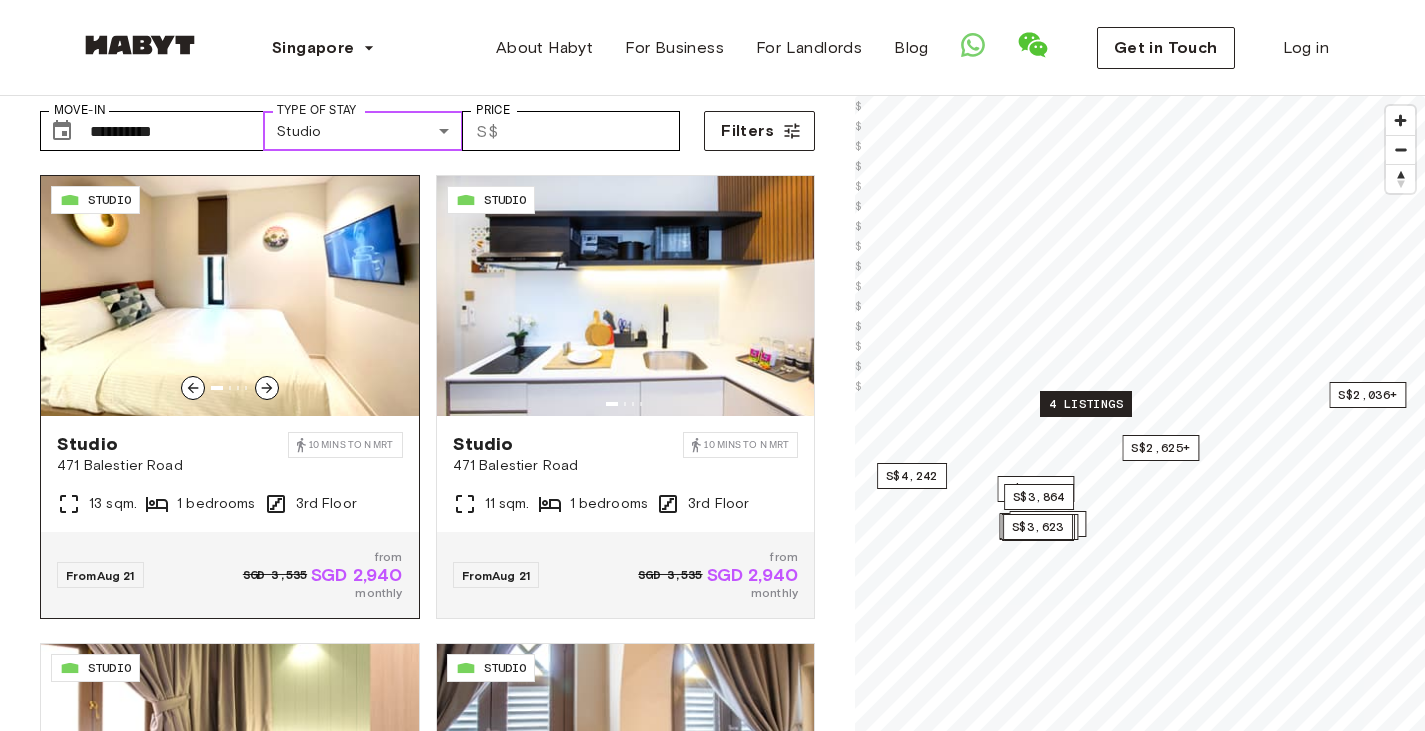 click at bounding box center [230, 296] 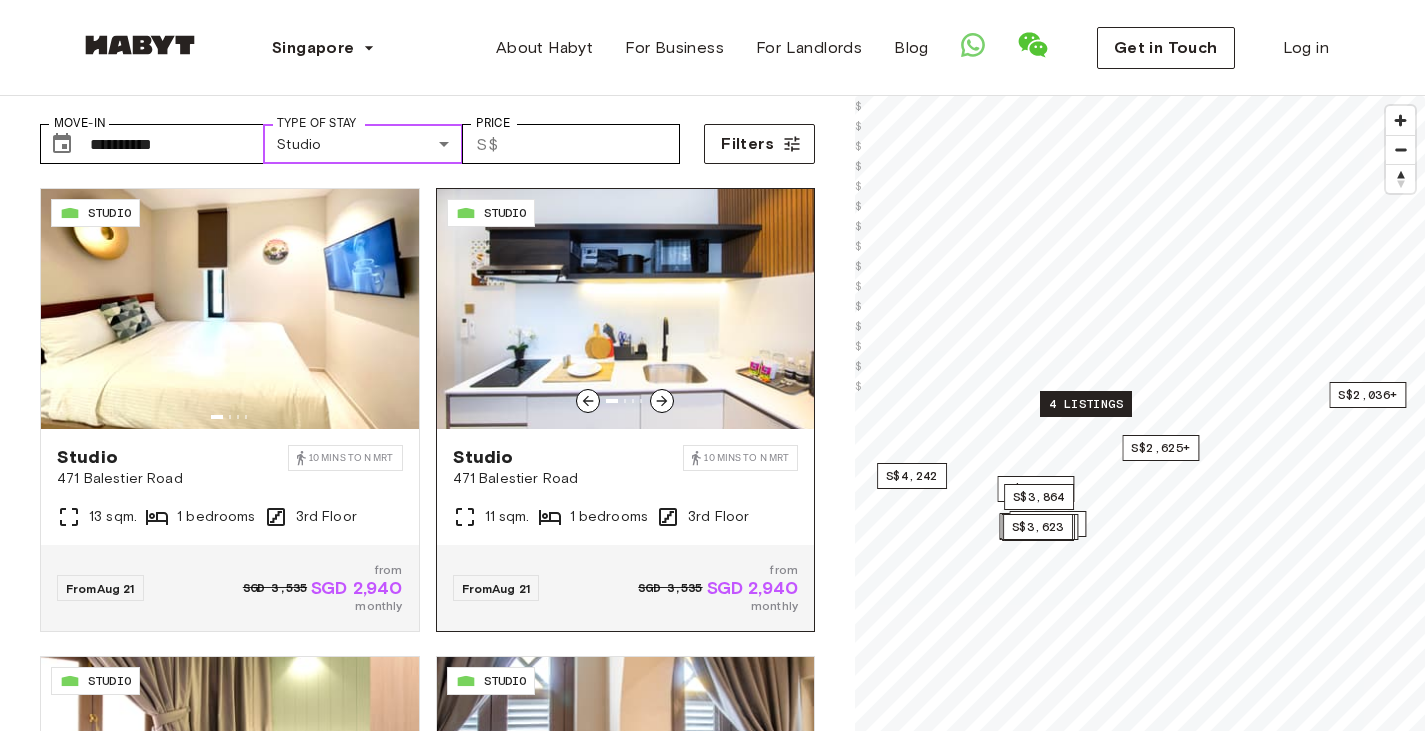 scroll, scrollTop: 0, scrollLeft: 0, axis: both 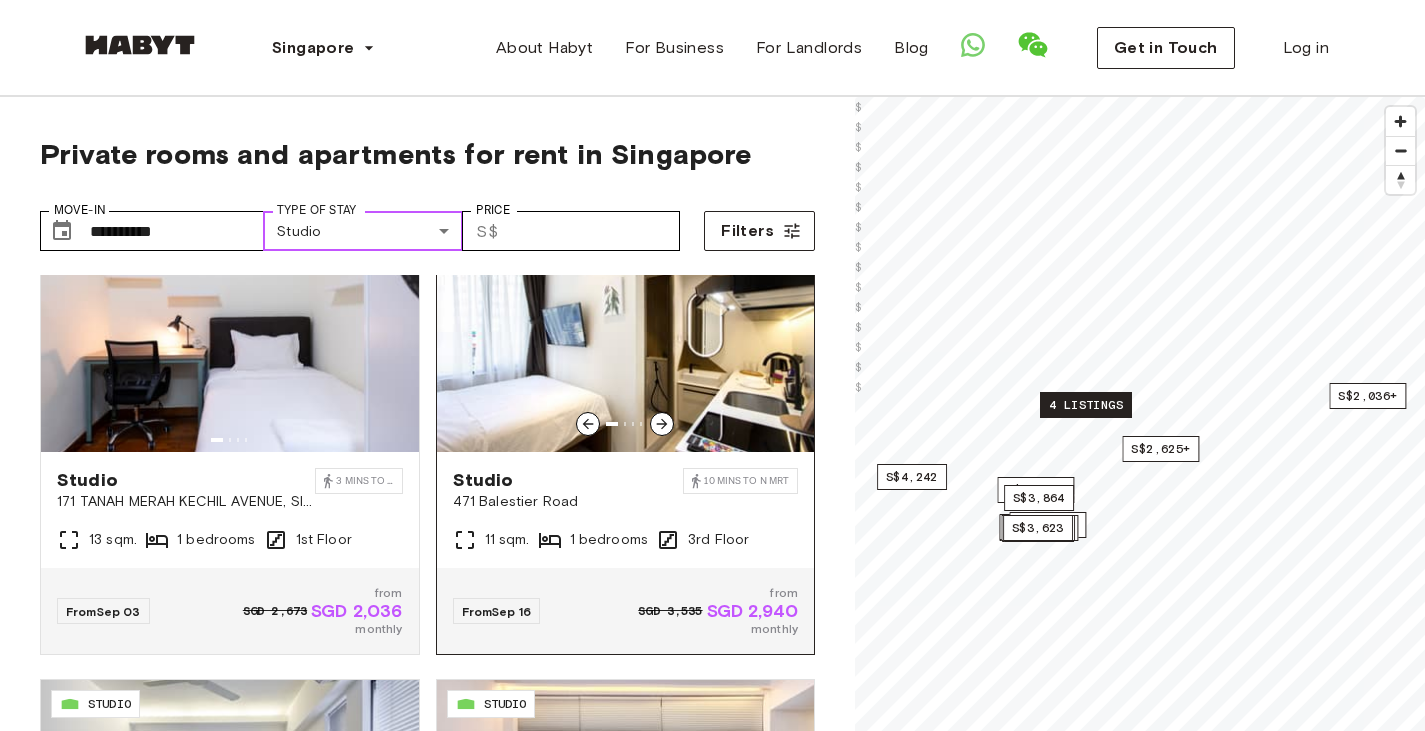 click at bounding box center [626, 332] 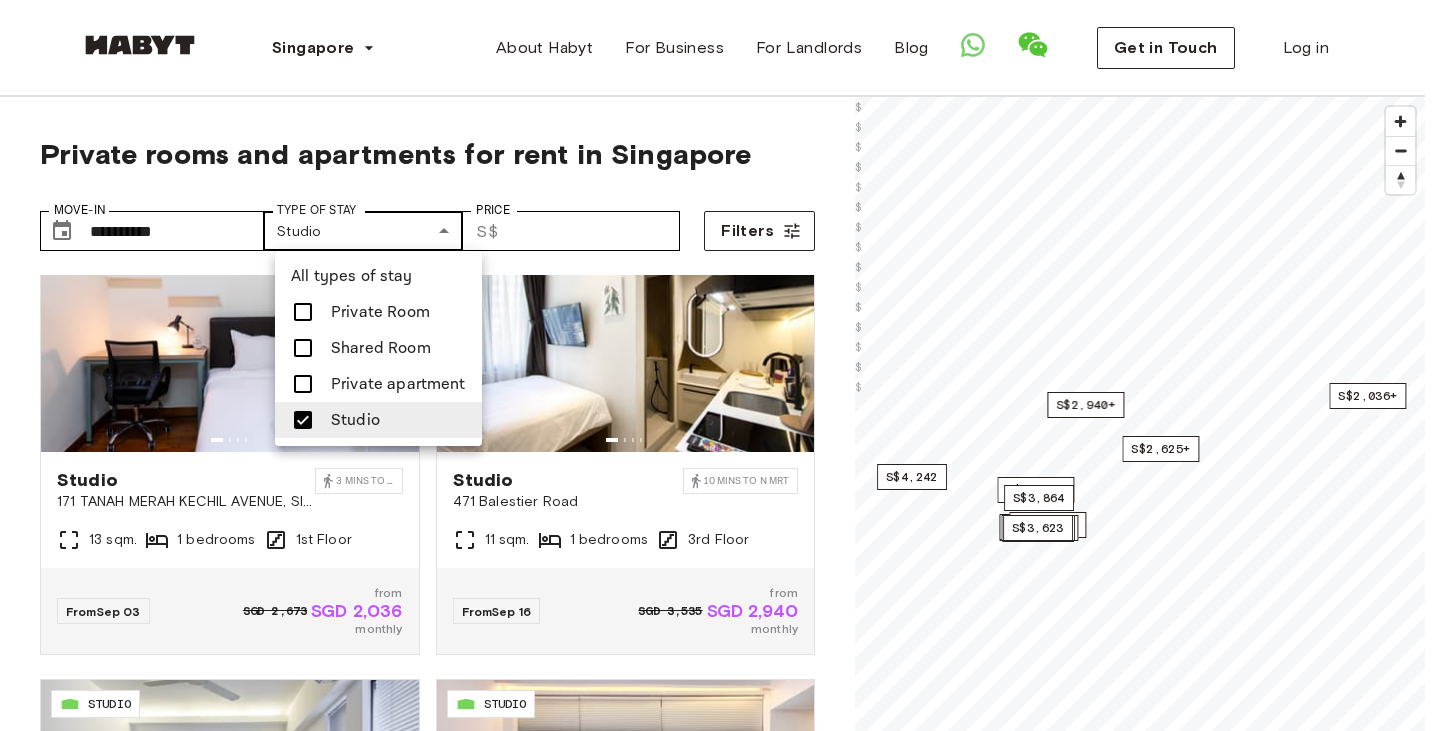 click on "**********" at bounding box center (720, 2322) 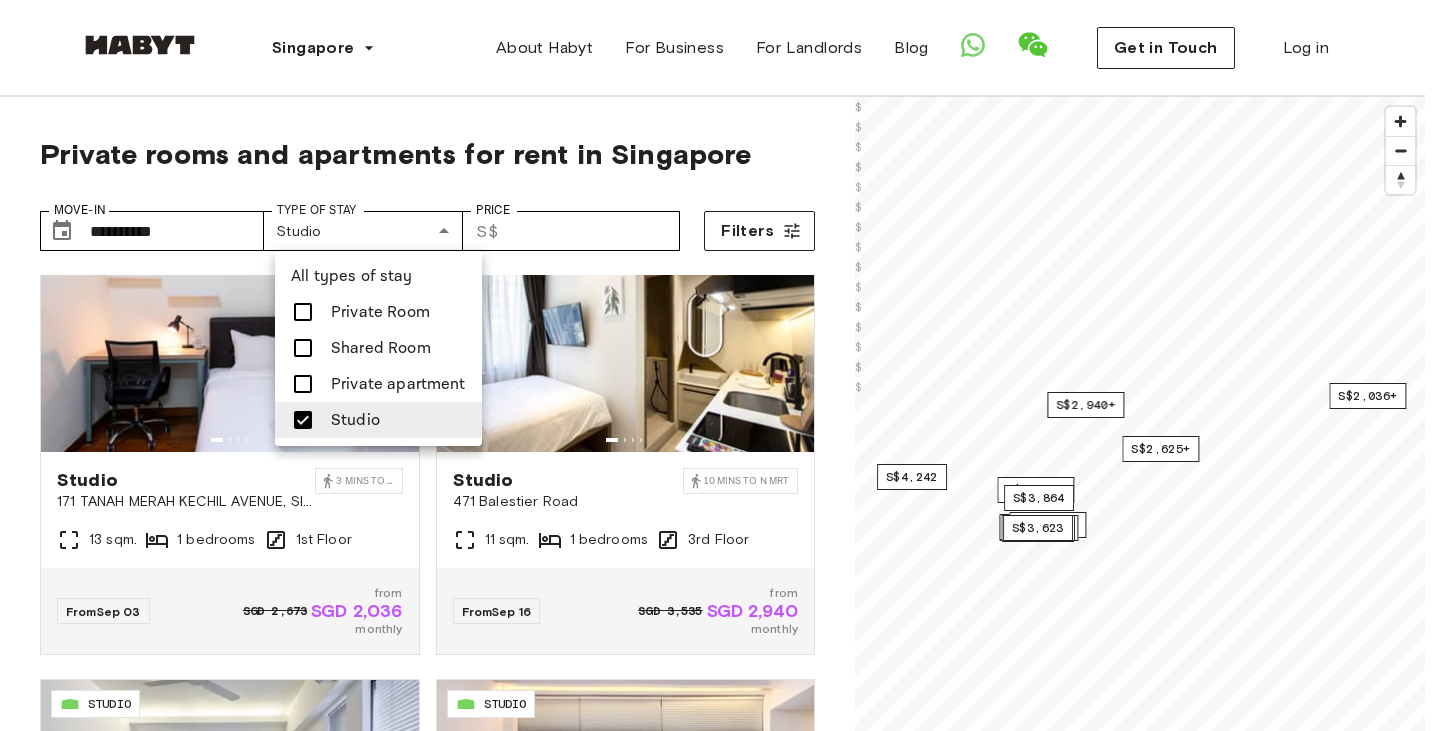 click at bounding box center [720, 365] 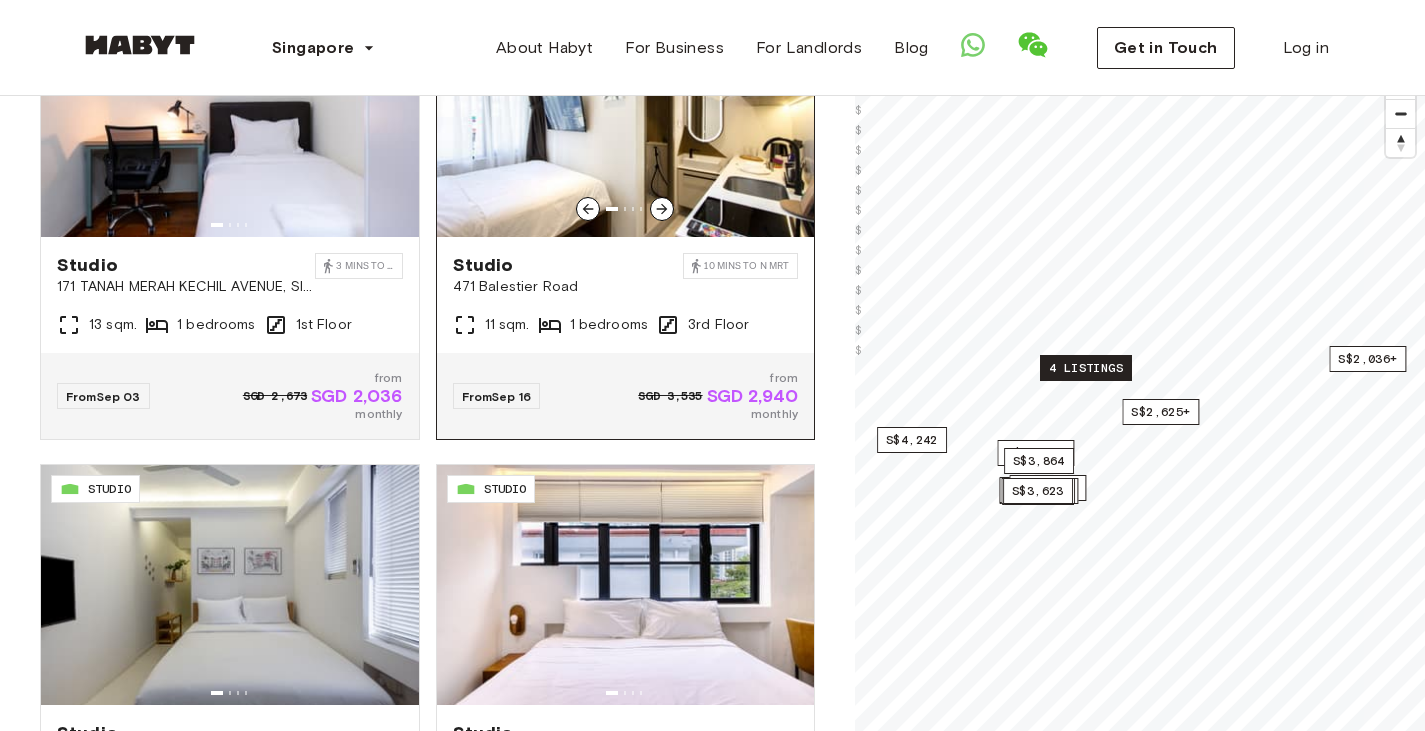 scroll, scrollTop: 400, scrollLeft: 0, axis: vertical 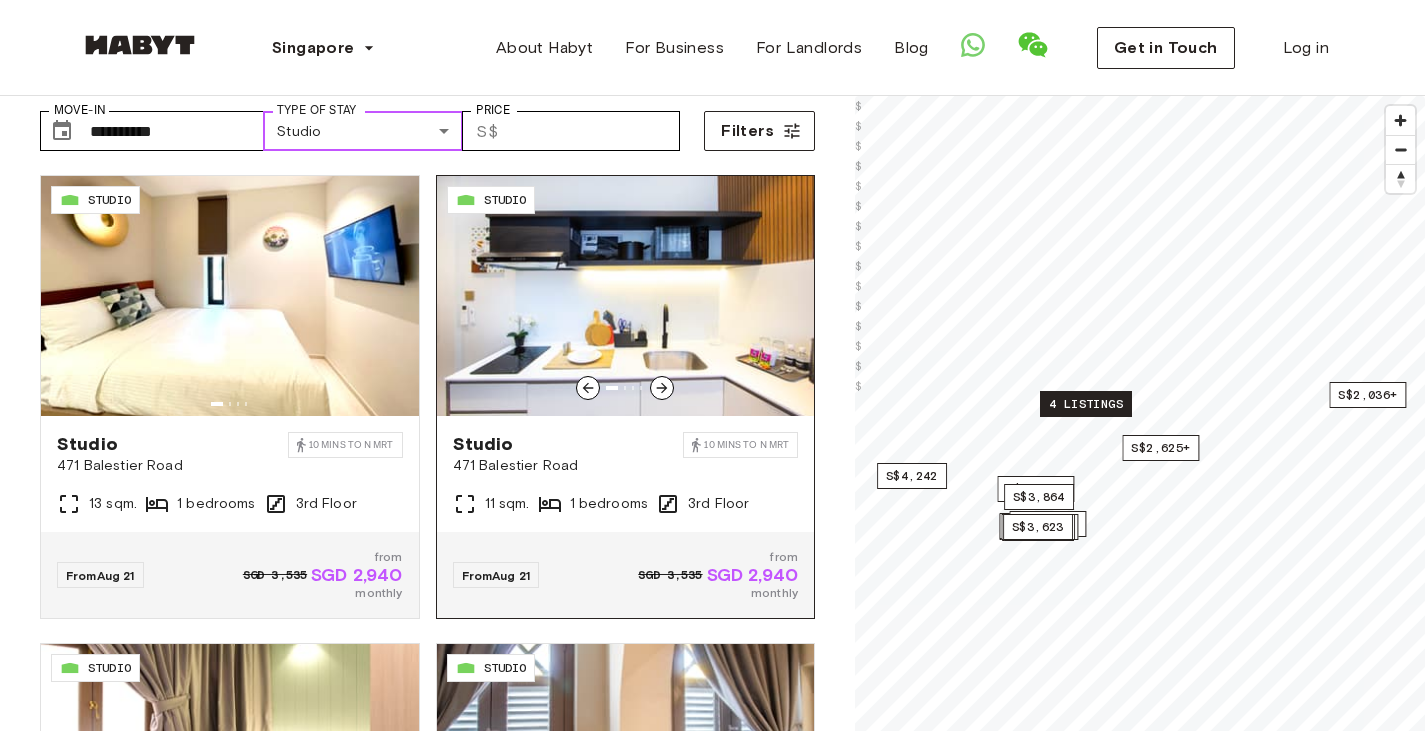 click at bounding box center [626, 296] 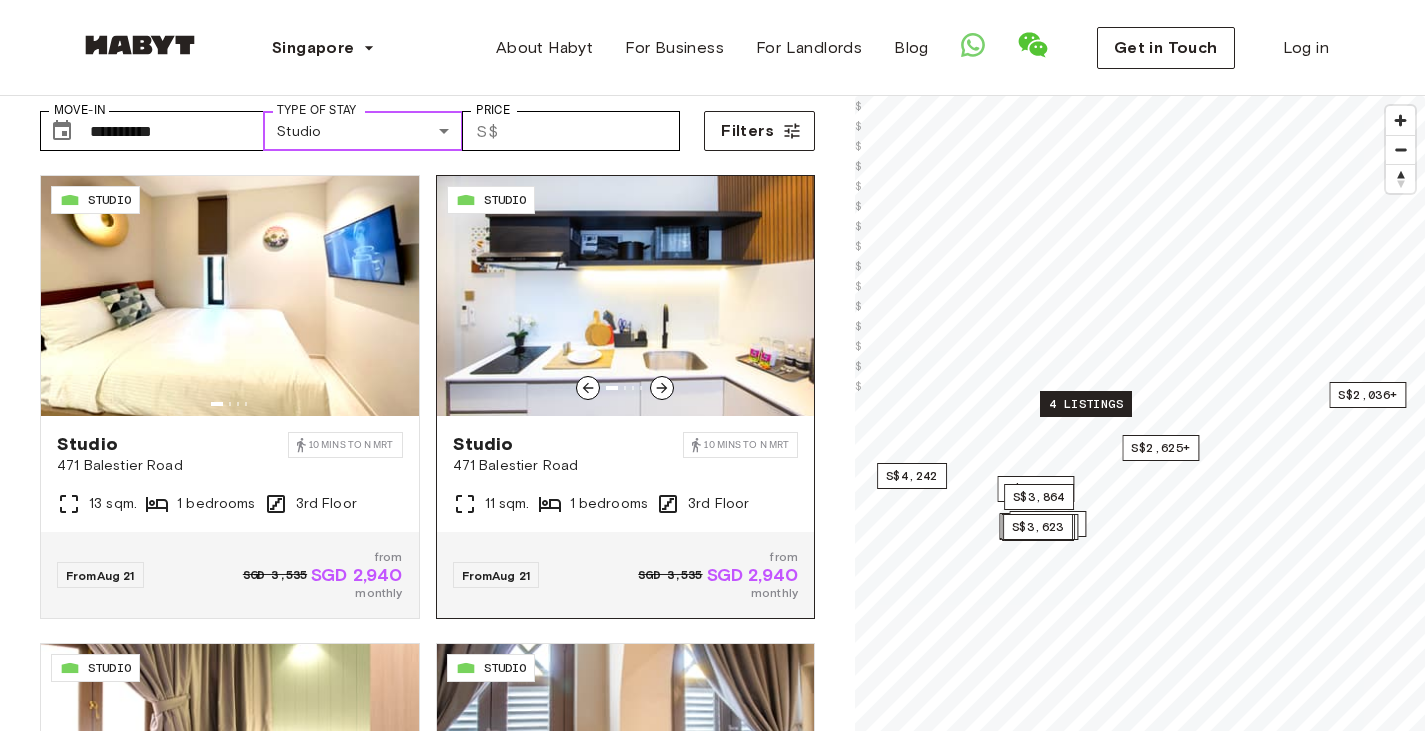 click at bounding box center [626, 296] 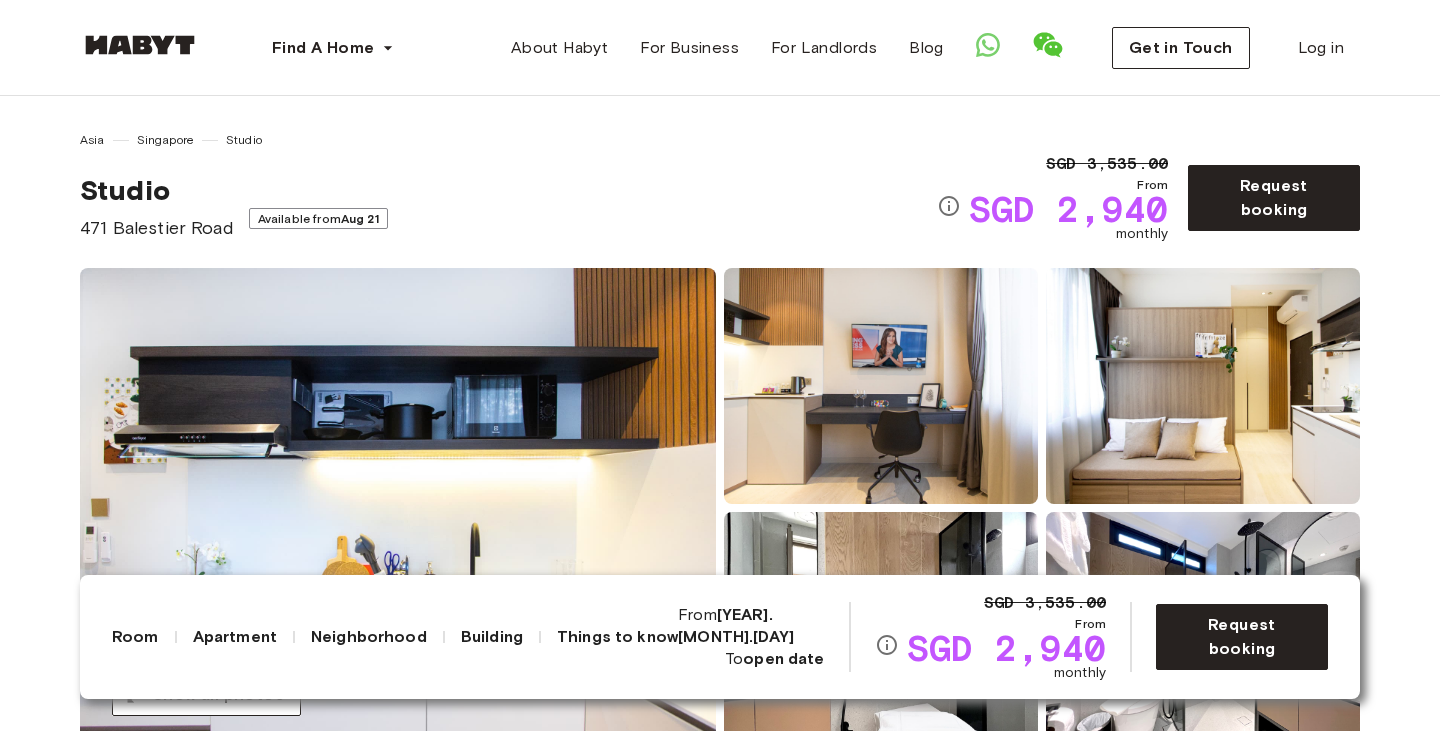 scroll, scrollTop: 0, scrollLeft: 0, axis: both 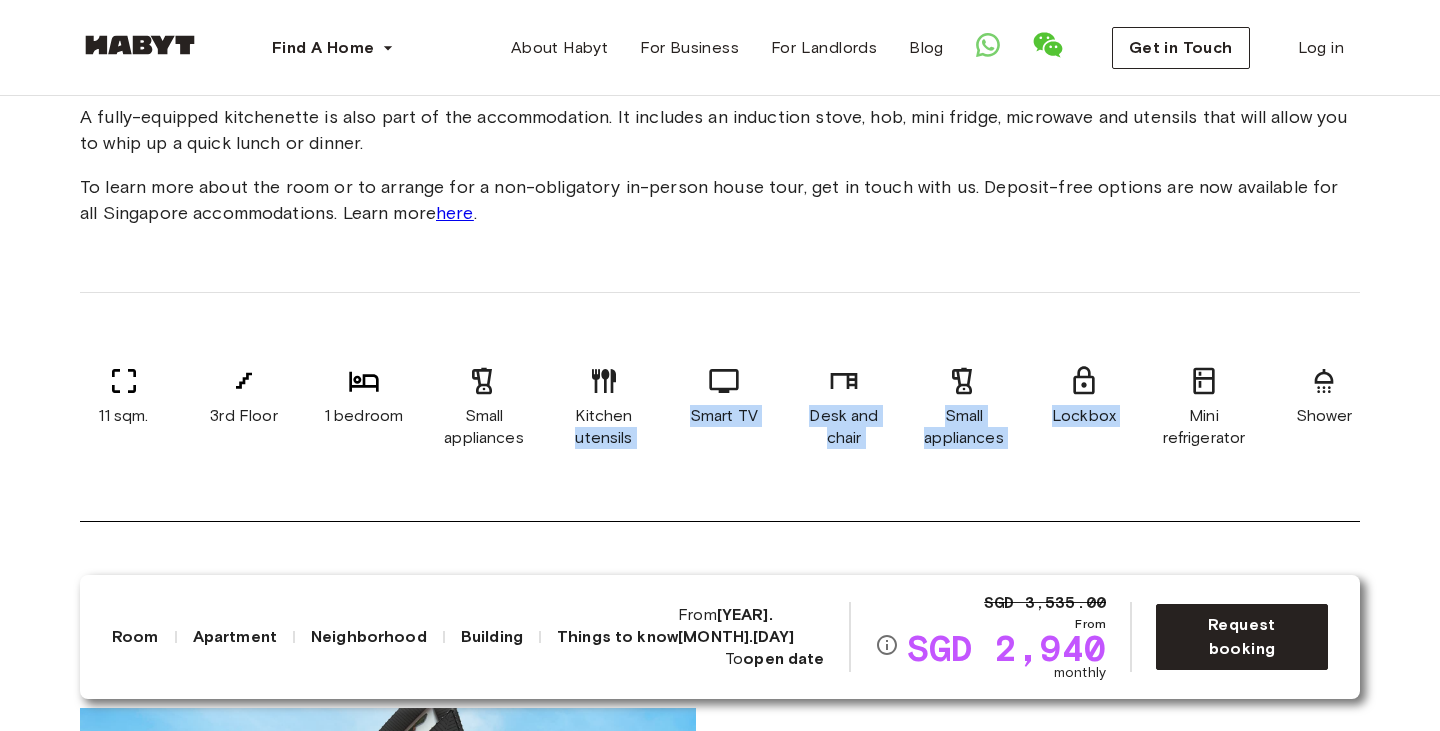 drag, startPoint x: 1153, startPoint y: 412, endPoint x: 661, endPoint y: 424, distance: 492.14633 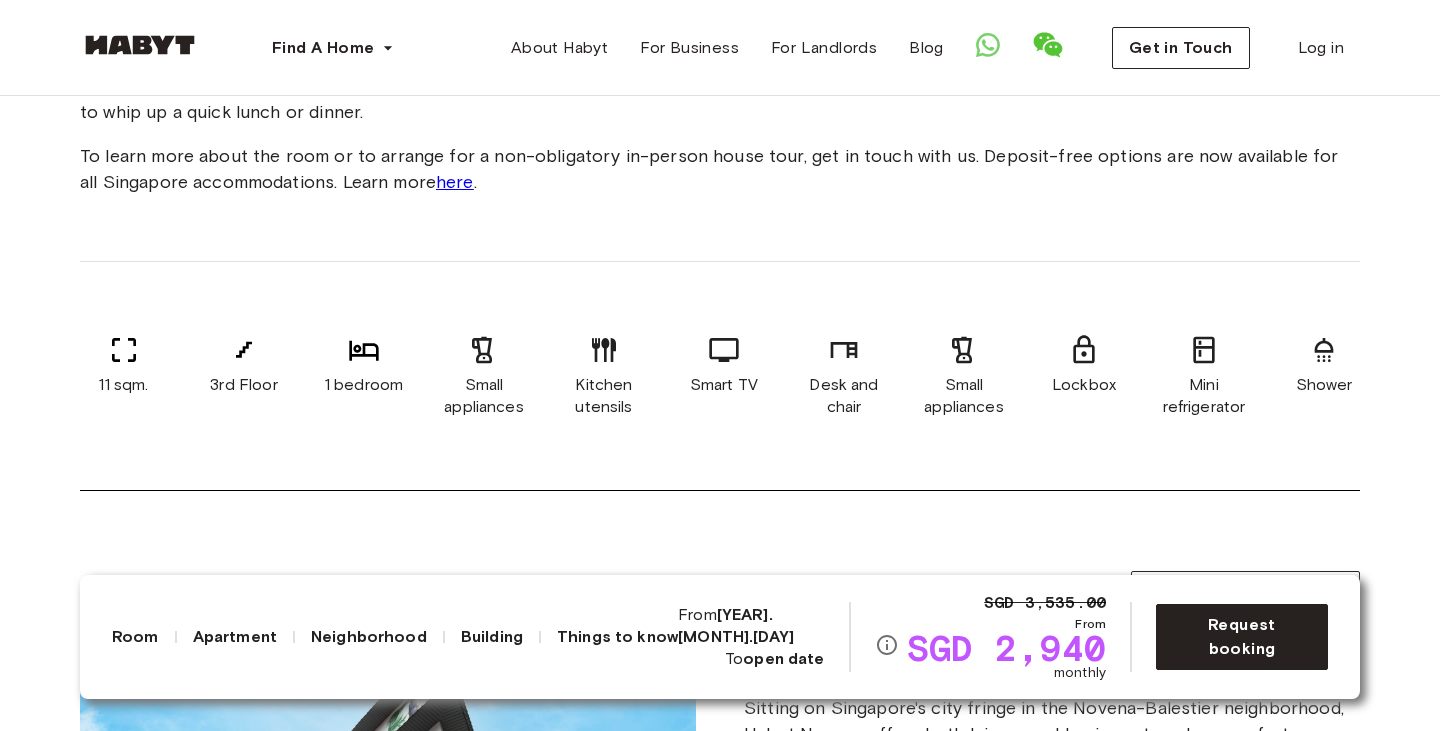scroll, scrollTop: 932, scrollLeft: 0, axis: vertical 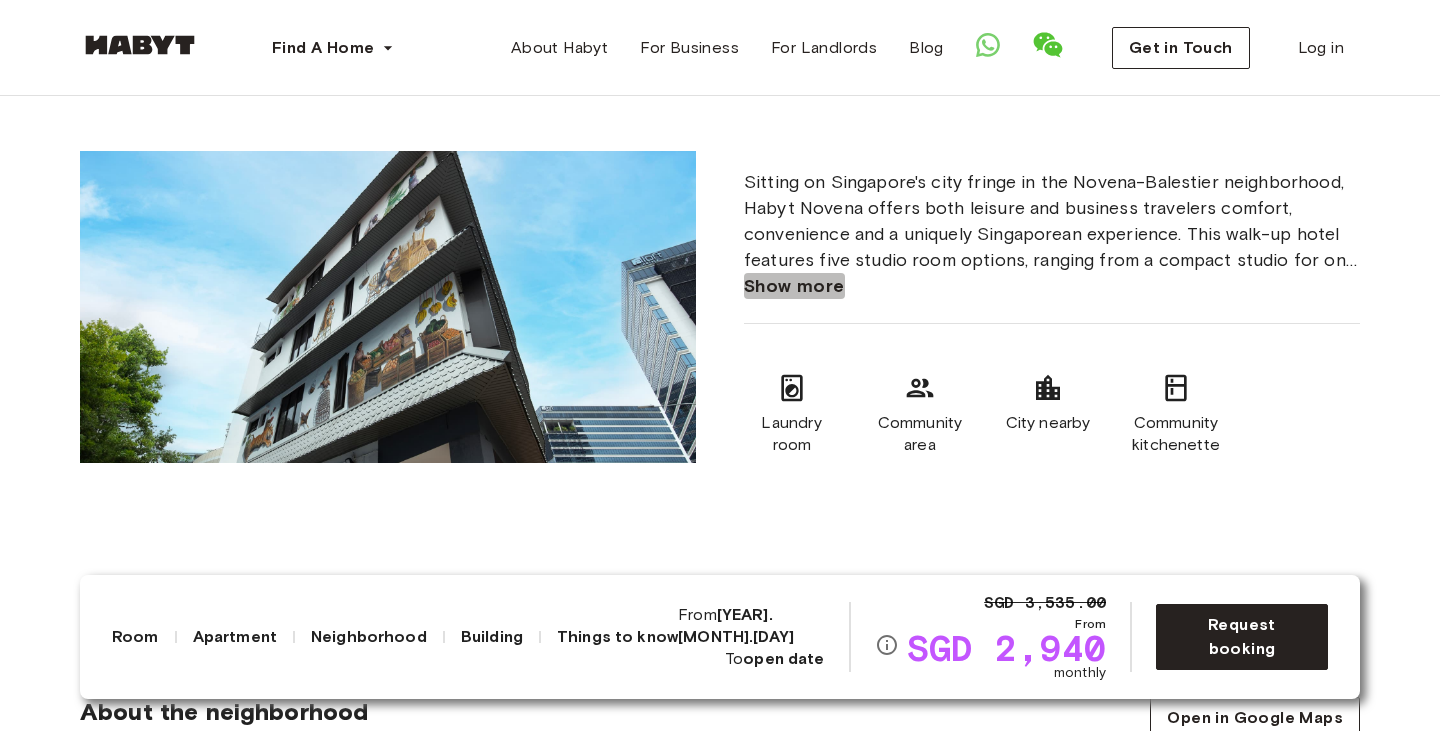 click on "Show more" at bounding box center (794, 286) 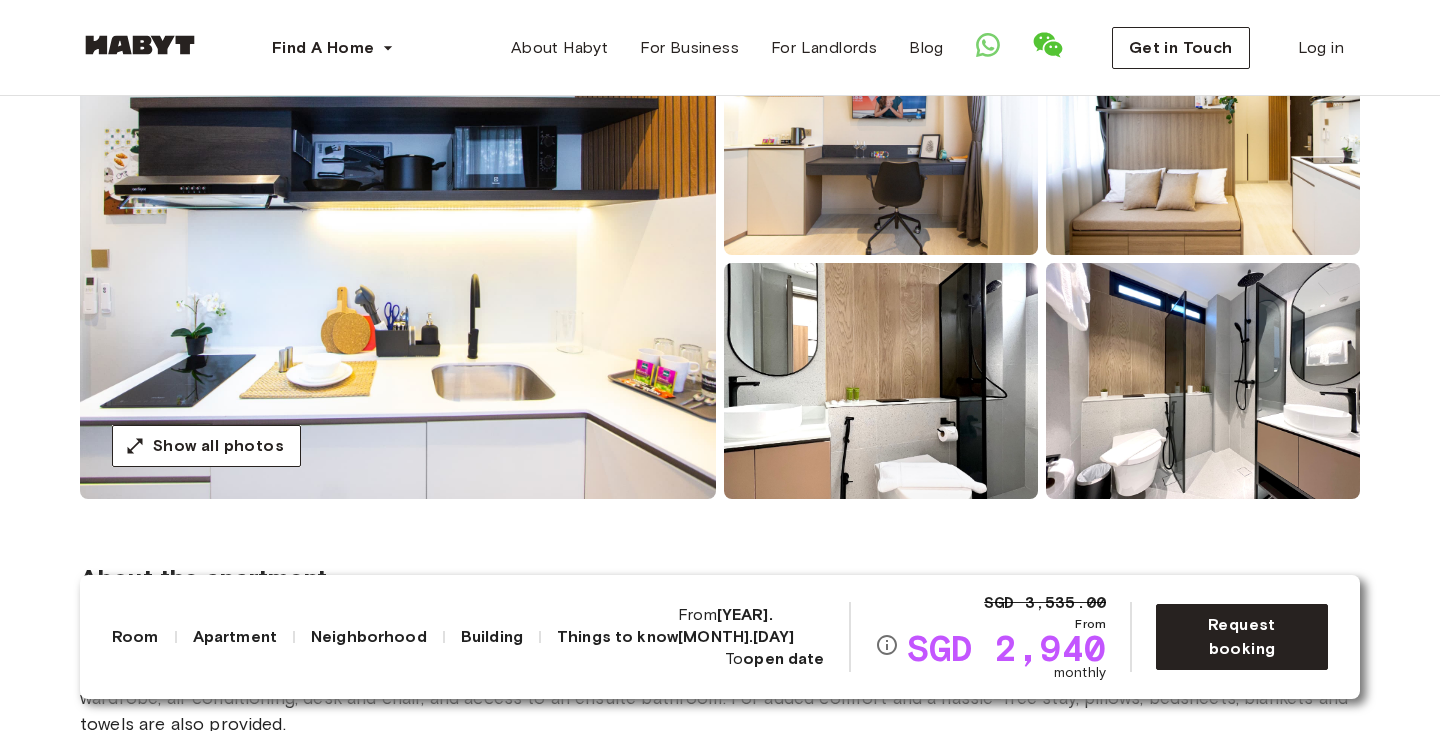 scroll, scrollTop: 248, scrollLeft: 0, axis: vertical 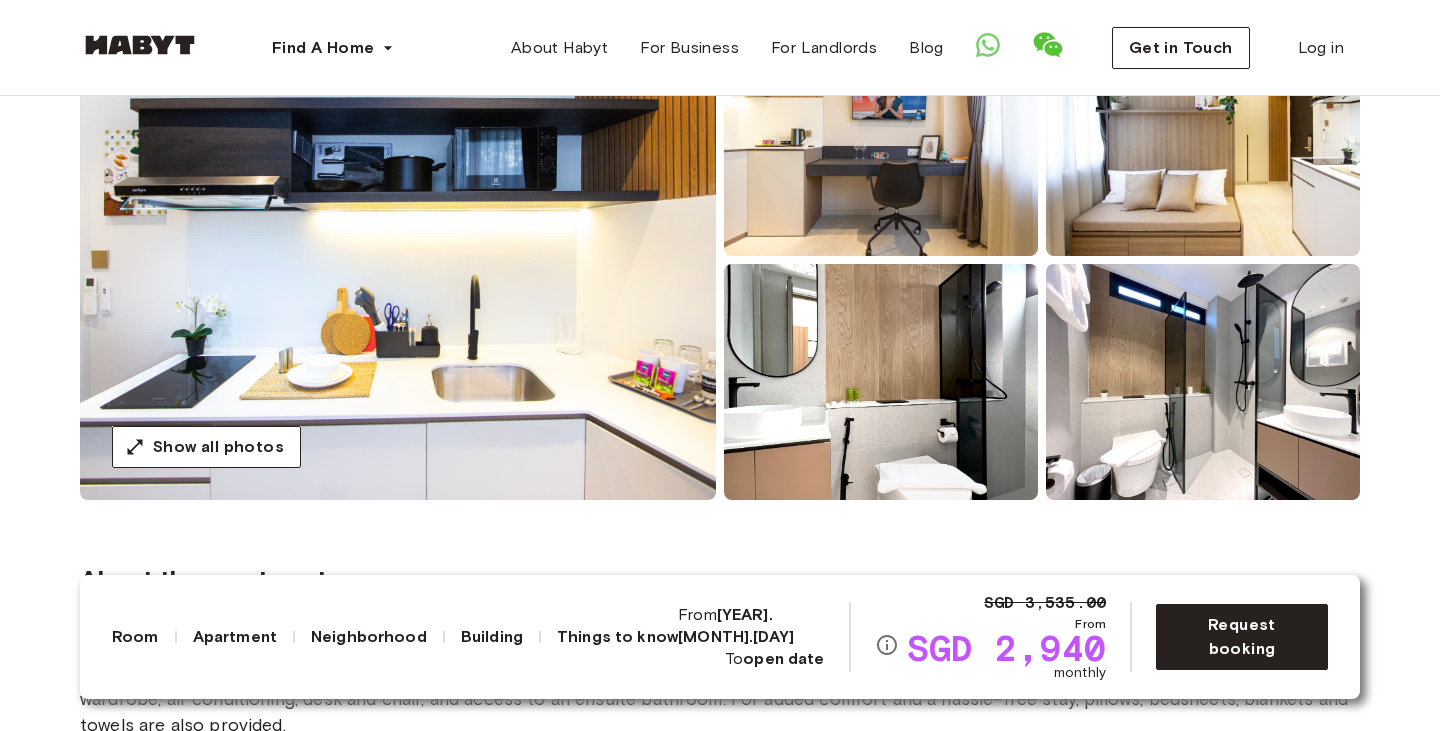 click at bounding box center [881, 382] 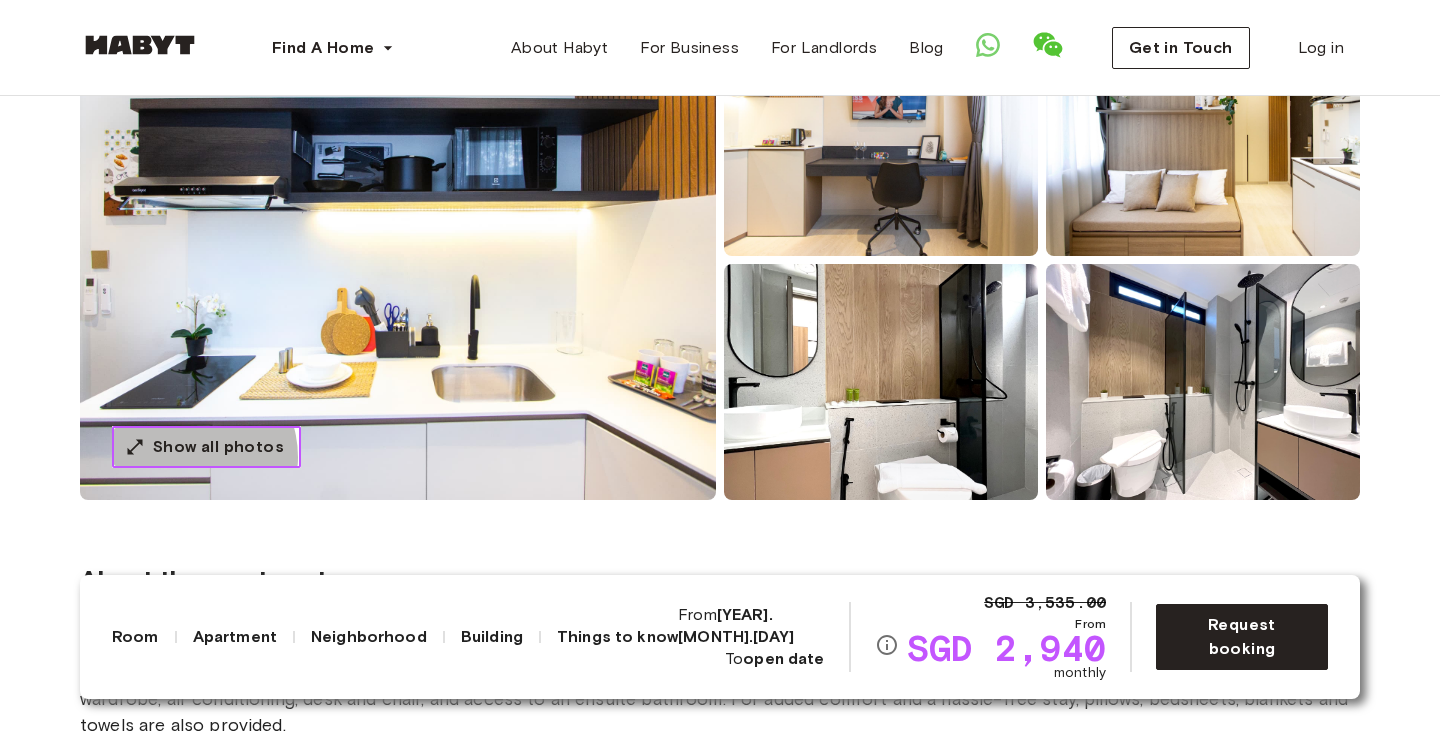 click on "Show all photos" at bounding box center [218, 447] 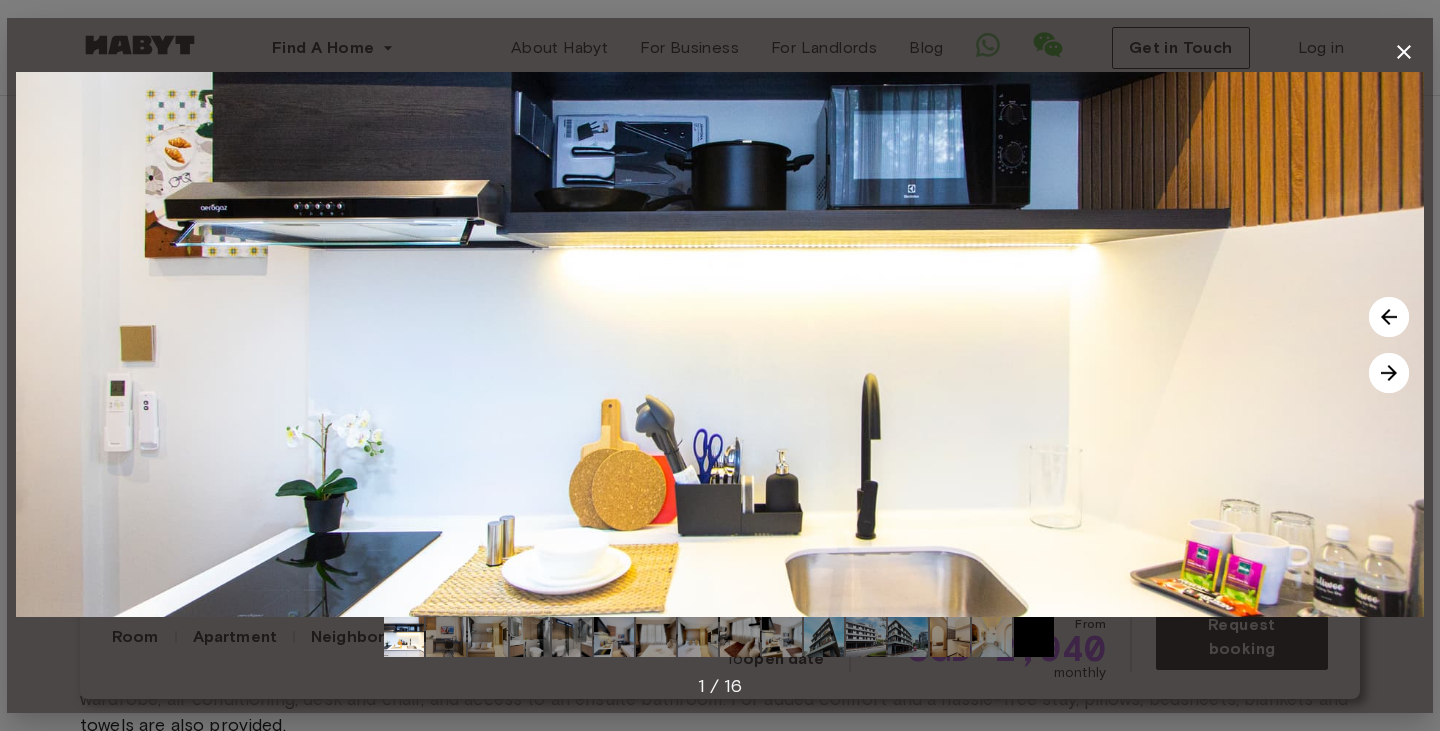 click at bounding box center [1389, 373] 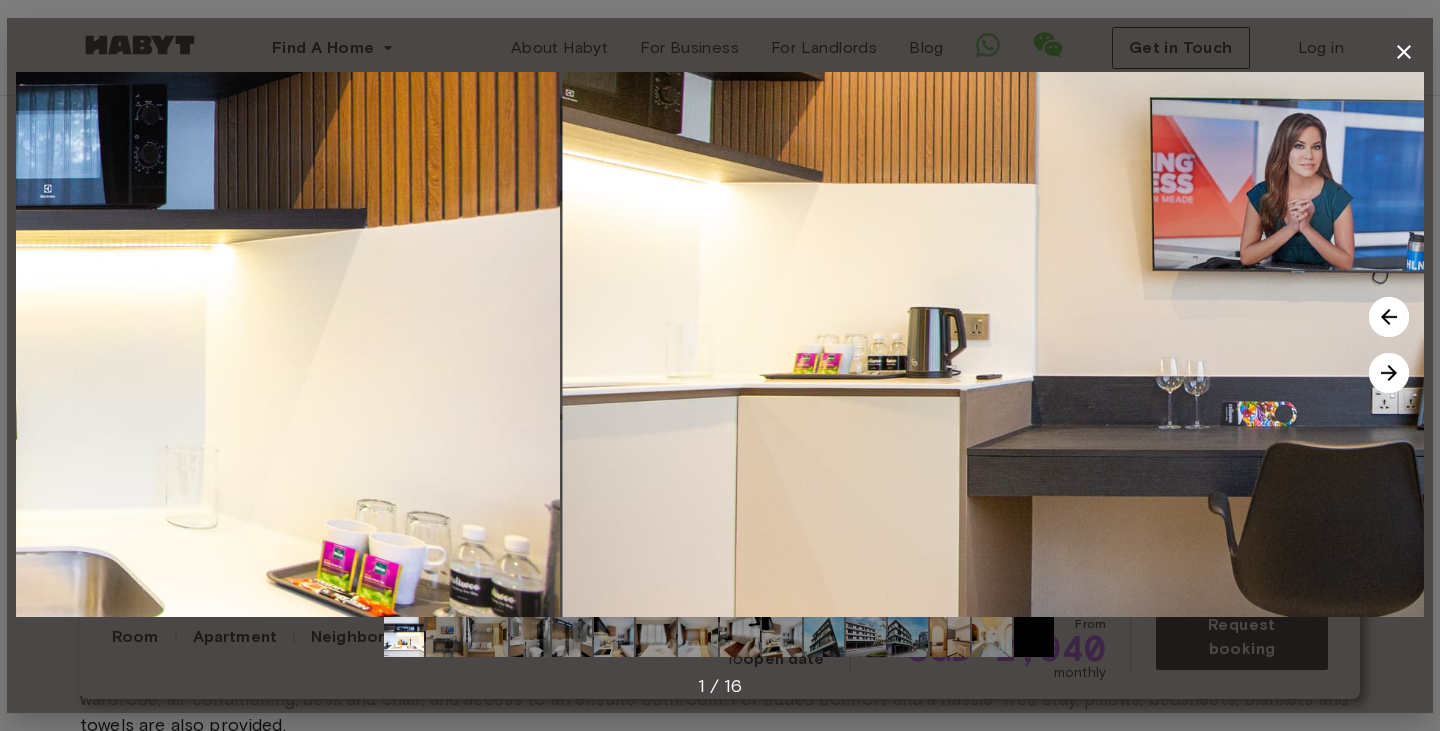 click at bounding box center (1389, 373) 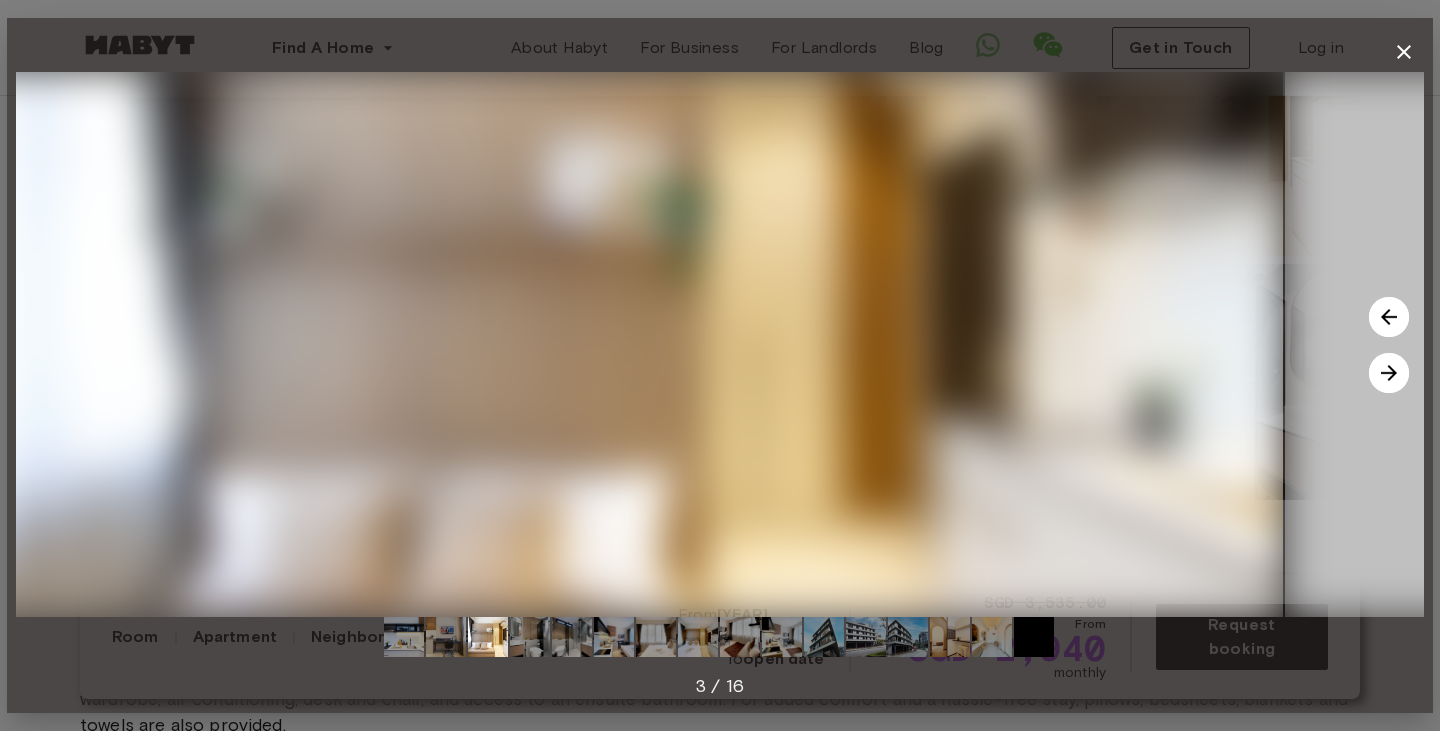 click at bounding box center [1389, 373] 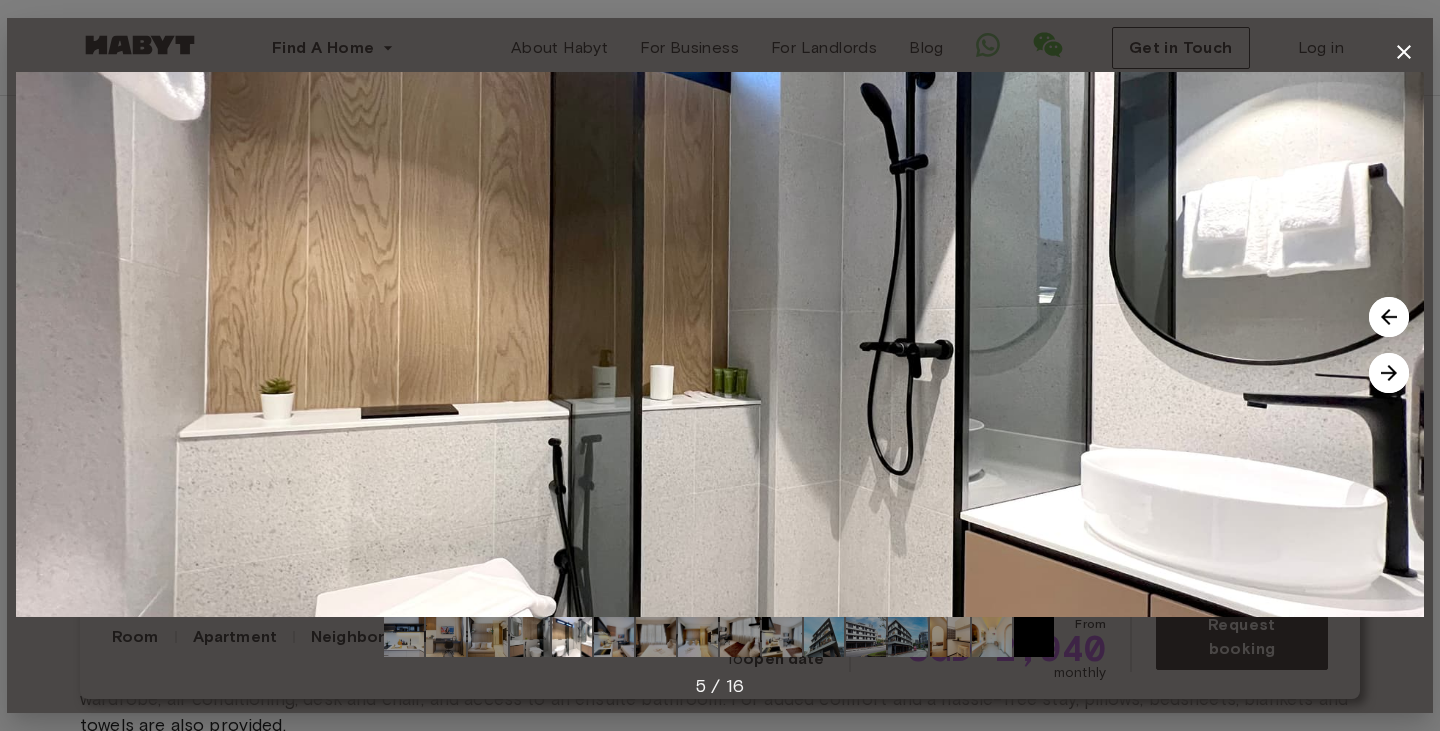 click at bounding box center (1389, 373) 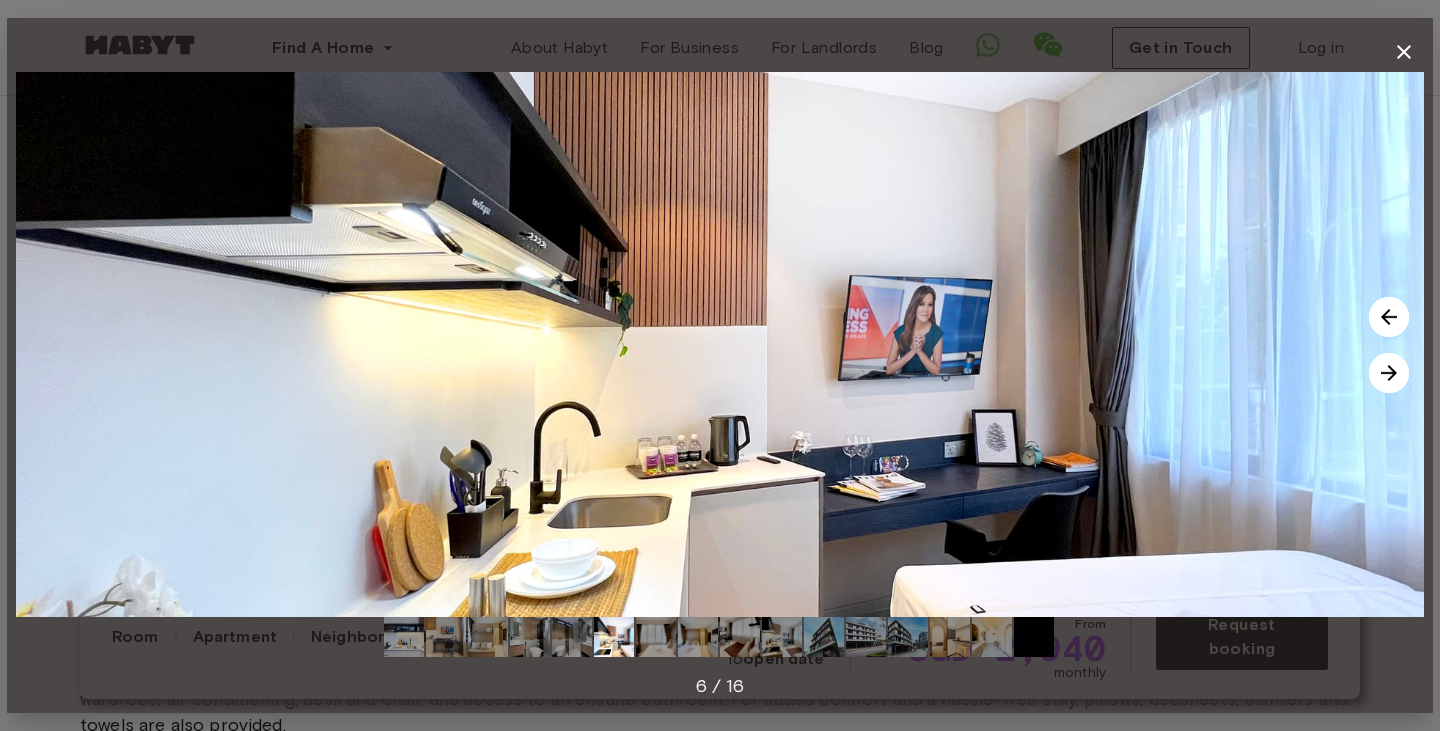 click at bounding box center [1389, 373] 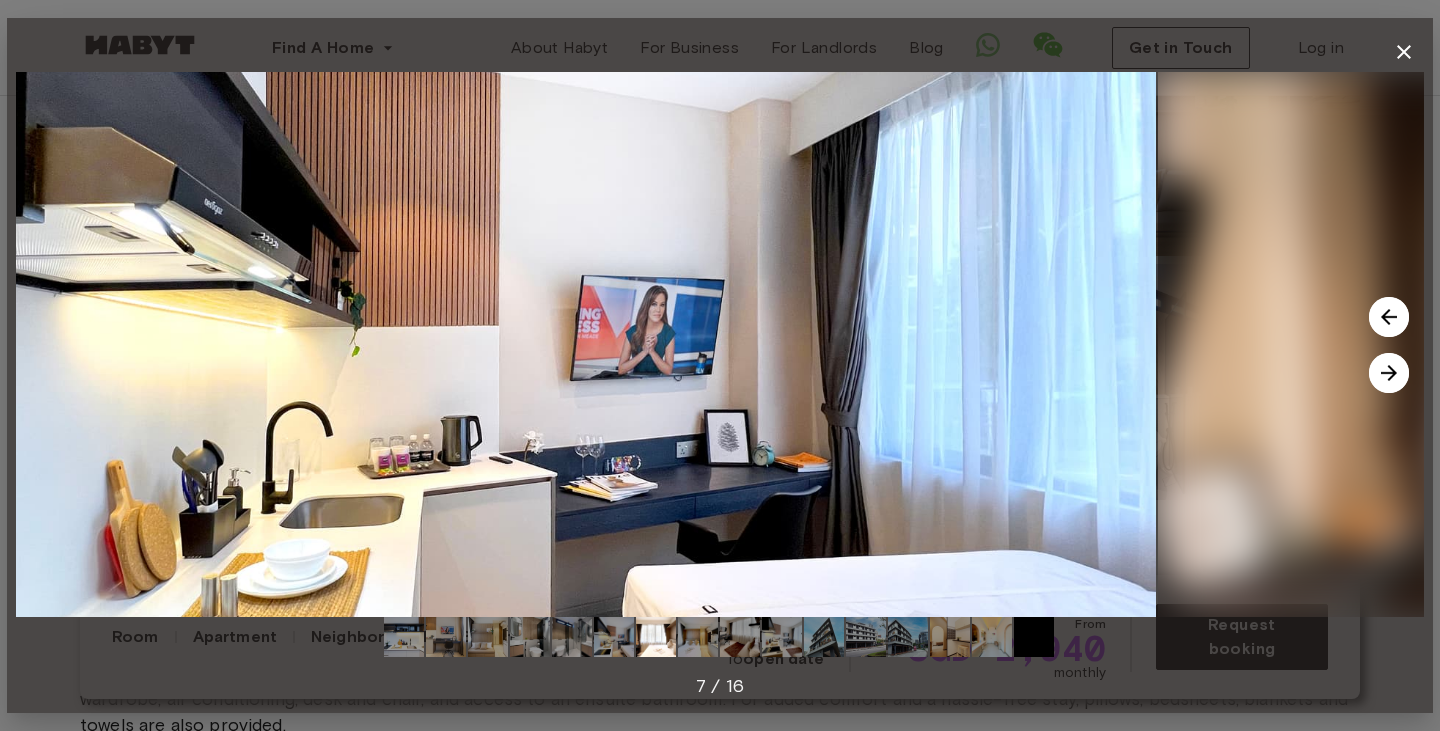 click at bounding box center (1389, 373) 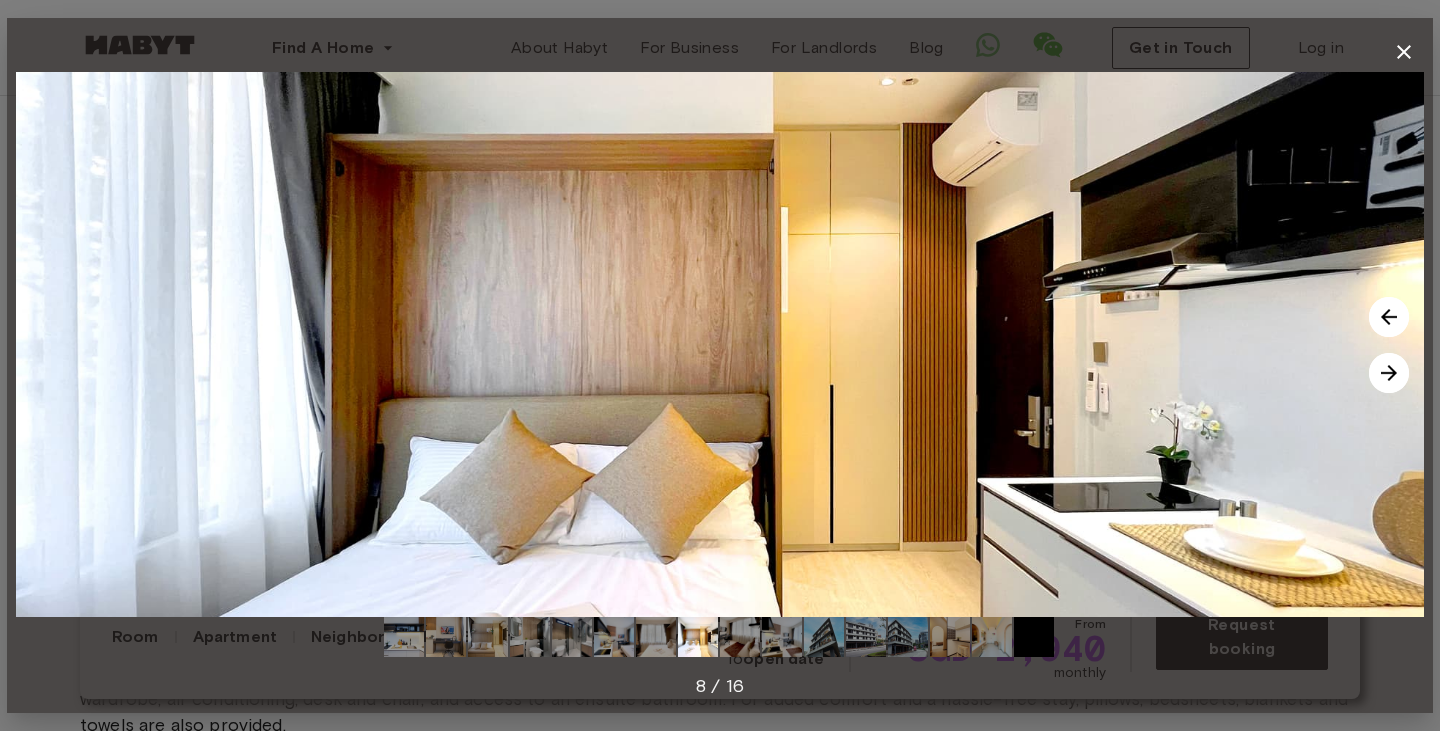 click at bounding box center (1389, 373) 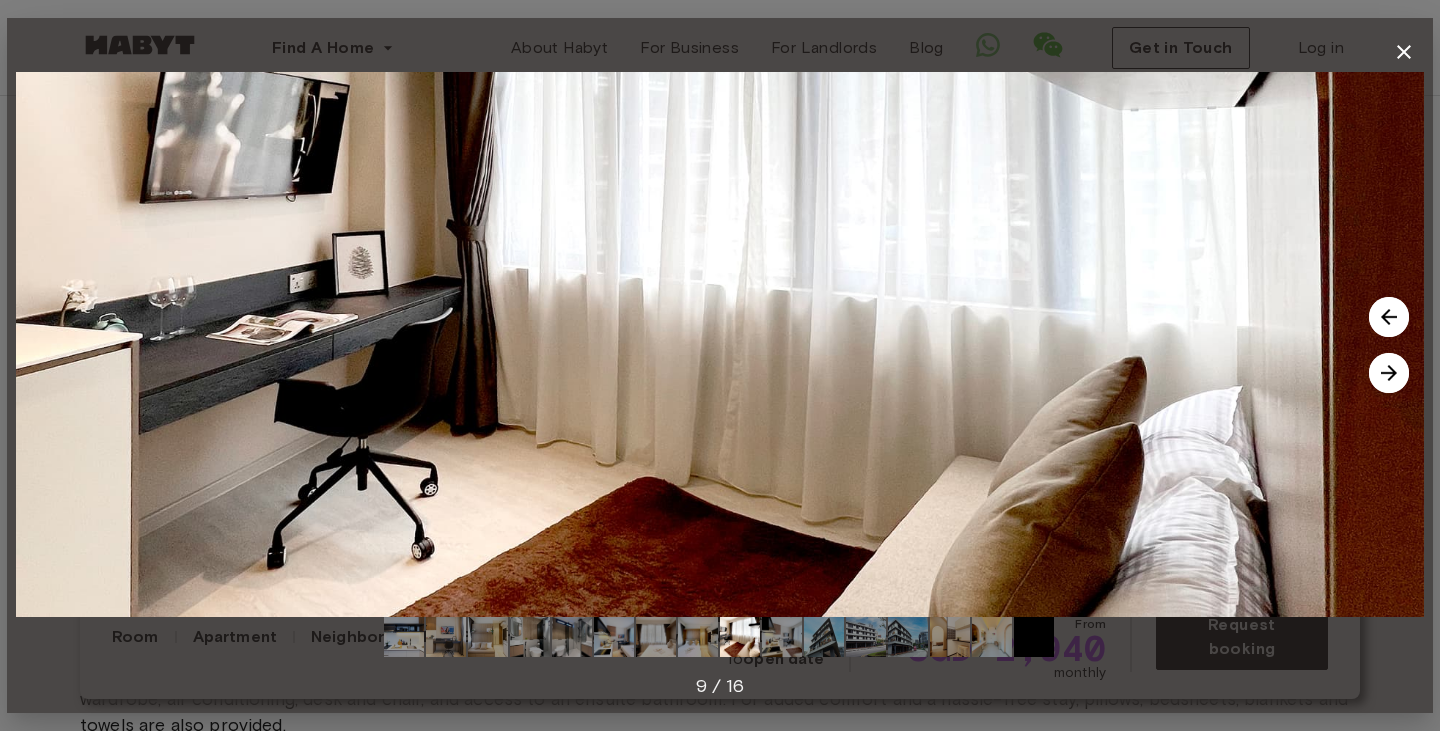 click at bounding box center [1389, 373] 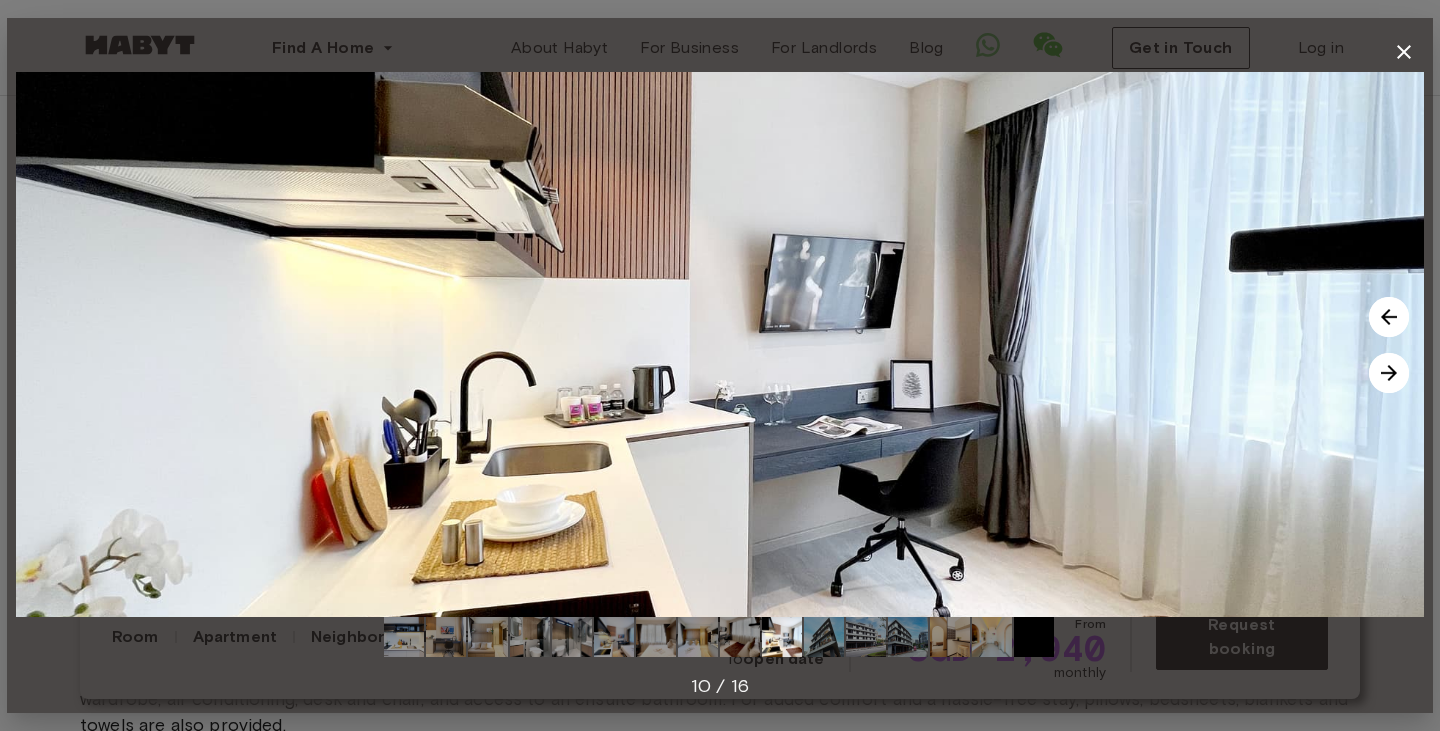 click at bounding box center [1389, 373] 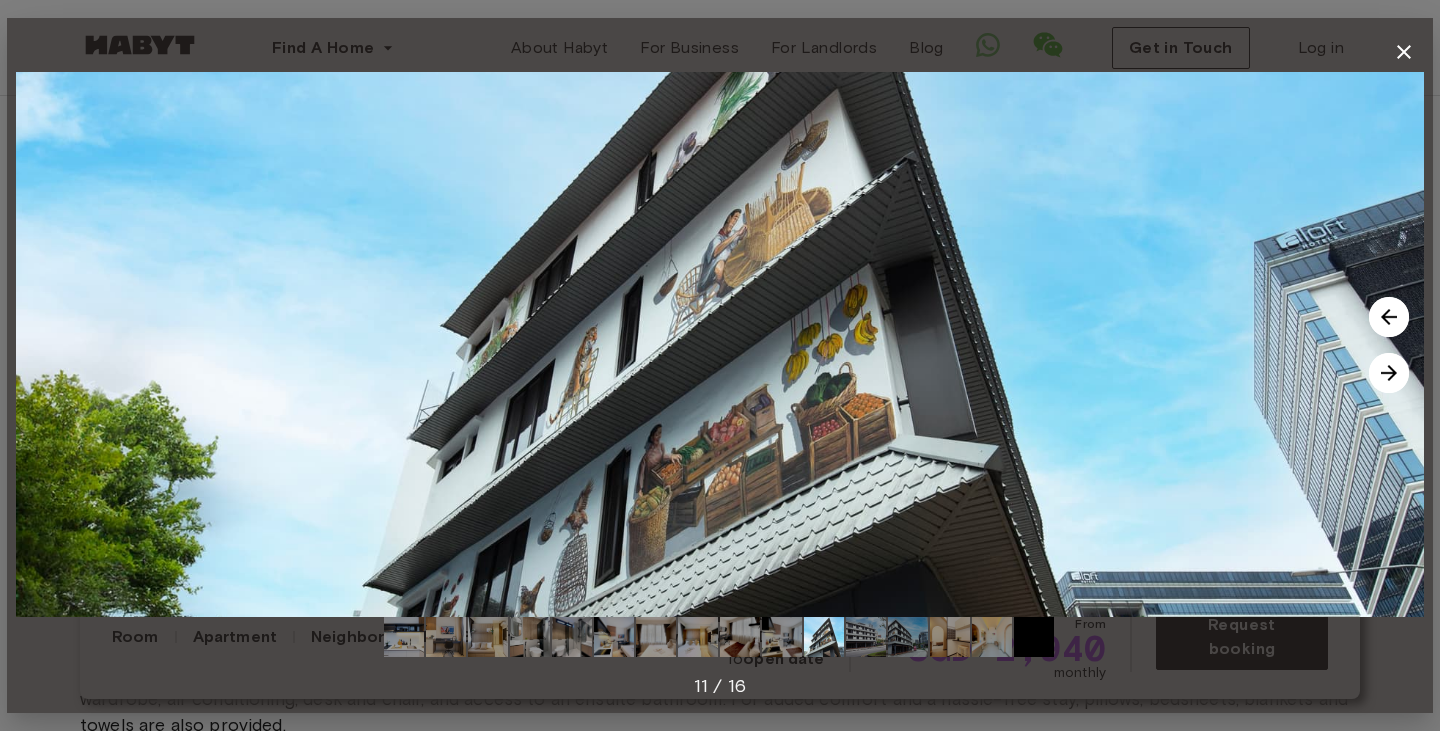 click at bounding box center (1389, 373) 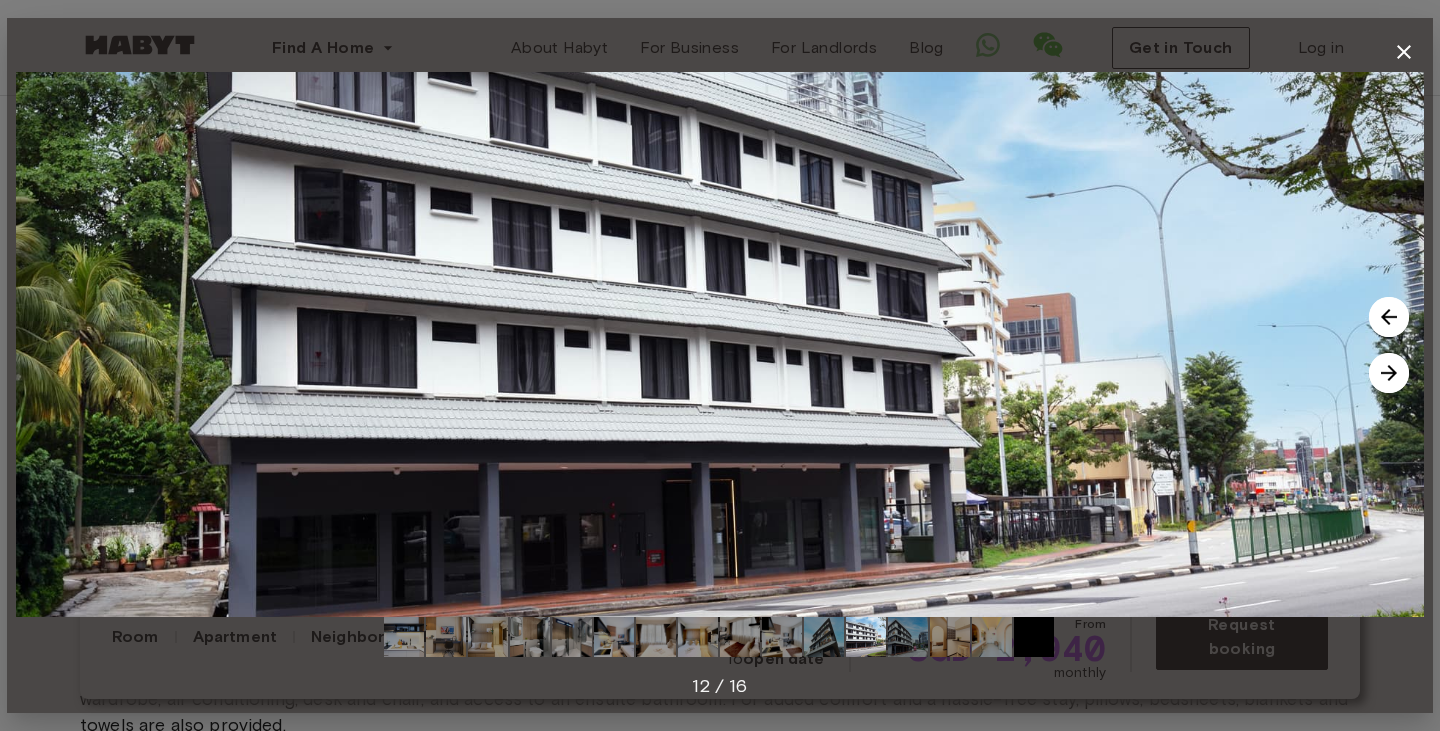 click at bounding box center [1389, 373] 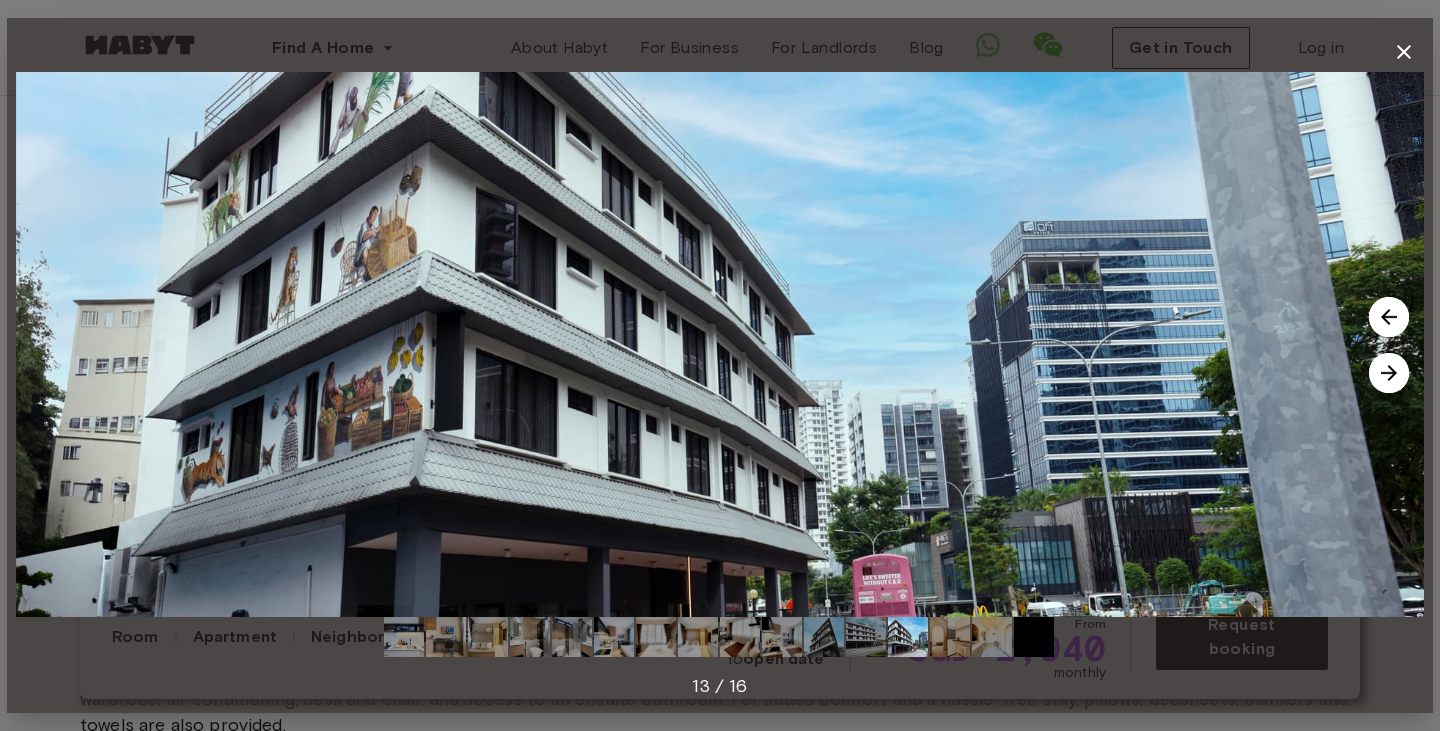 click at bounding box center (1389, 373) 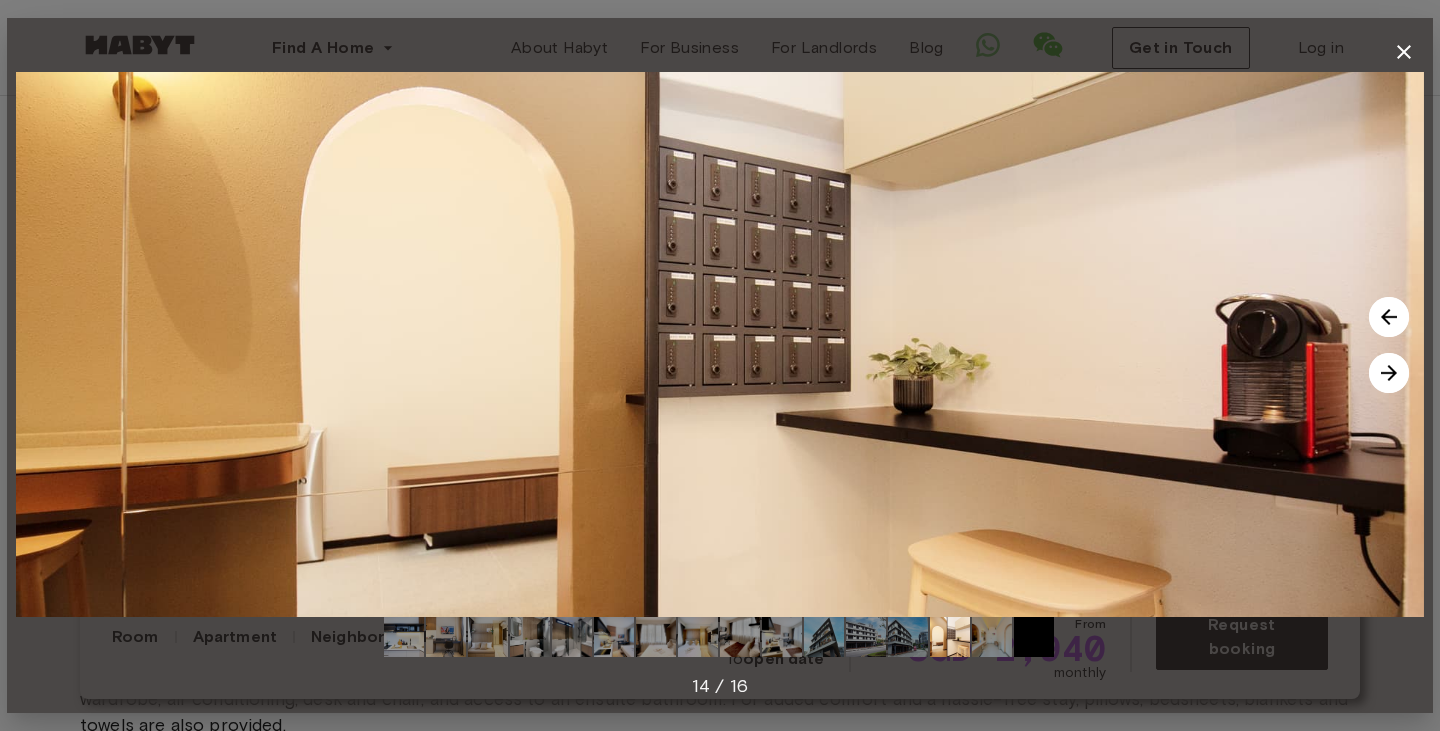 click at bounding box center (1389, 373) 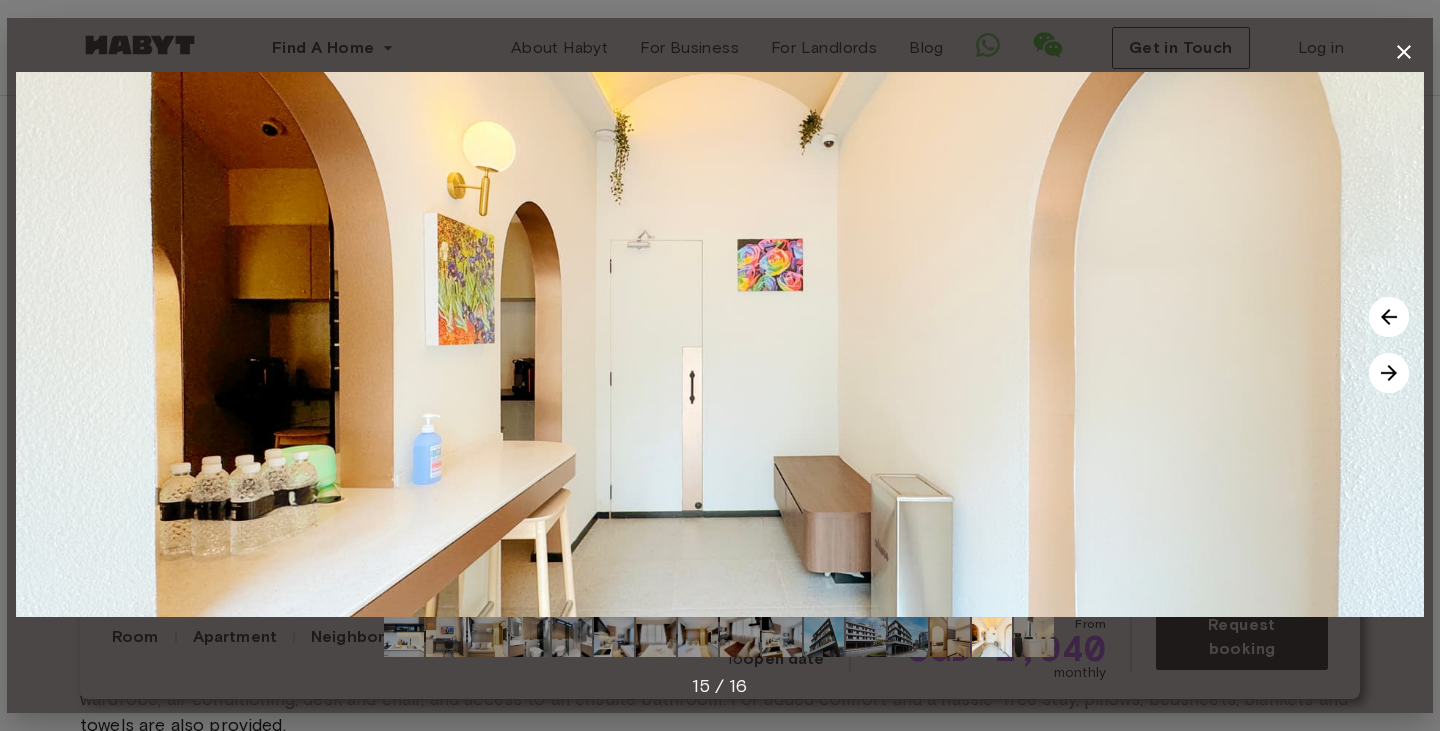 click at bounding box center (1389, 373) 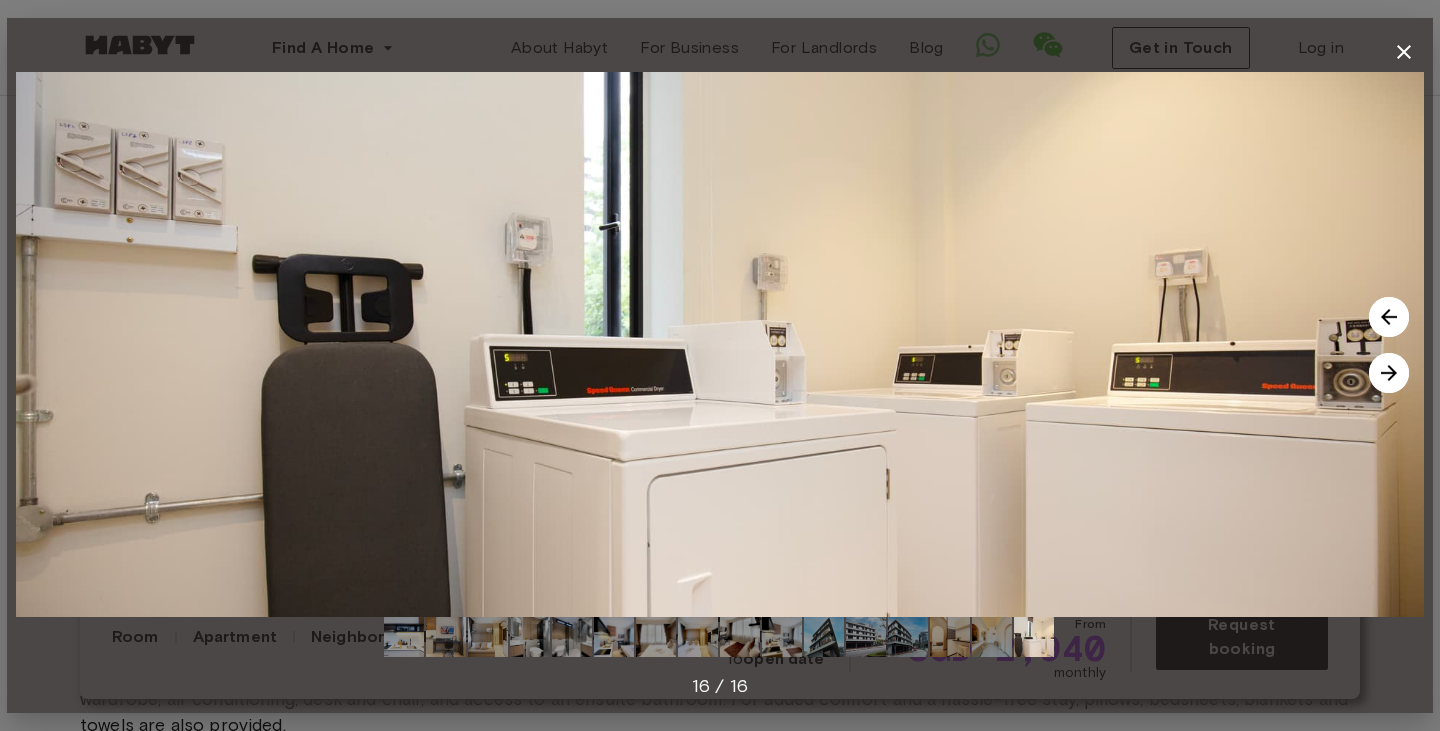 click at bounding box center [1389, 373] 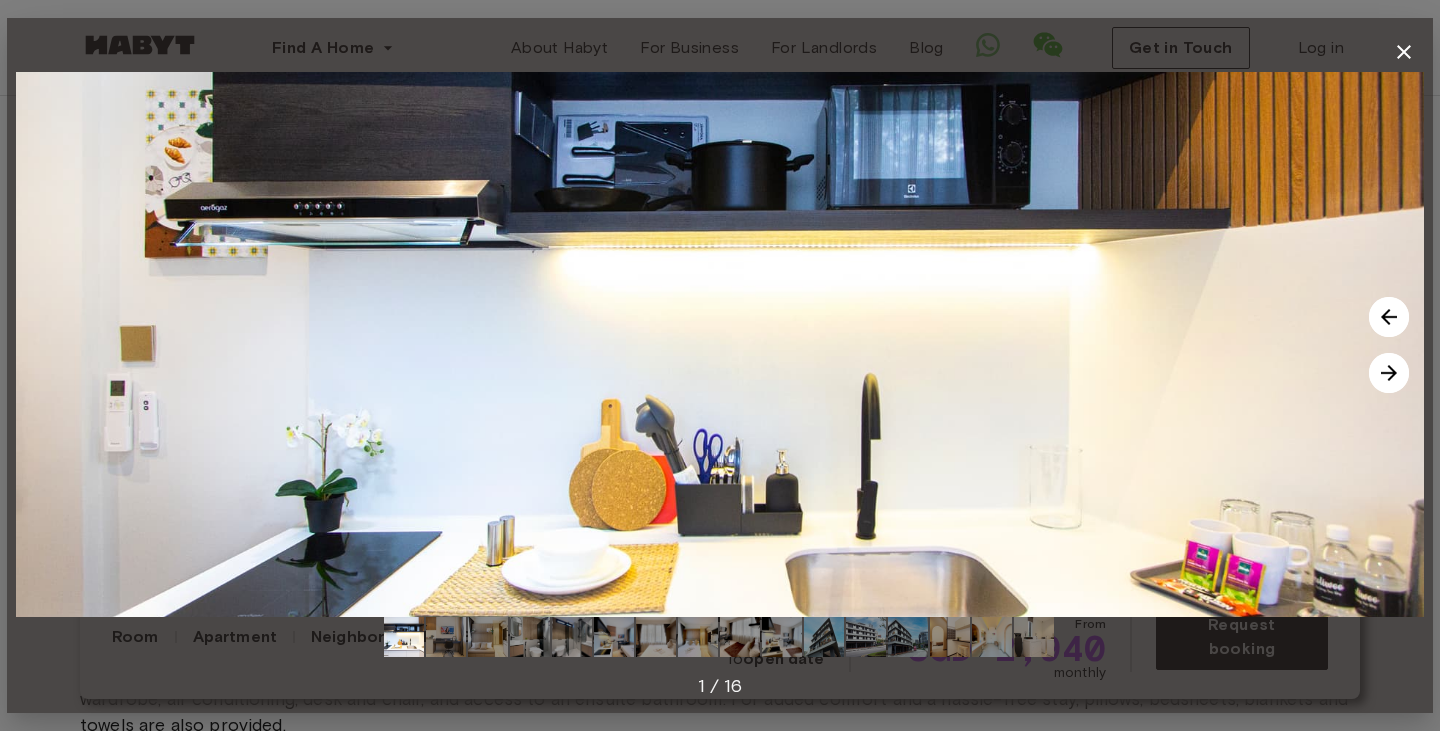 click at bounding box center [1389, 373] 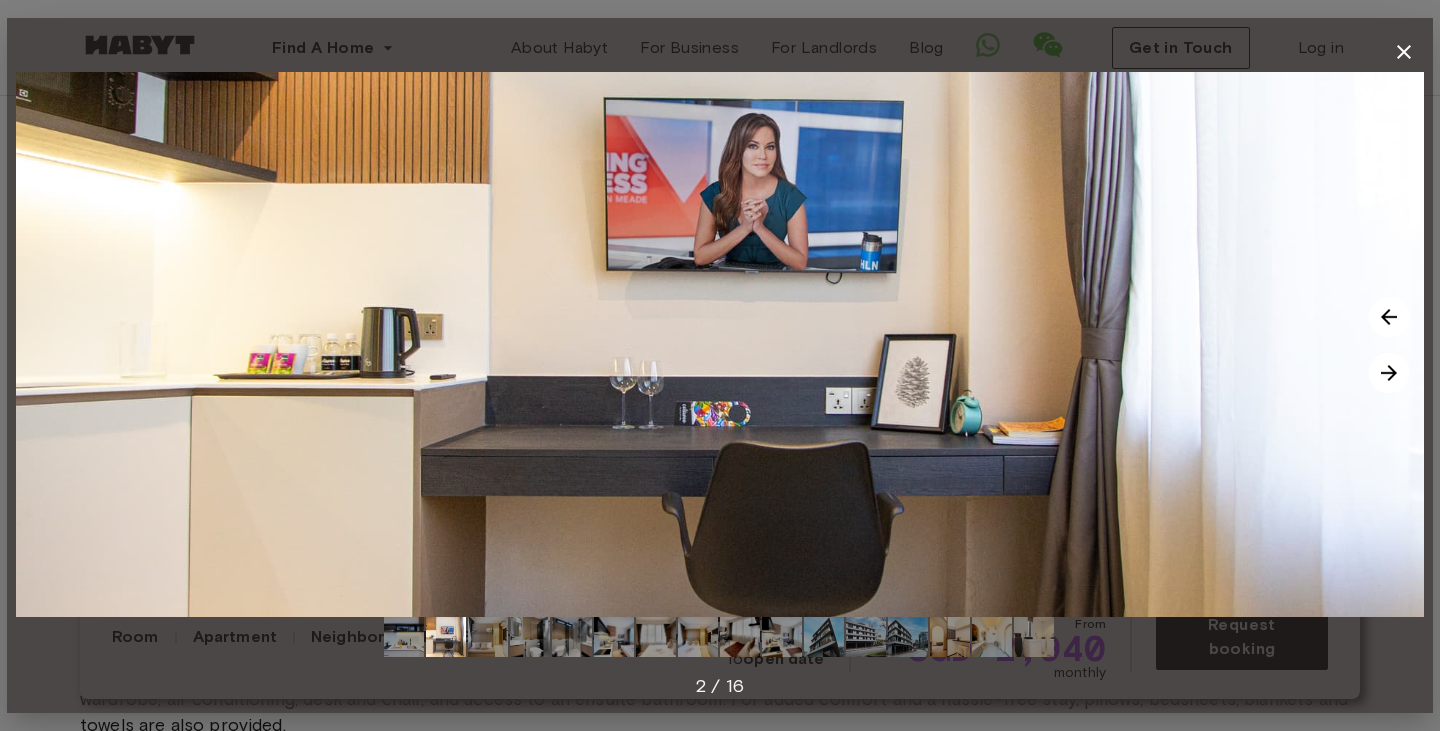click at bounding box center (1389, 373) 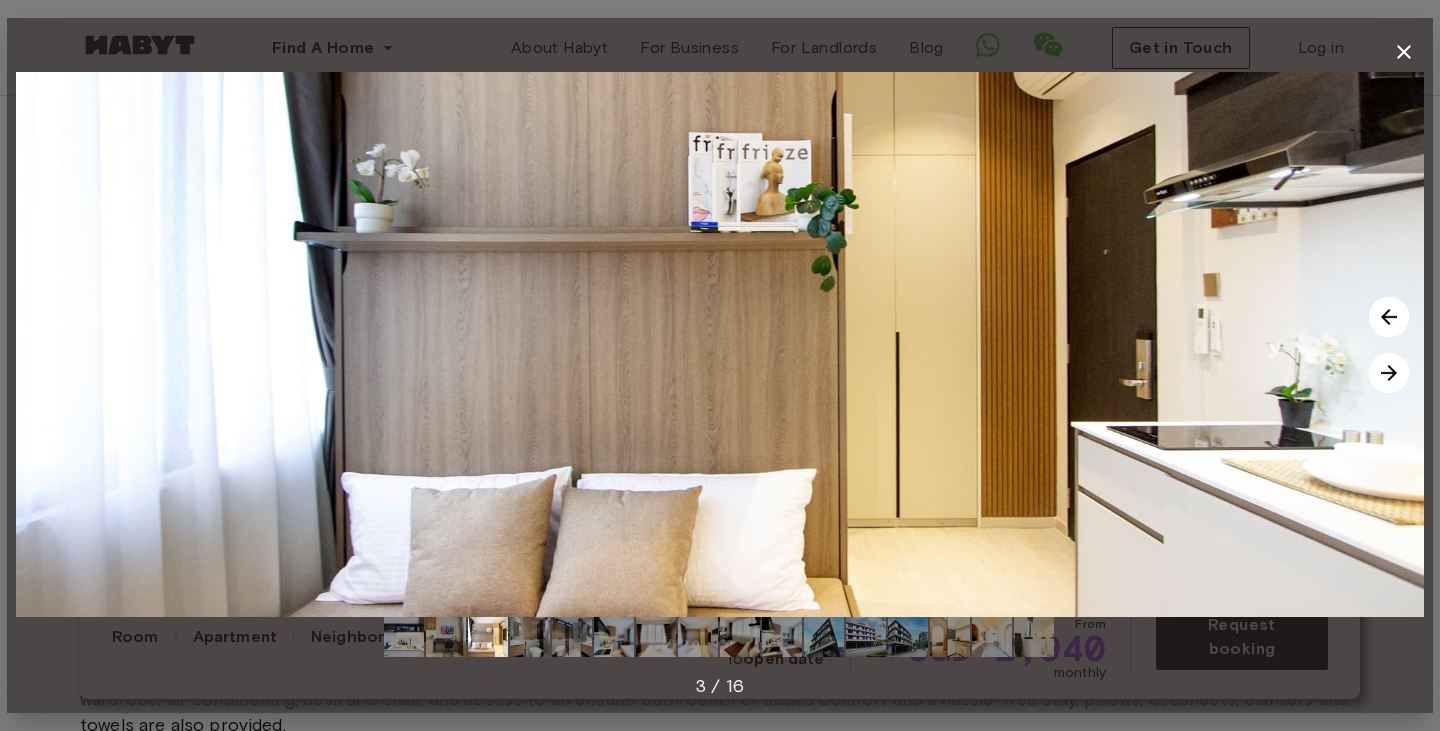 click at bounding box center (1389, 373) 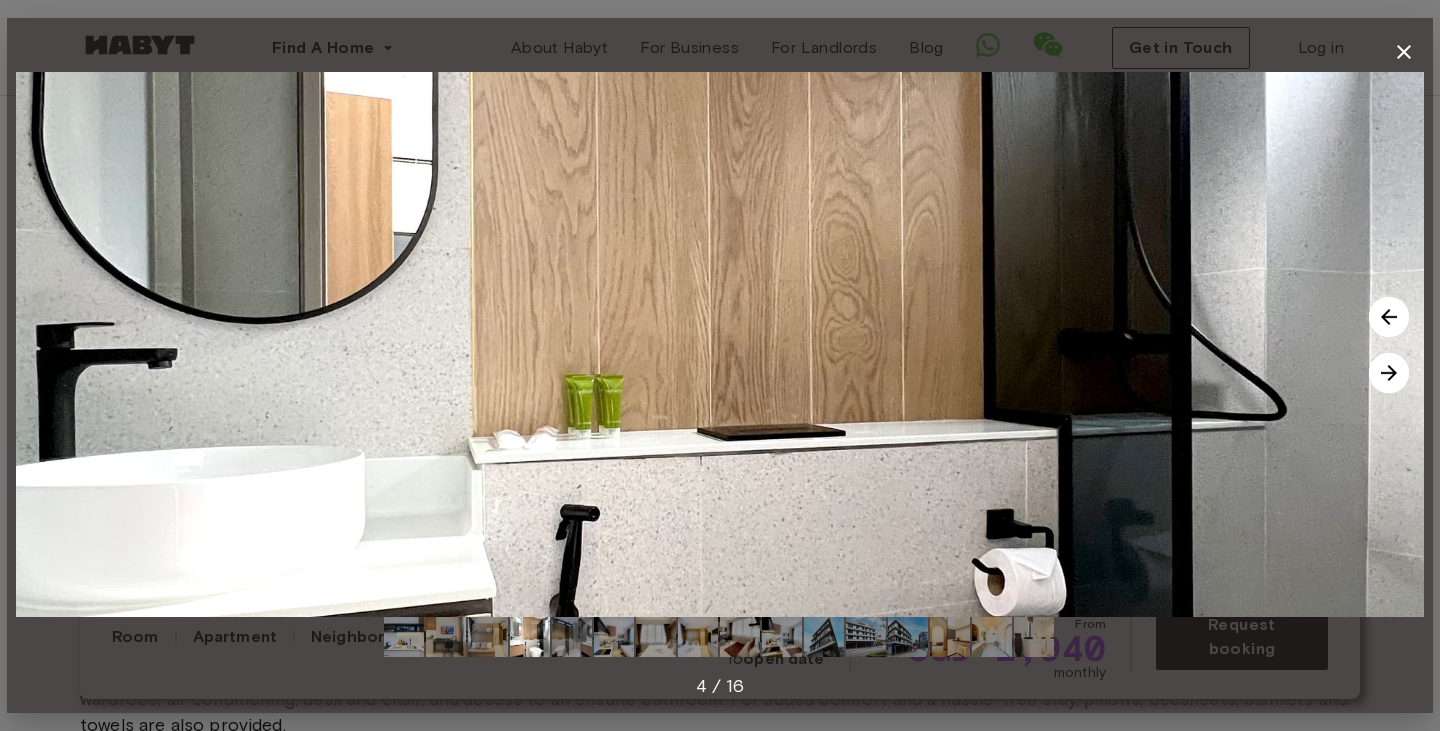 click at bounding box center [1389, 373] 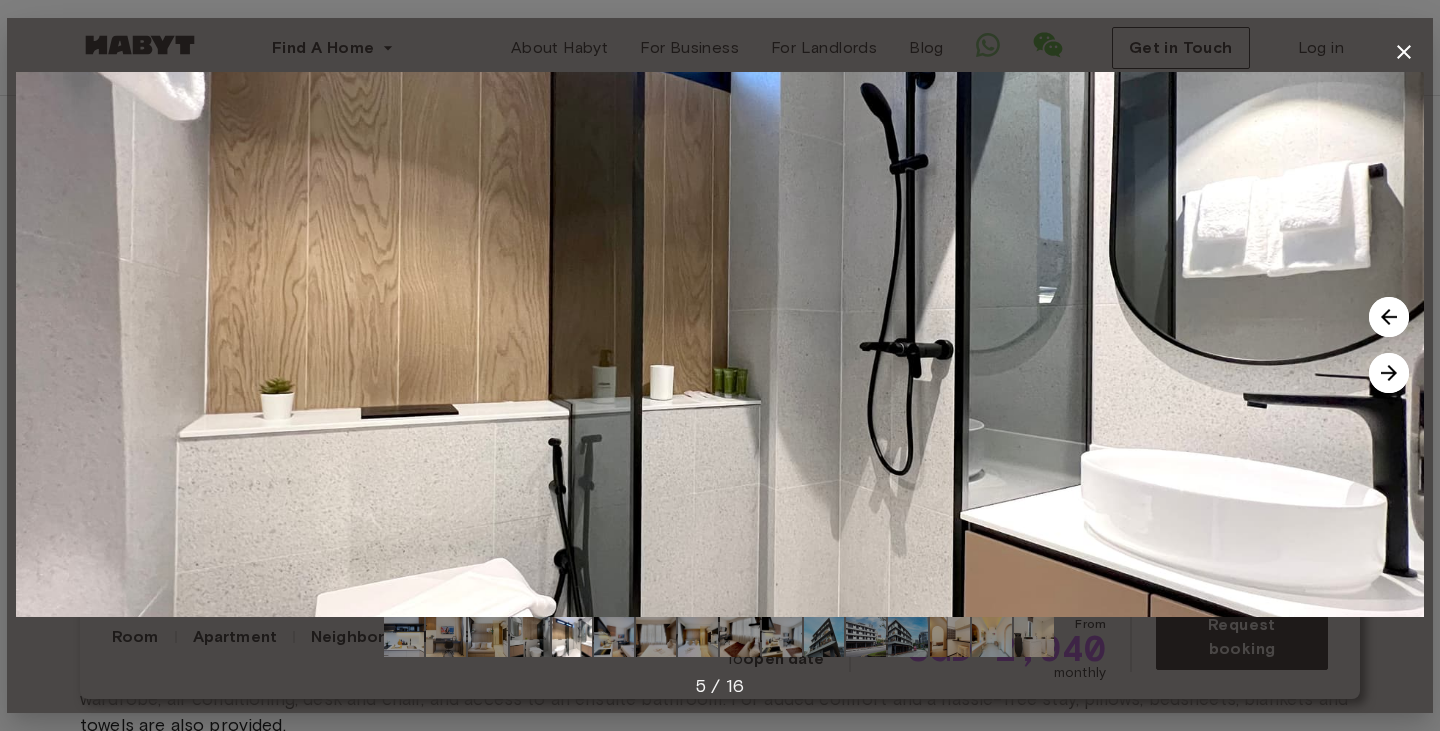 click at bounding box center [1389, 373] 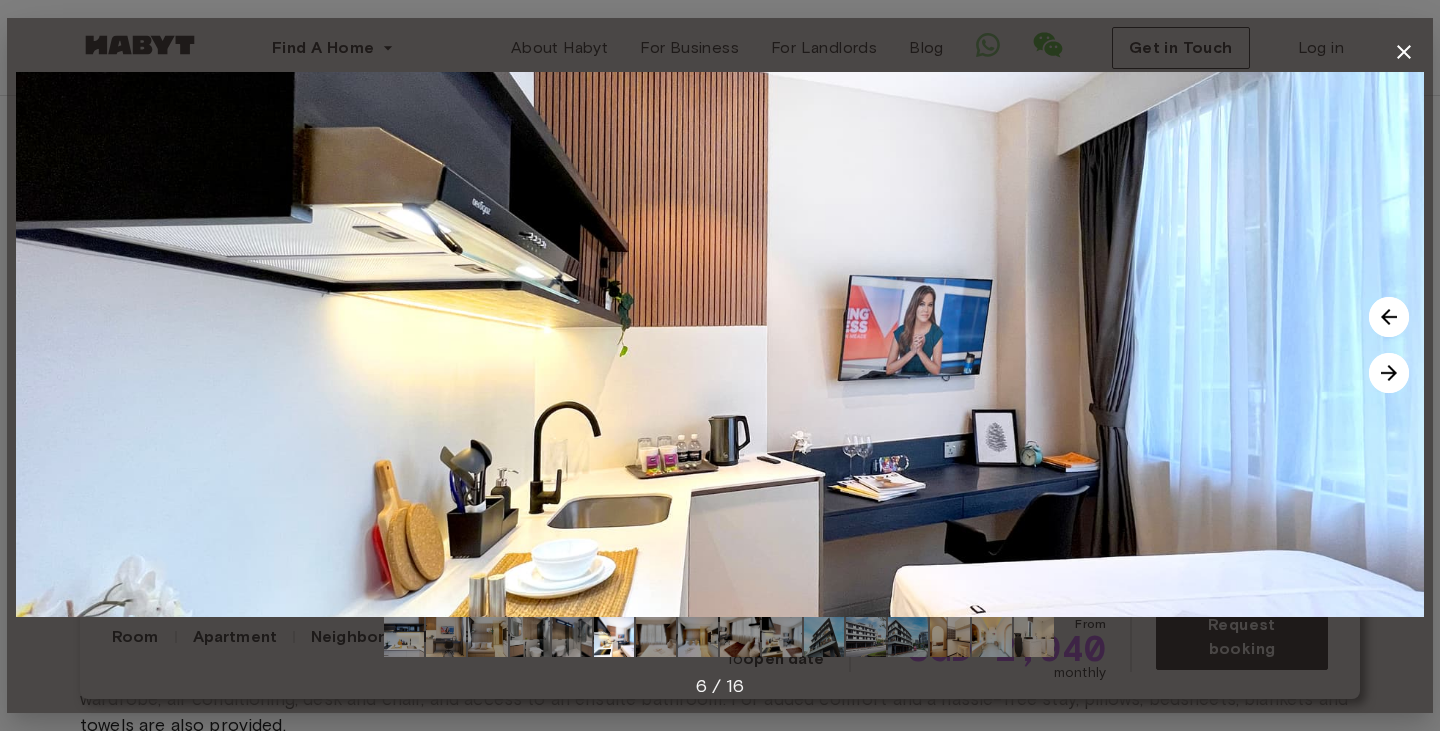 click at bounding box center [1389, 373] 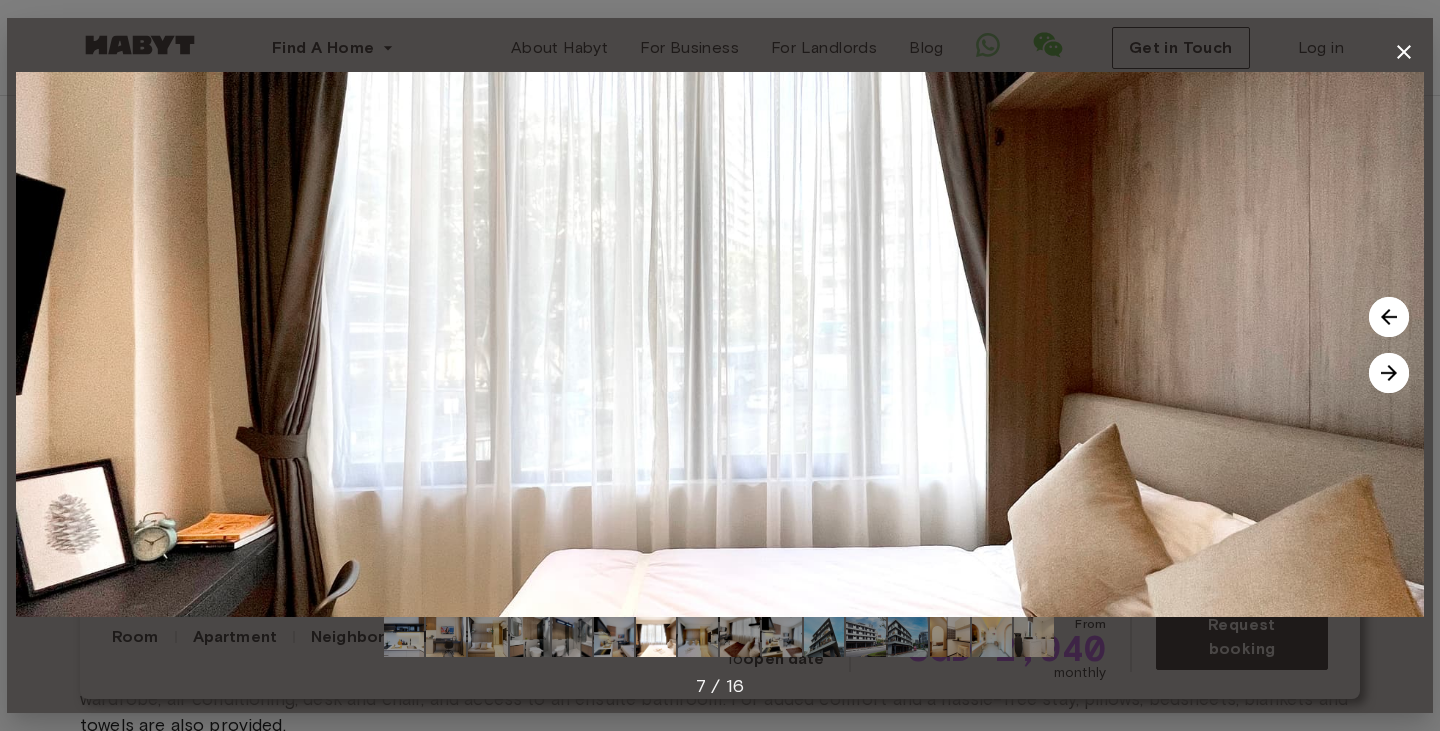 click at bounding box center (1389, 373) 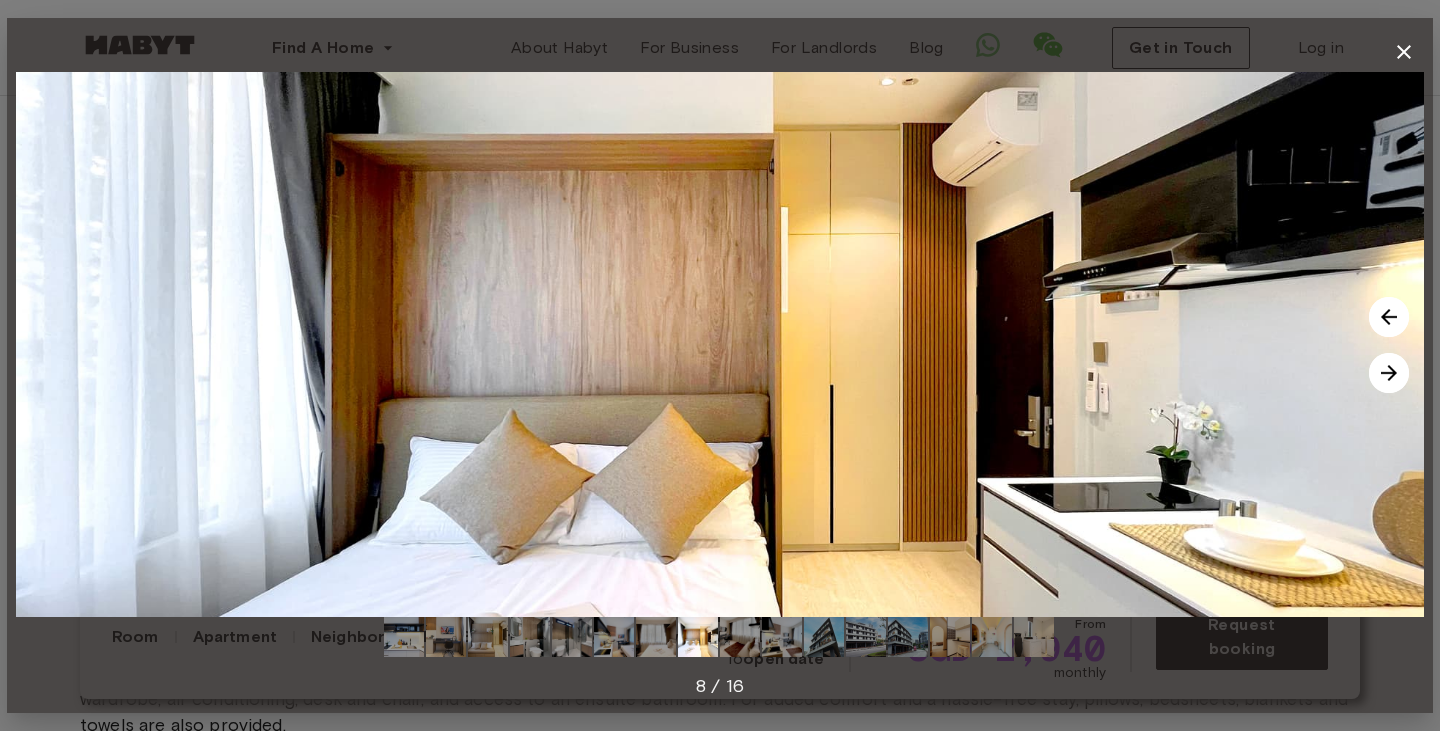 click at bounding box center (1389, 373) 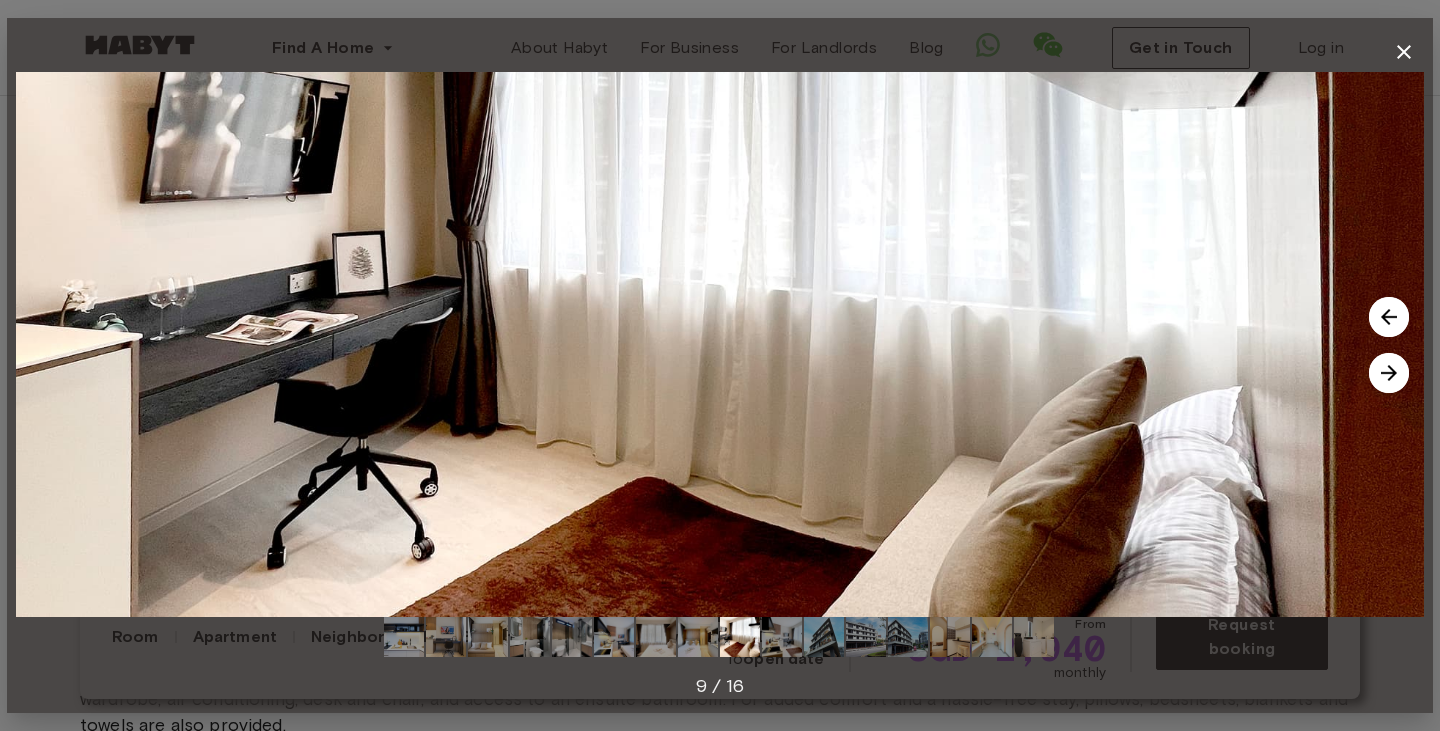 click at bounding box center (1389, 373) 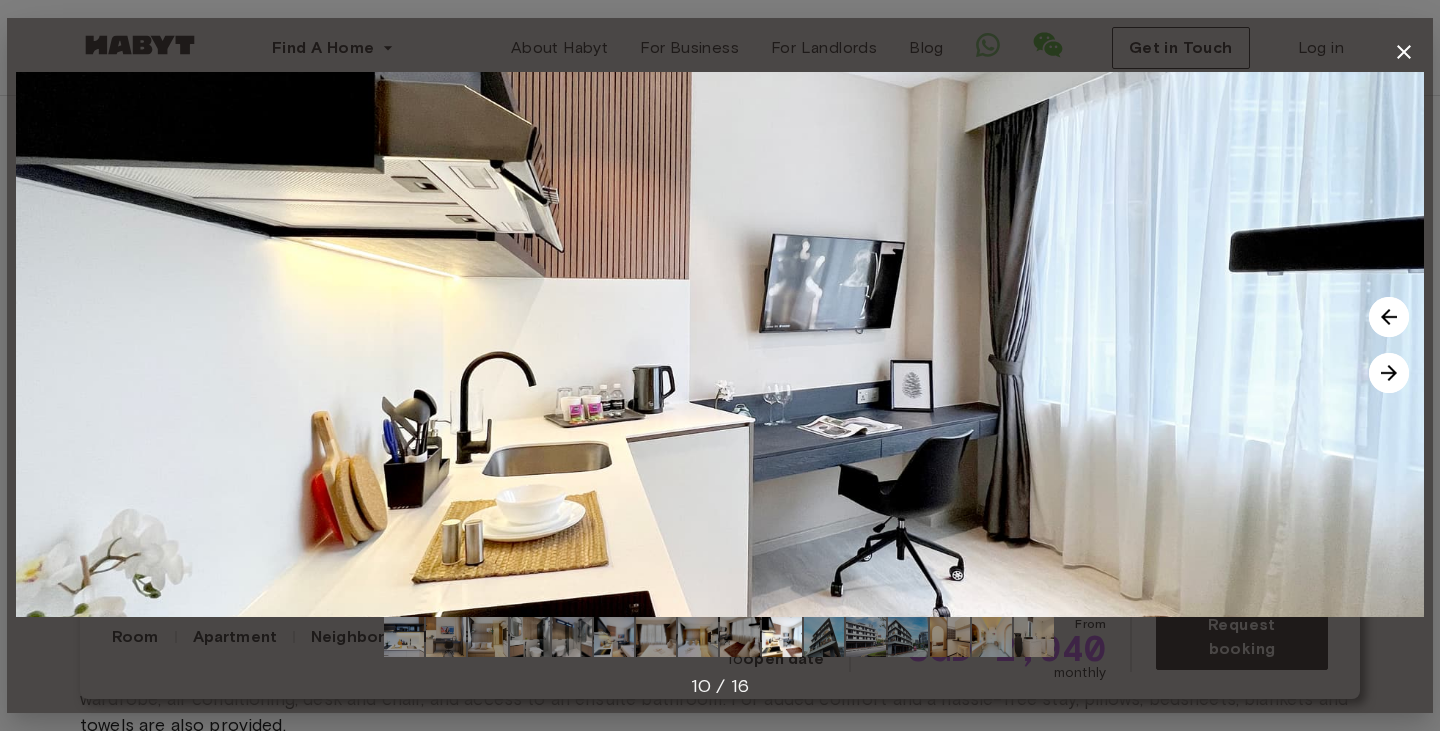 click at bounding box center [1389, 373] 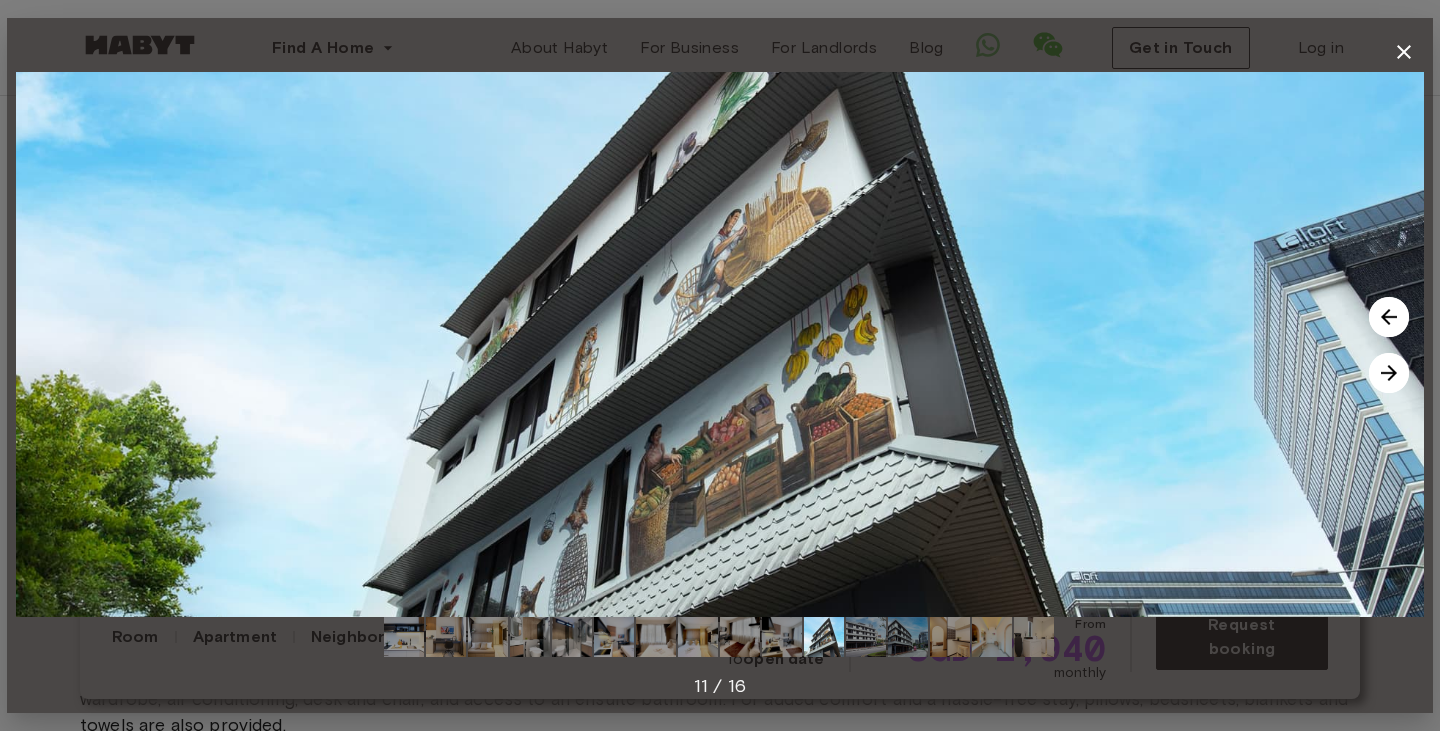 click at bounding box center (1389, 373) 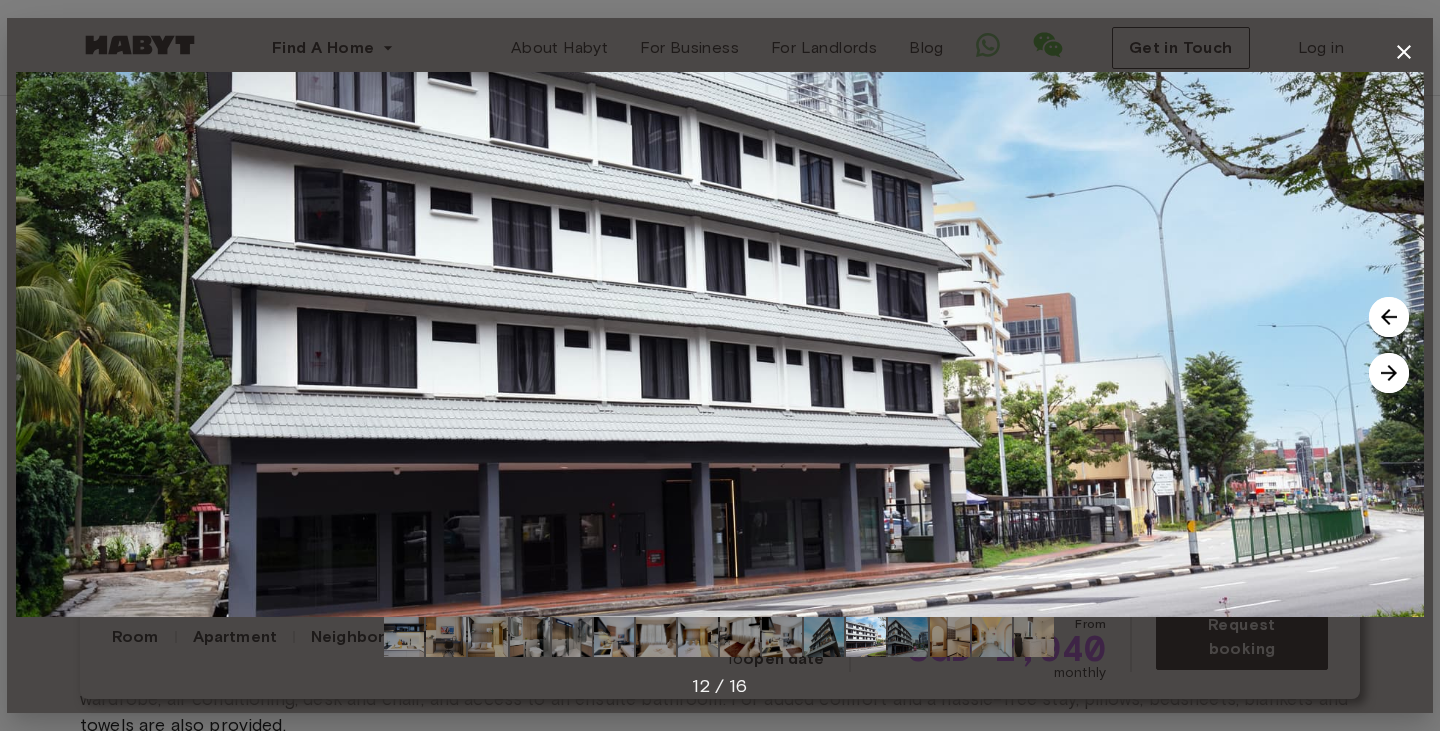 click at bounding box center (1389, 373) 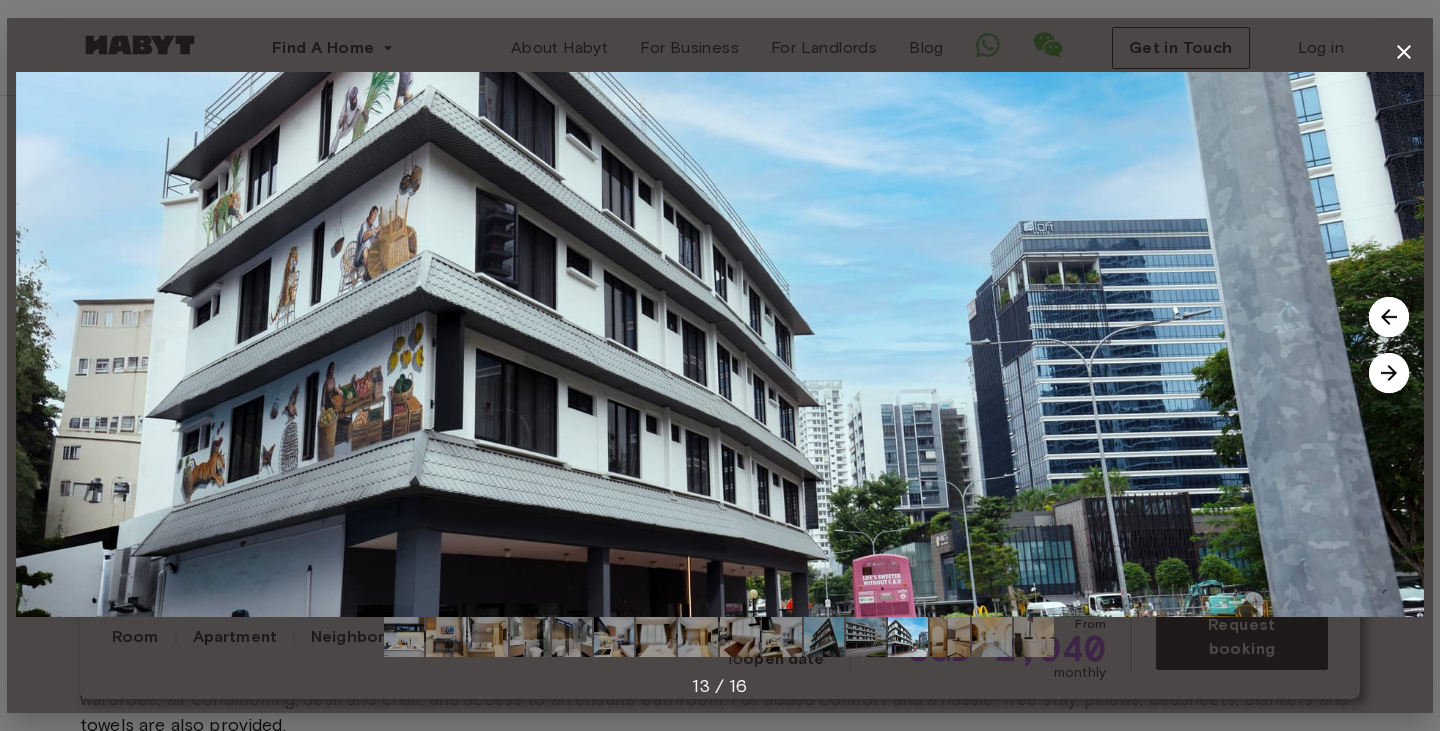 click at bounding box center [1389, 373] 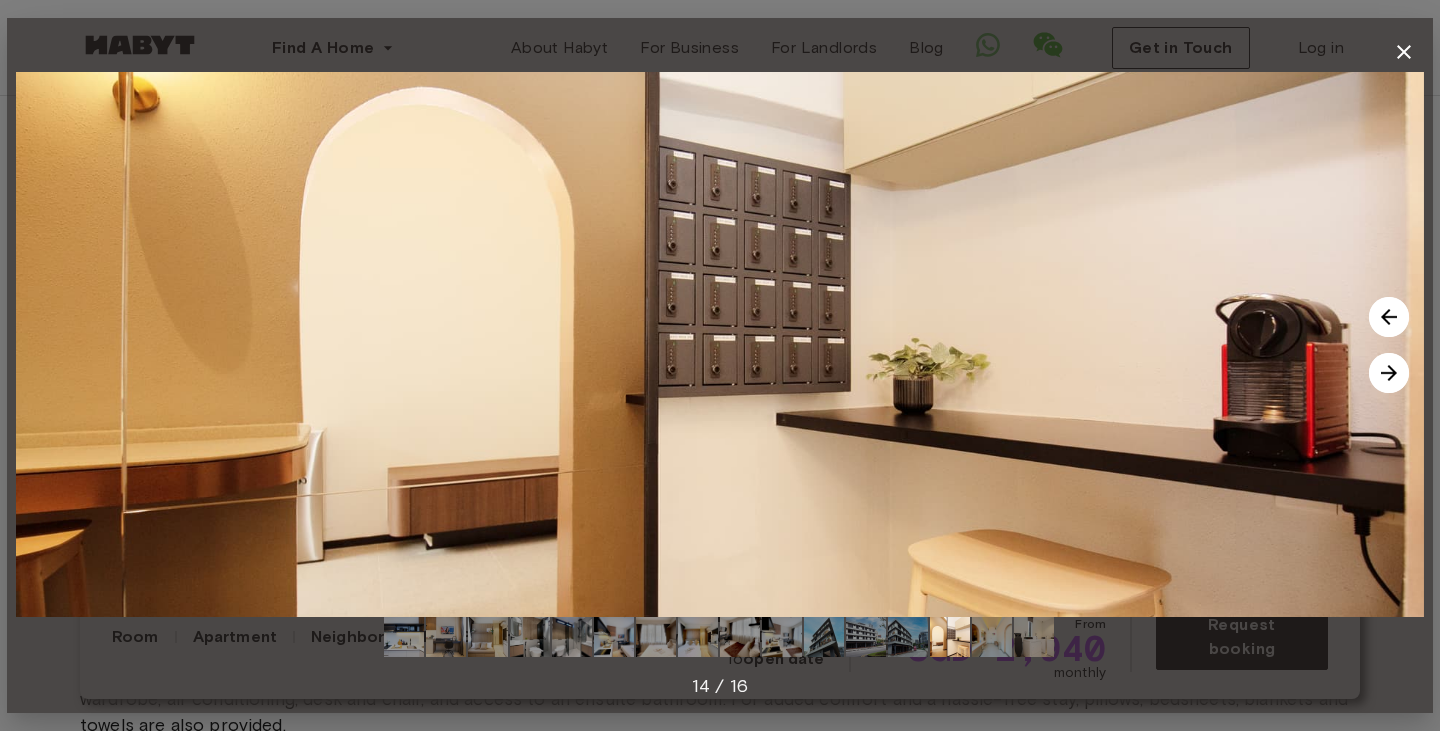 click at bounding box center [1389, 373] 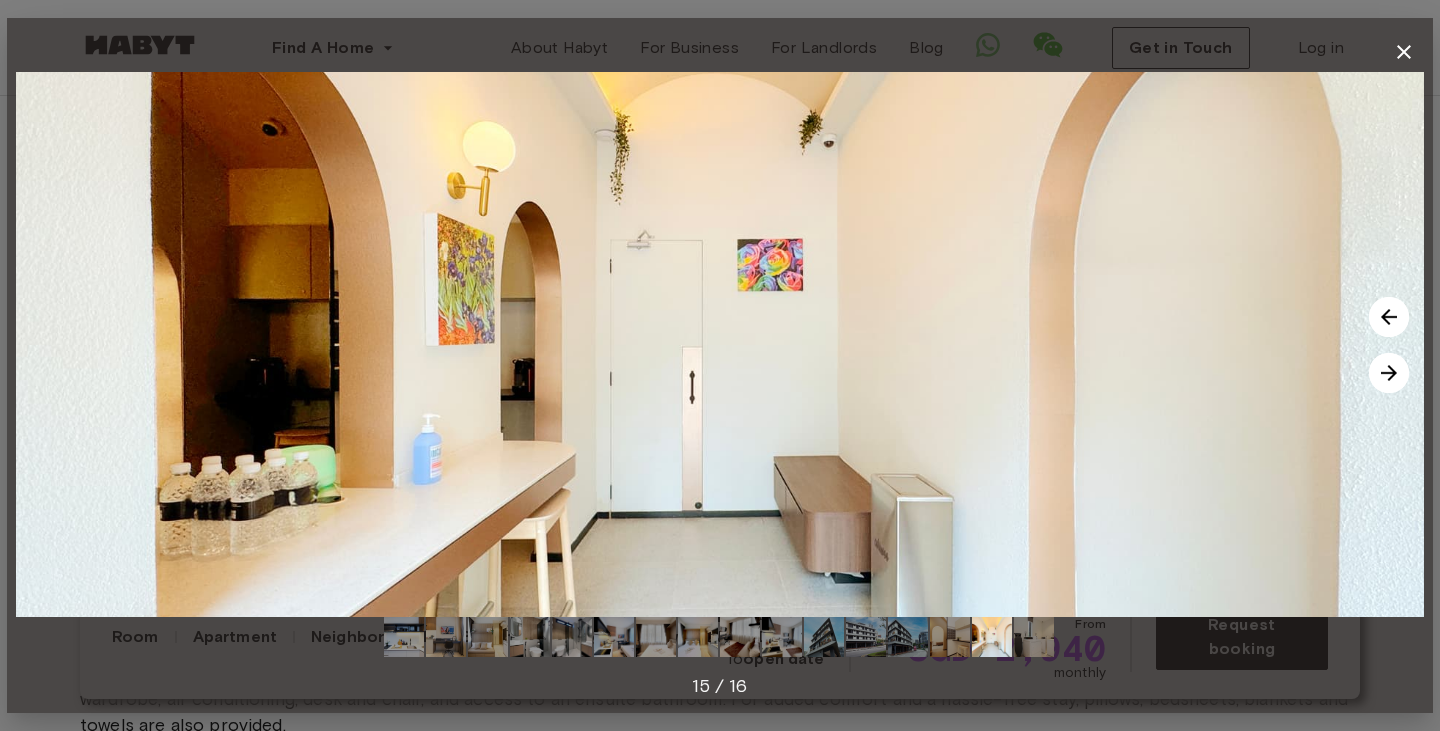 click at bounding box center (1404, 52) 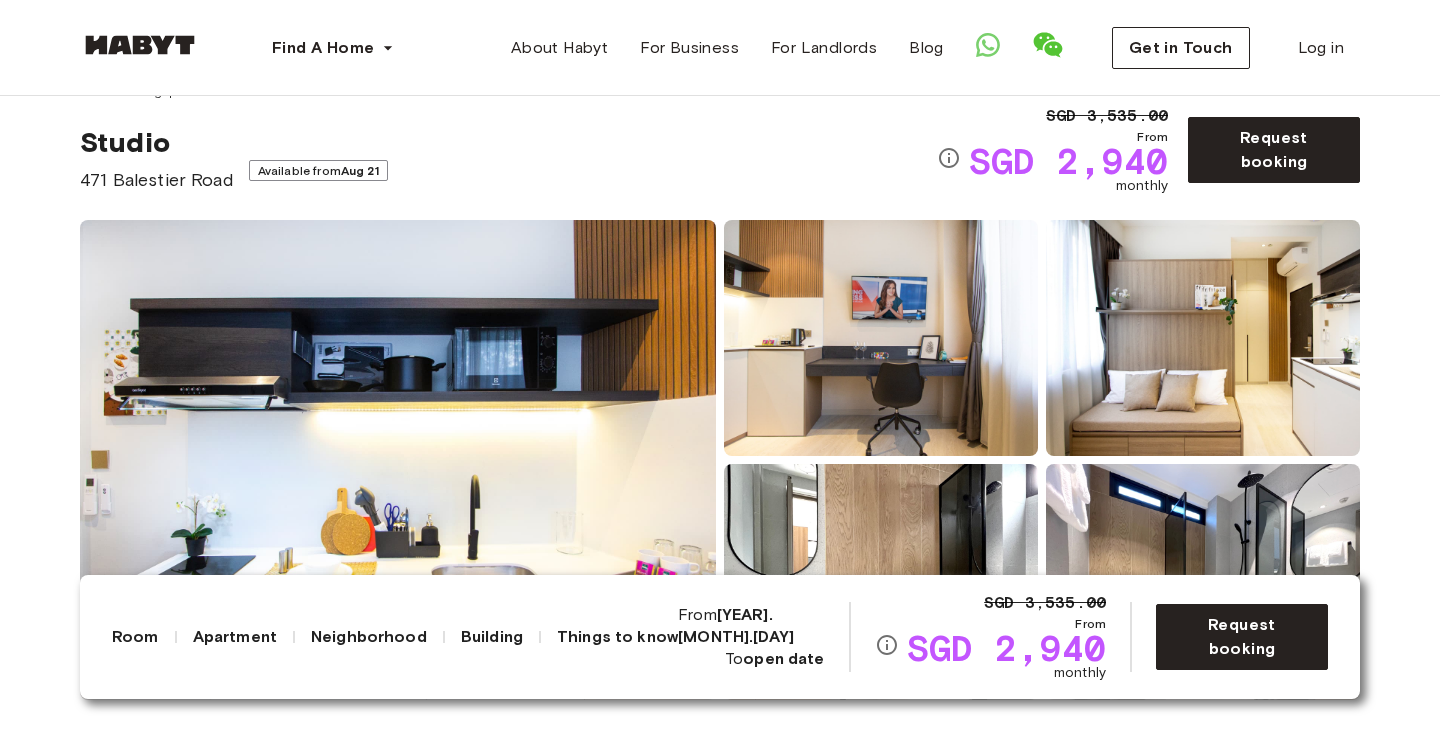 scroll, scrollTop: 201, scrollLeft: 0, axis: vertical 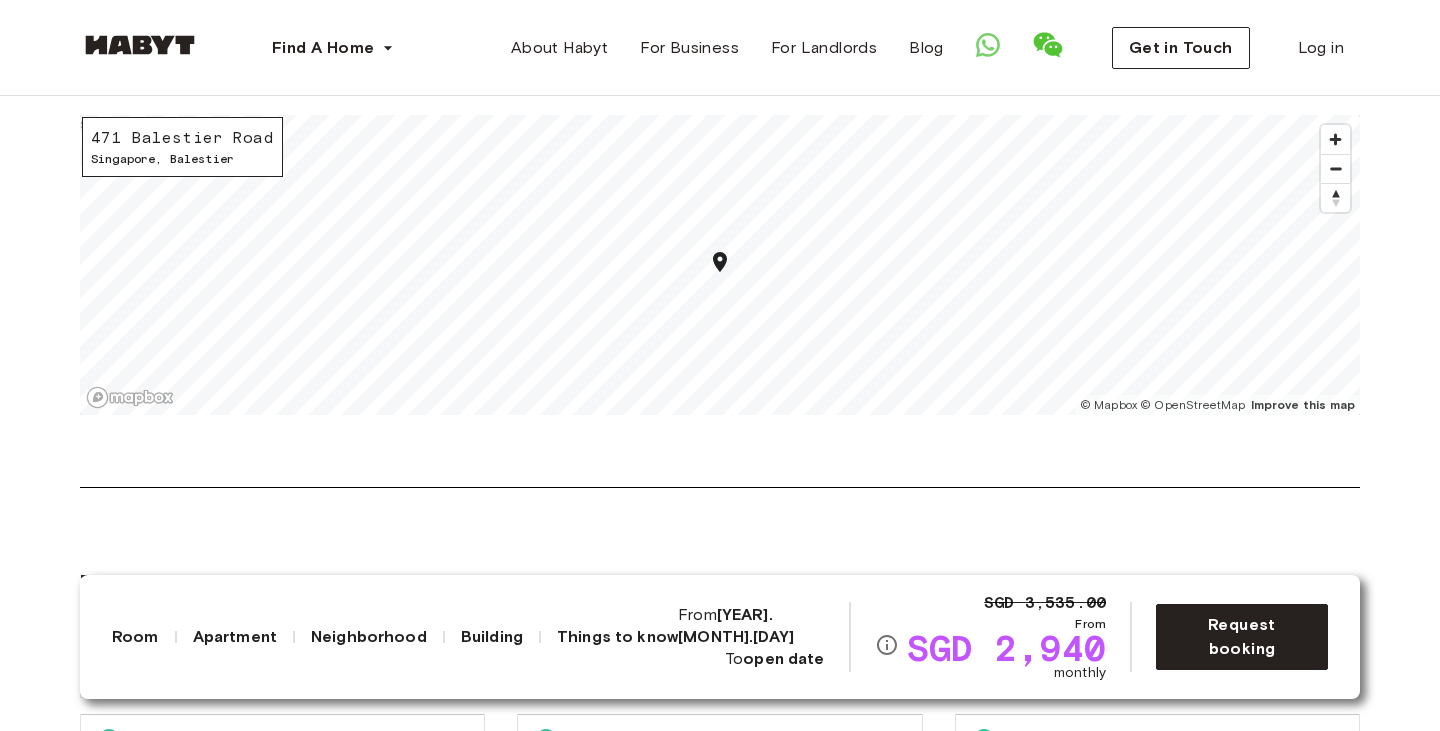 type 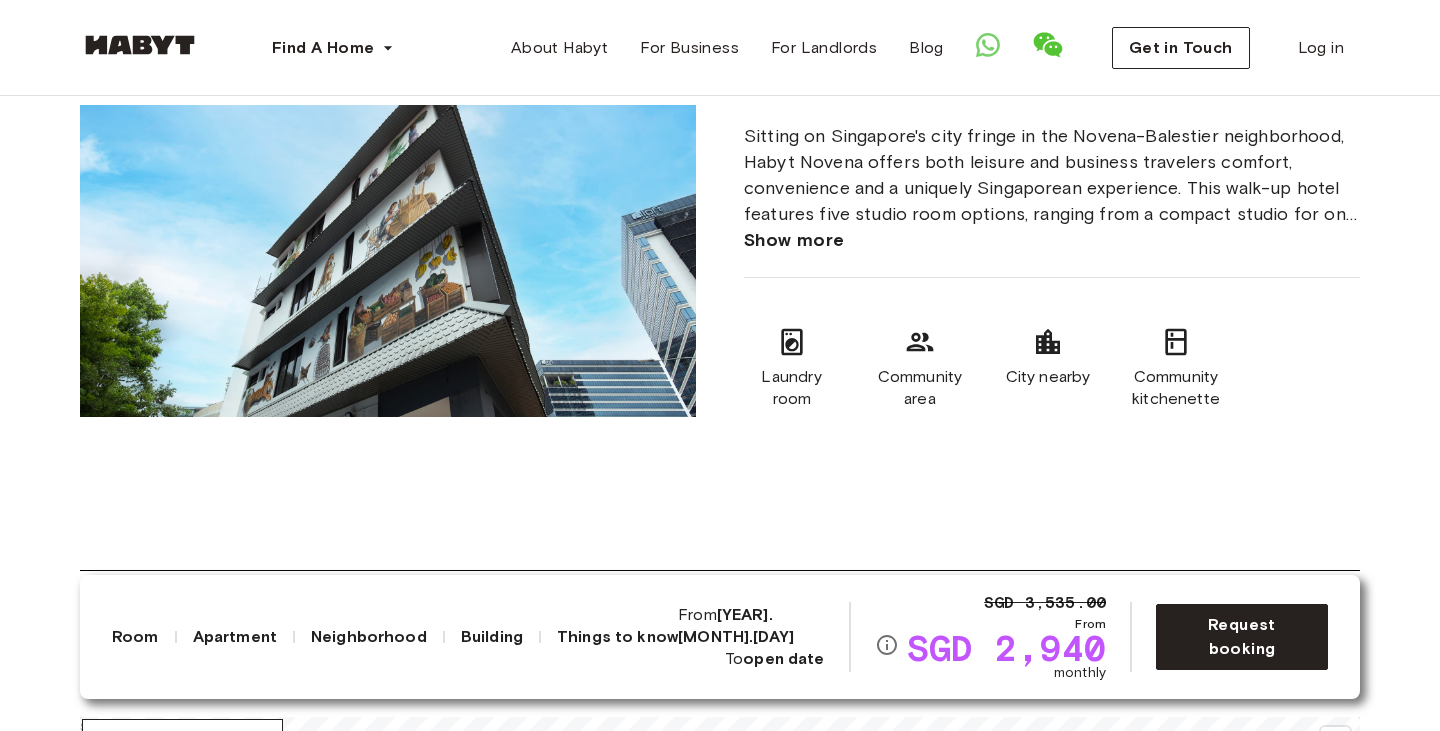 scroll, scrollTop: 1501, scrollLeft: 0, axis: vertical 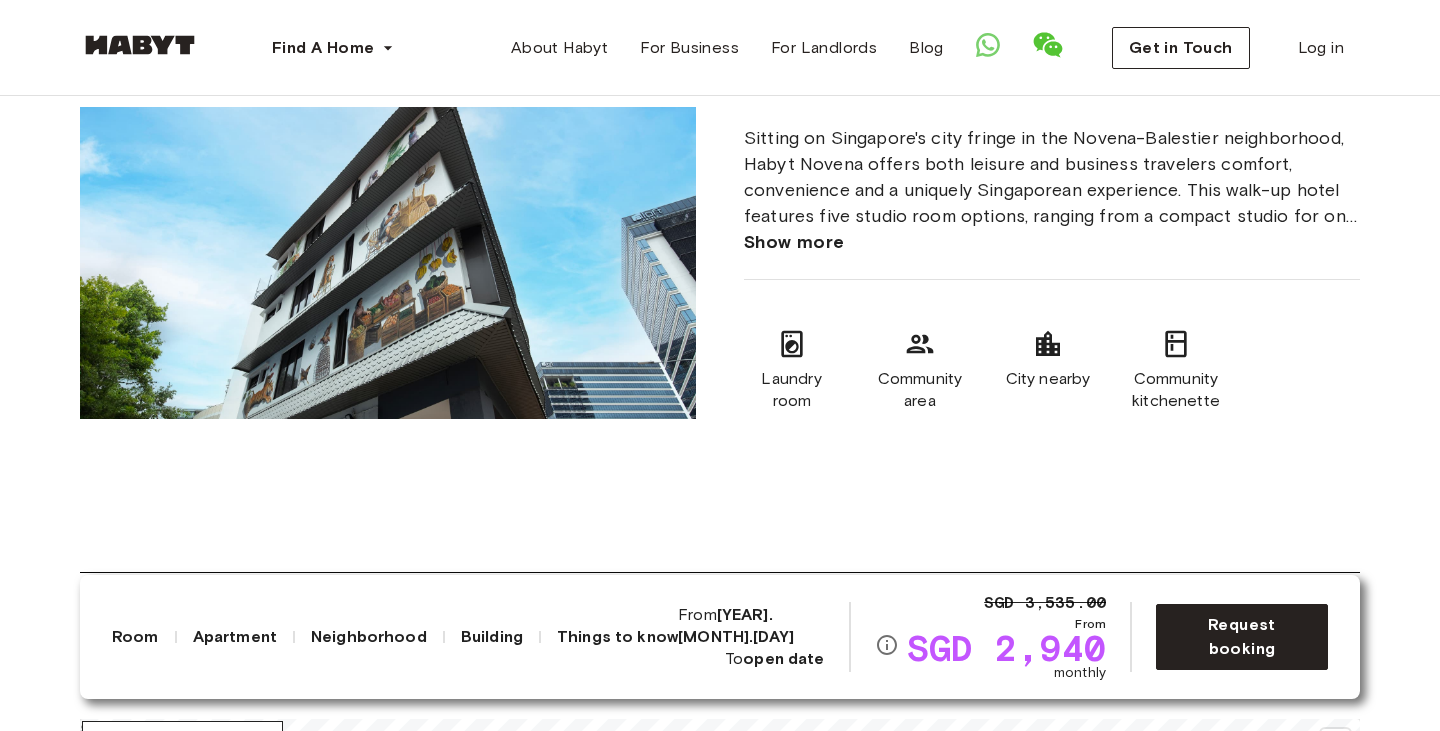 click on "Laundry room" at bounding box center [792, 390] 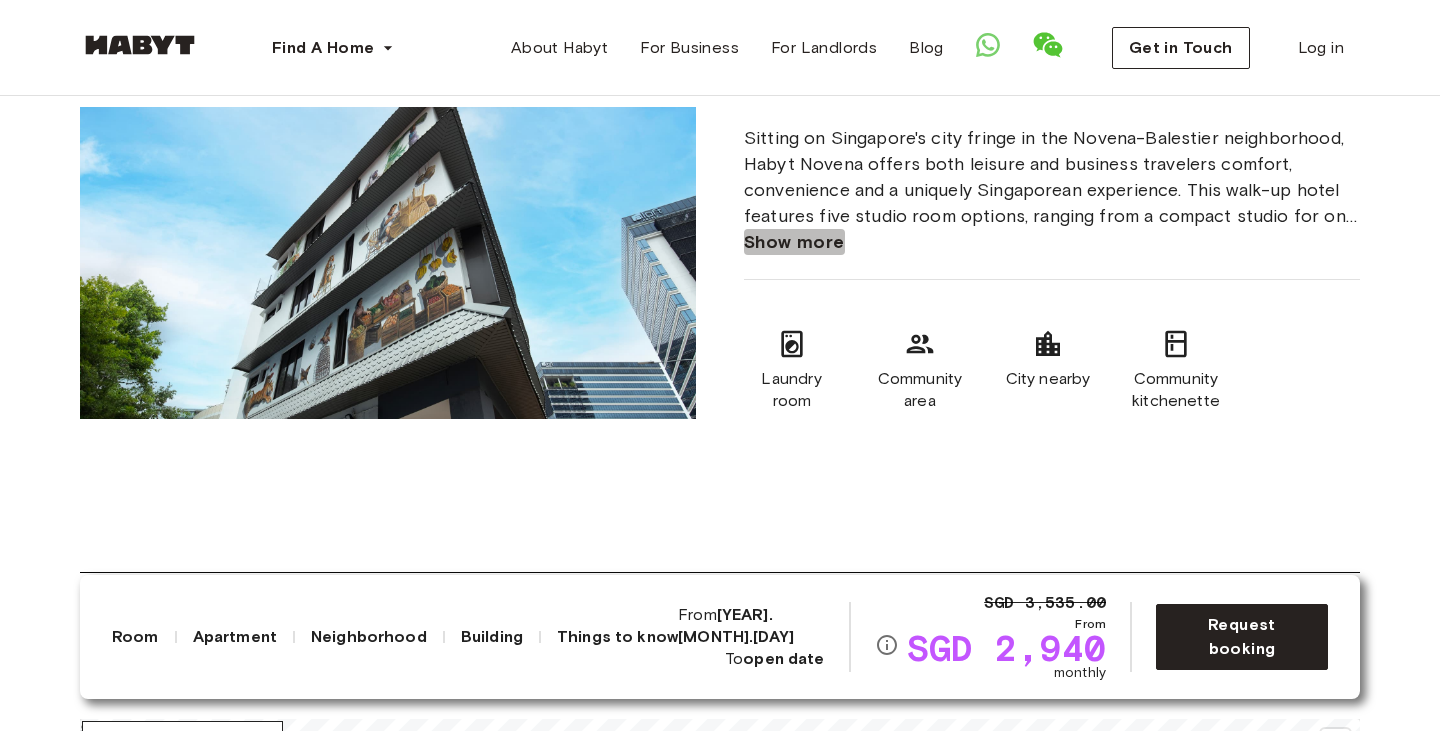 click on "Show more" at bounding box center [794, 242] 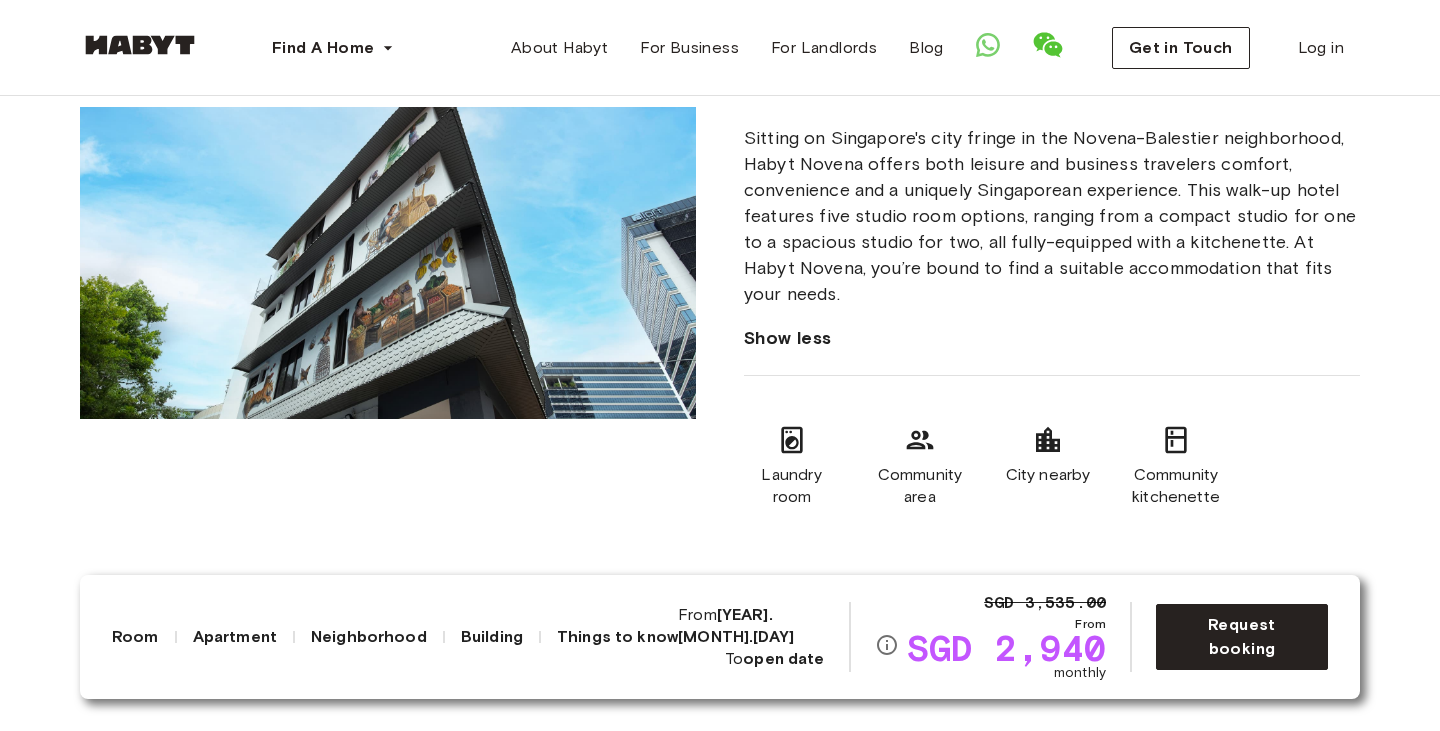 click on "Laundry room Community area City nearby Community kitchenette" at bounding box center [984, 466] 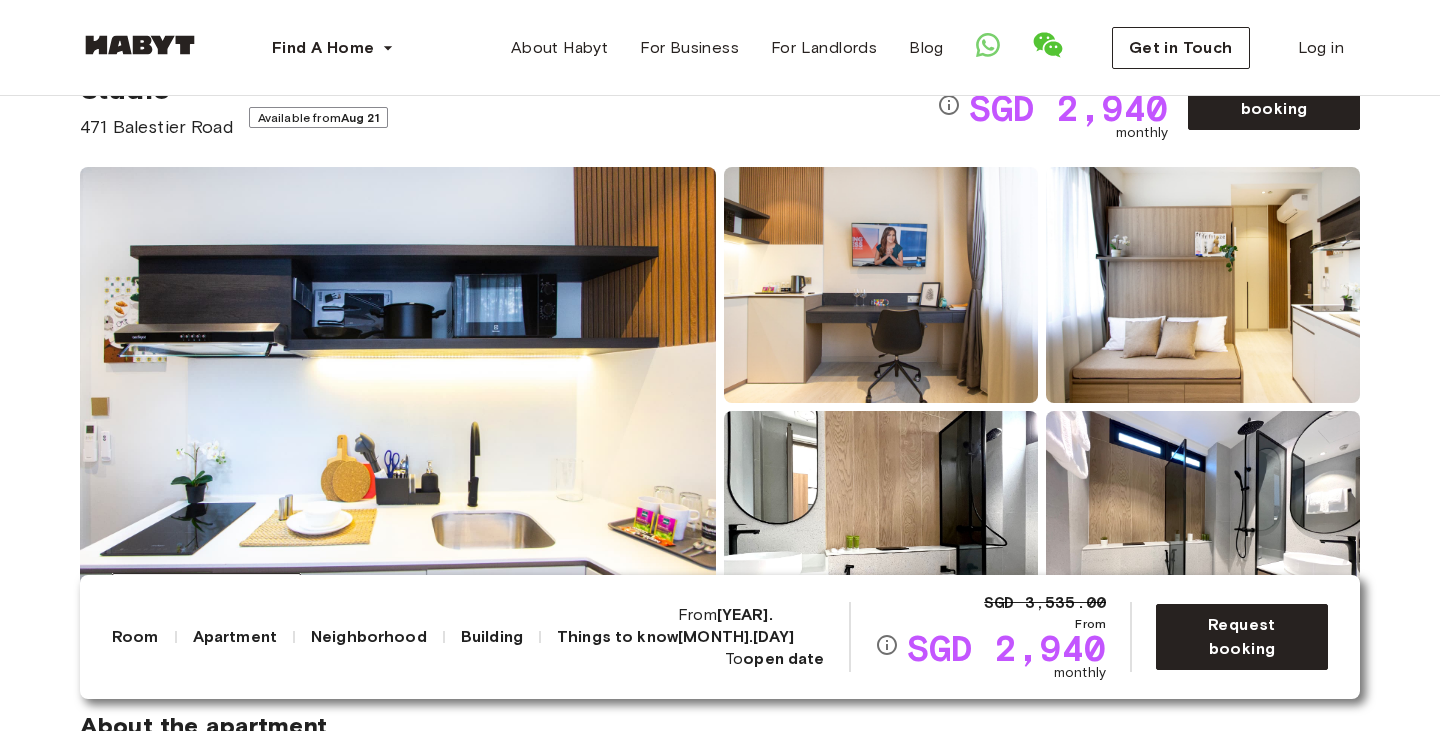 scroll, scrollTop: 0, scrollLeft: 0, axis: both 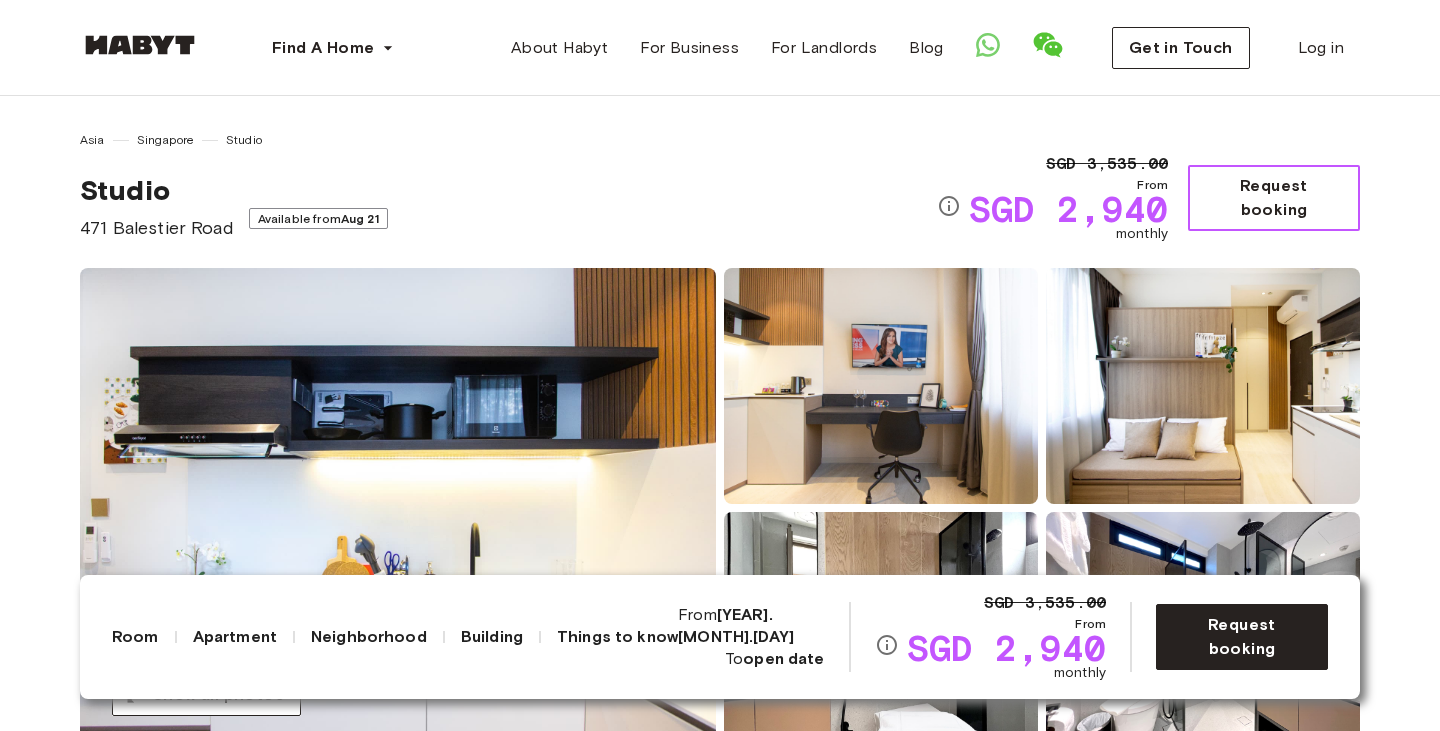 click on "Request booking" at bounding box center [1274, 198] 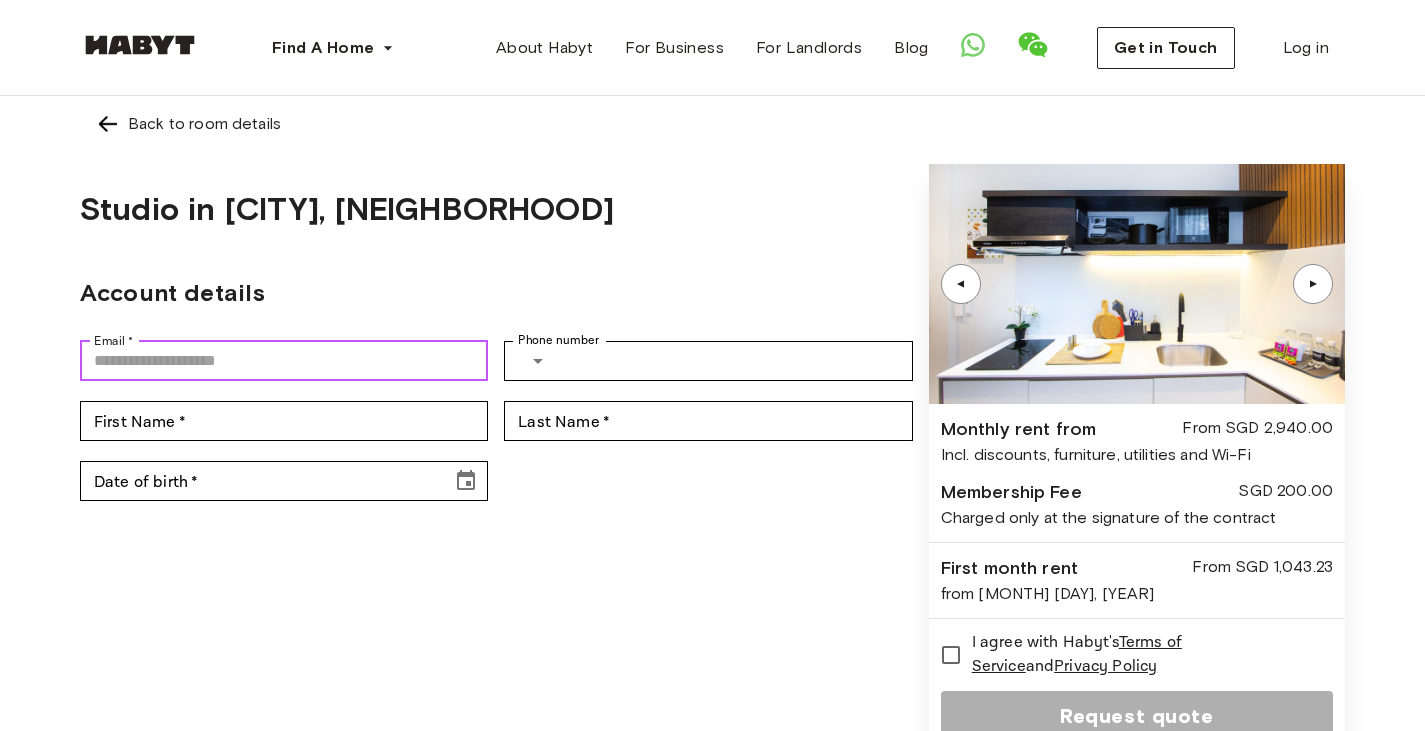 click on "Email   *" at bounding box center (284, 361) 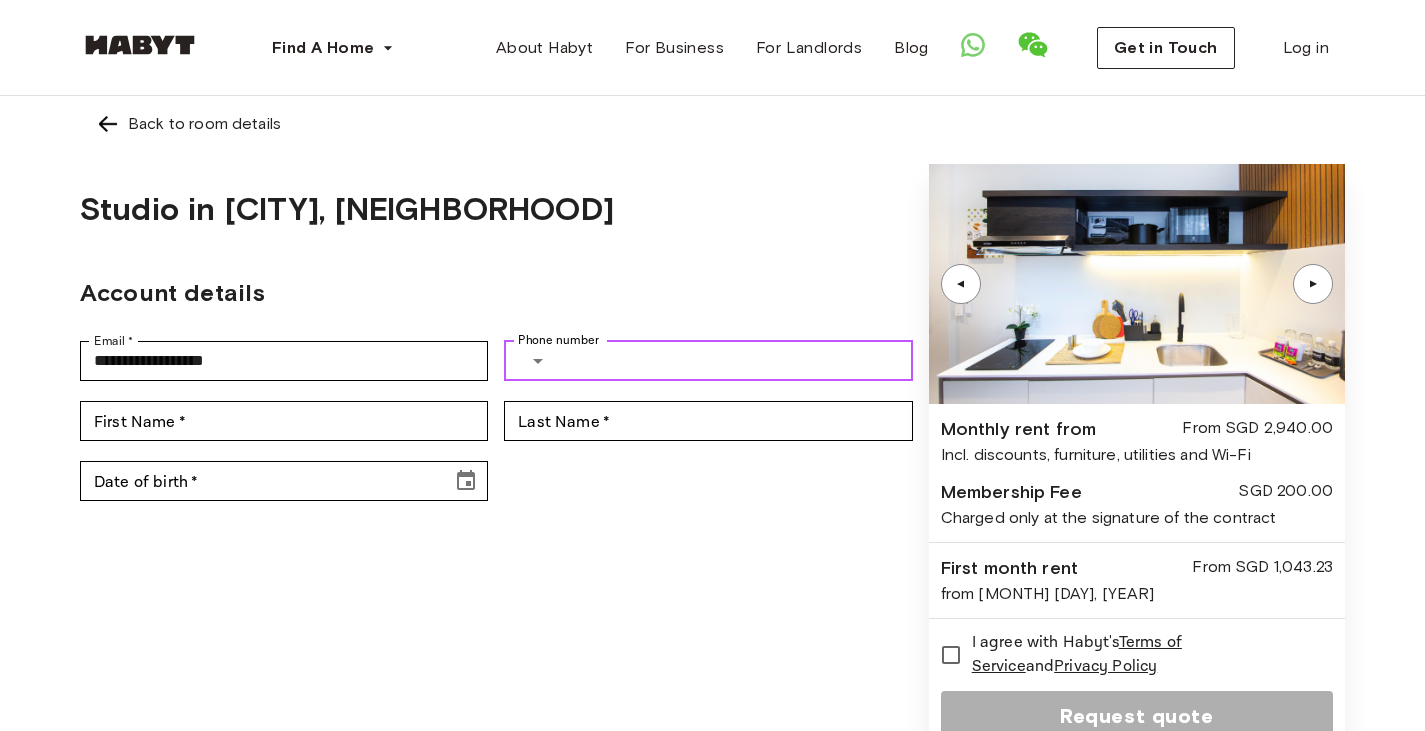 click on "Phone number" at bounding box center [739, 361] 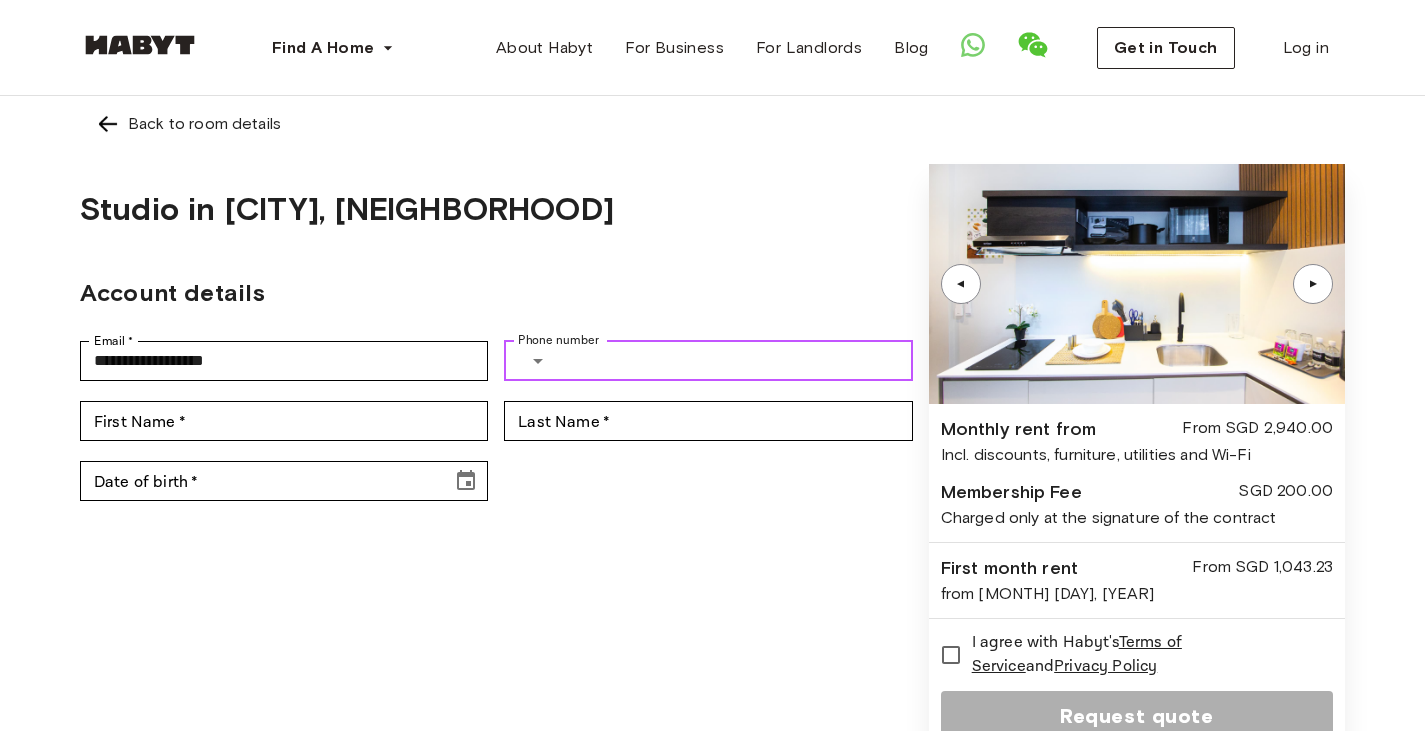 click at bounding box center [538, 361] 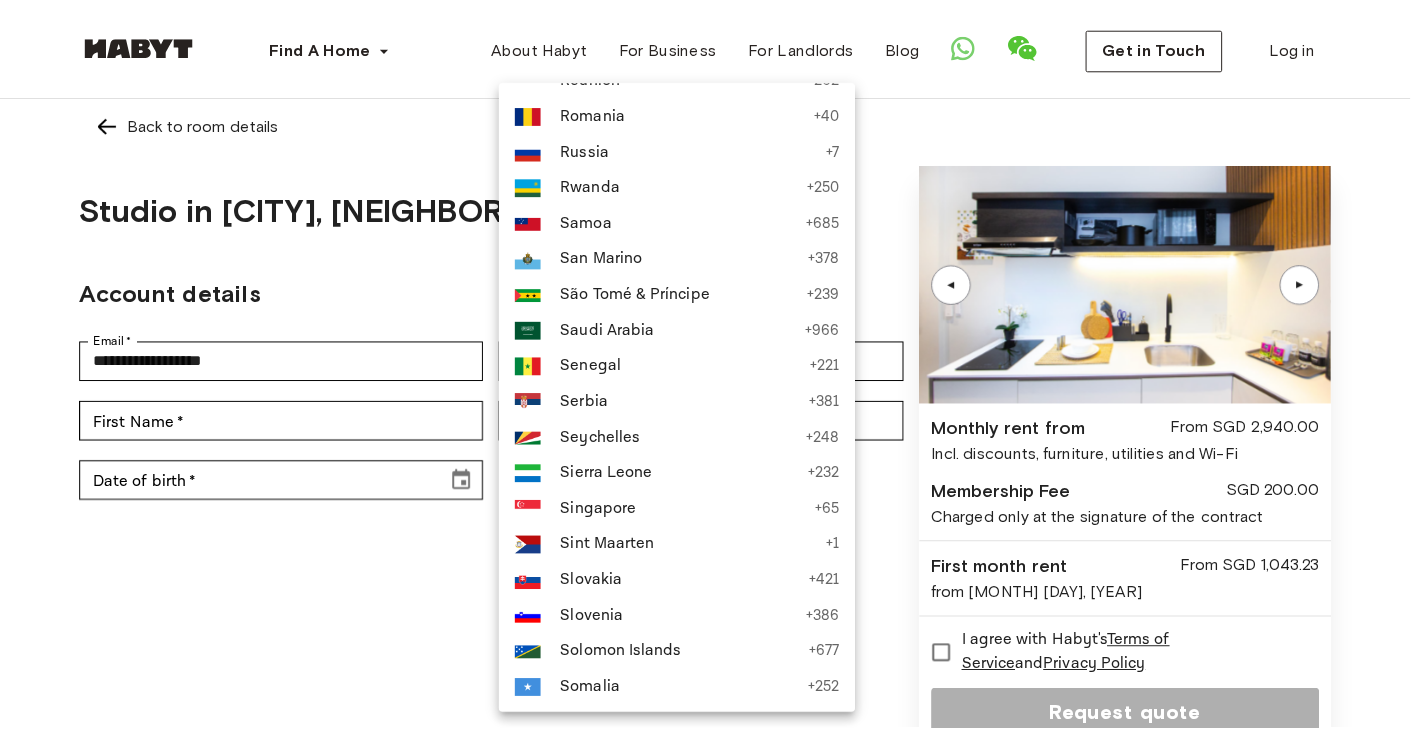 scroll, scrollTop: 6600, scrollLeft: 0, axis: vertical 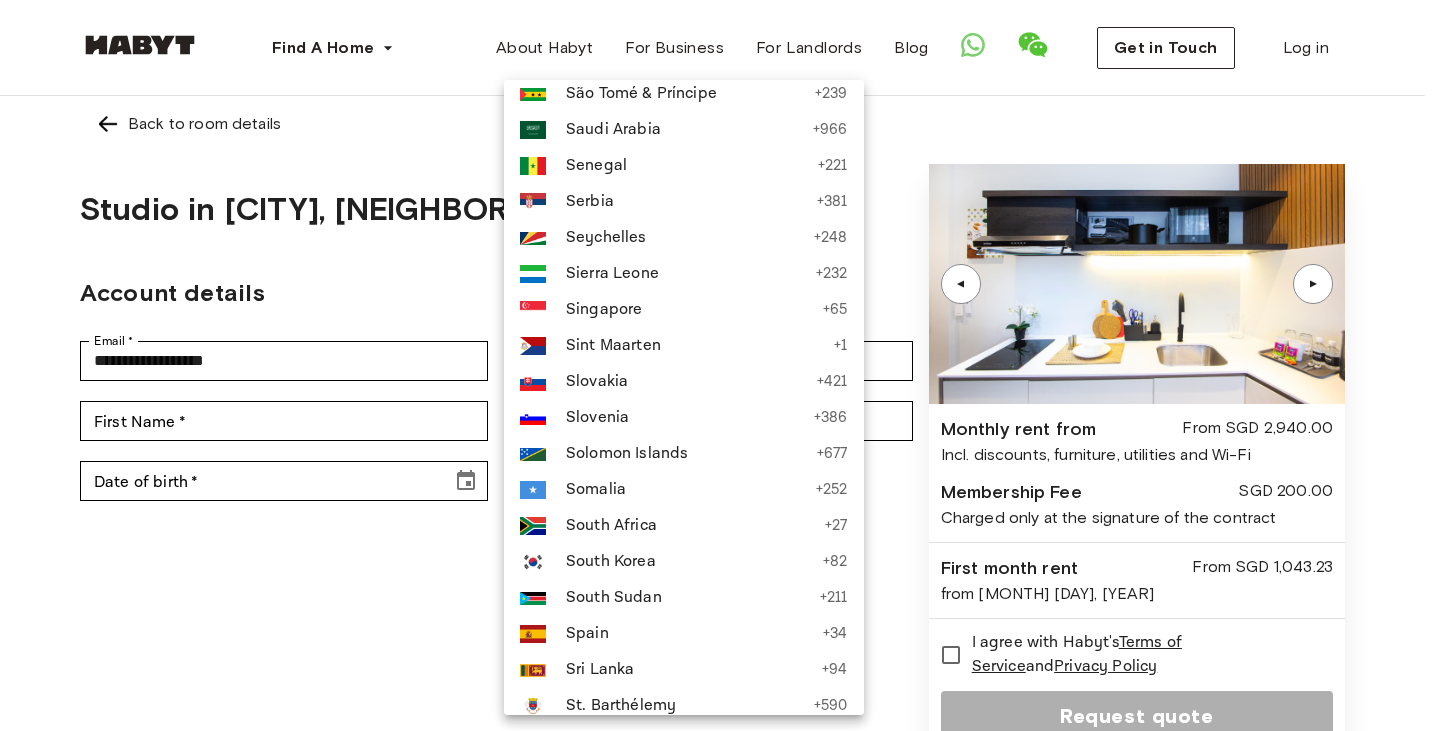 click on "South Korea" at bounding box center (689, 562) 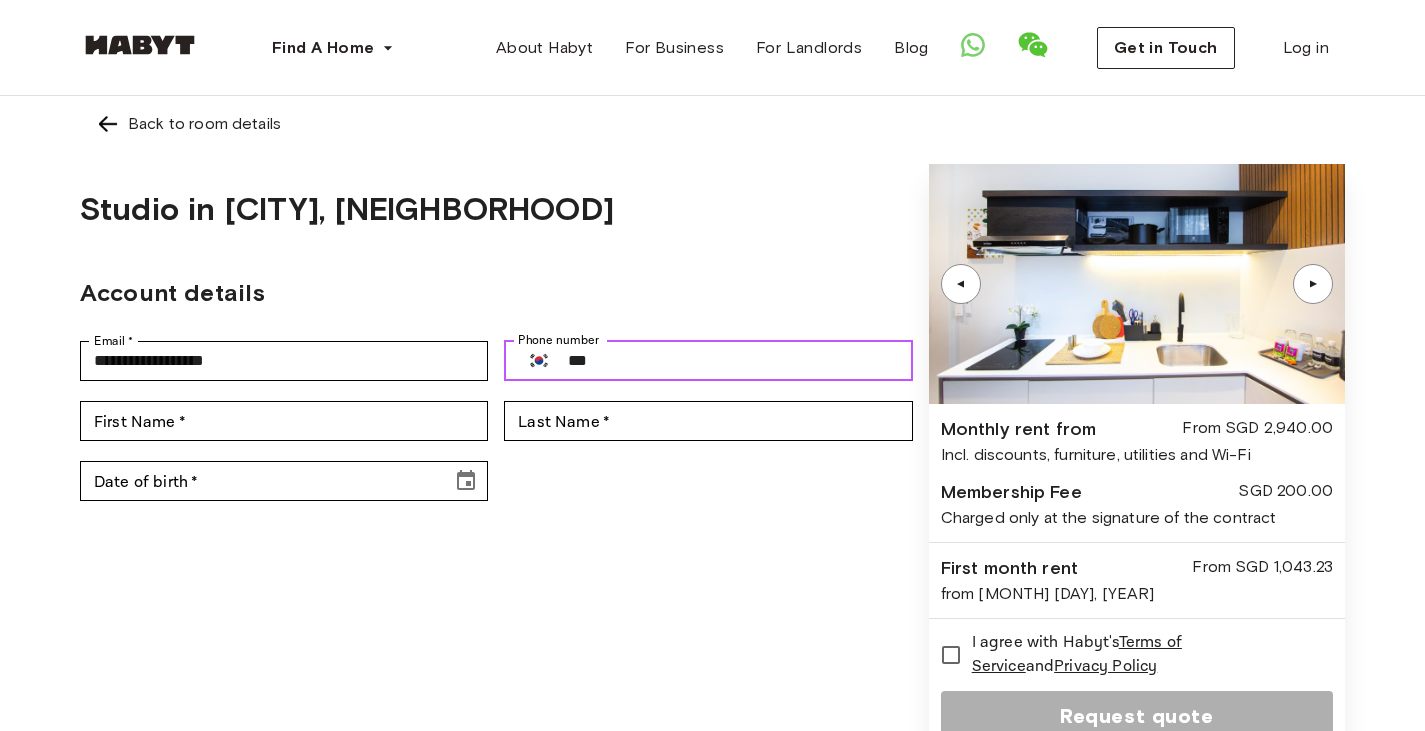 click on "***" at bounding box center [740, 361] 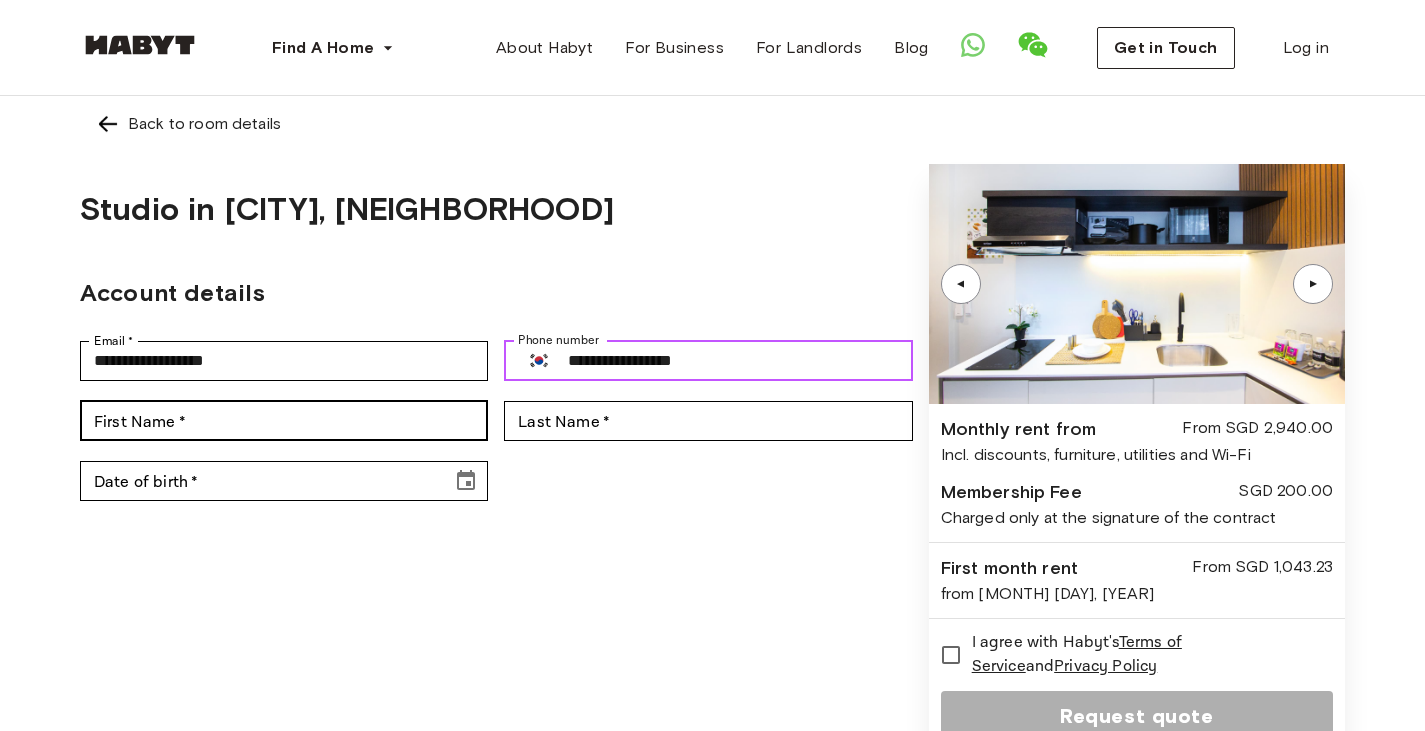 type on "**********" 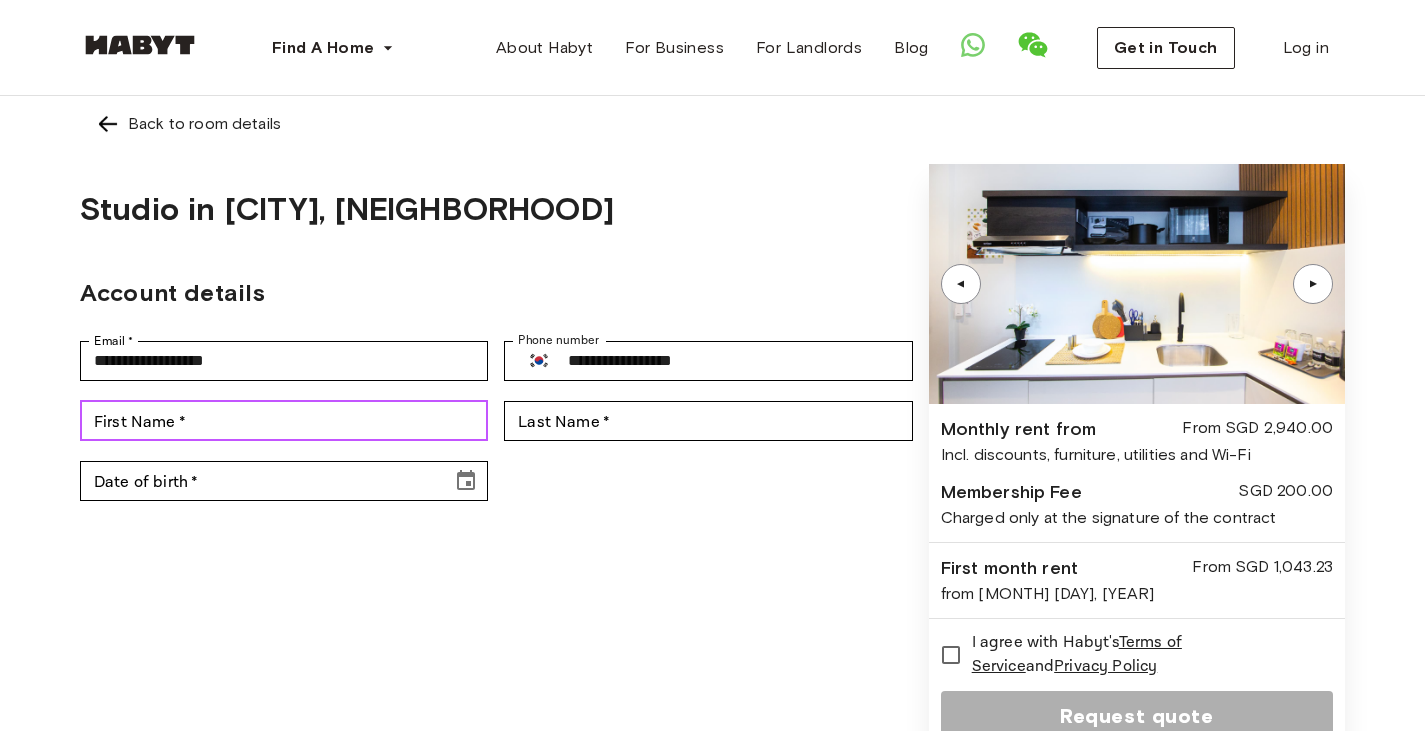 click on "First Name   *" at bounding box center (284, 421) 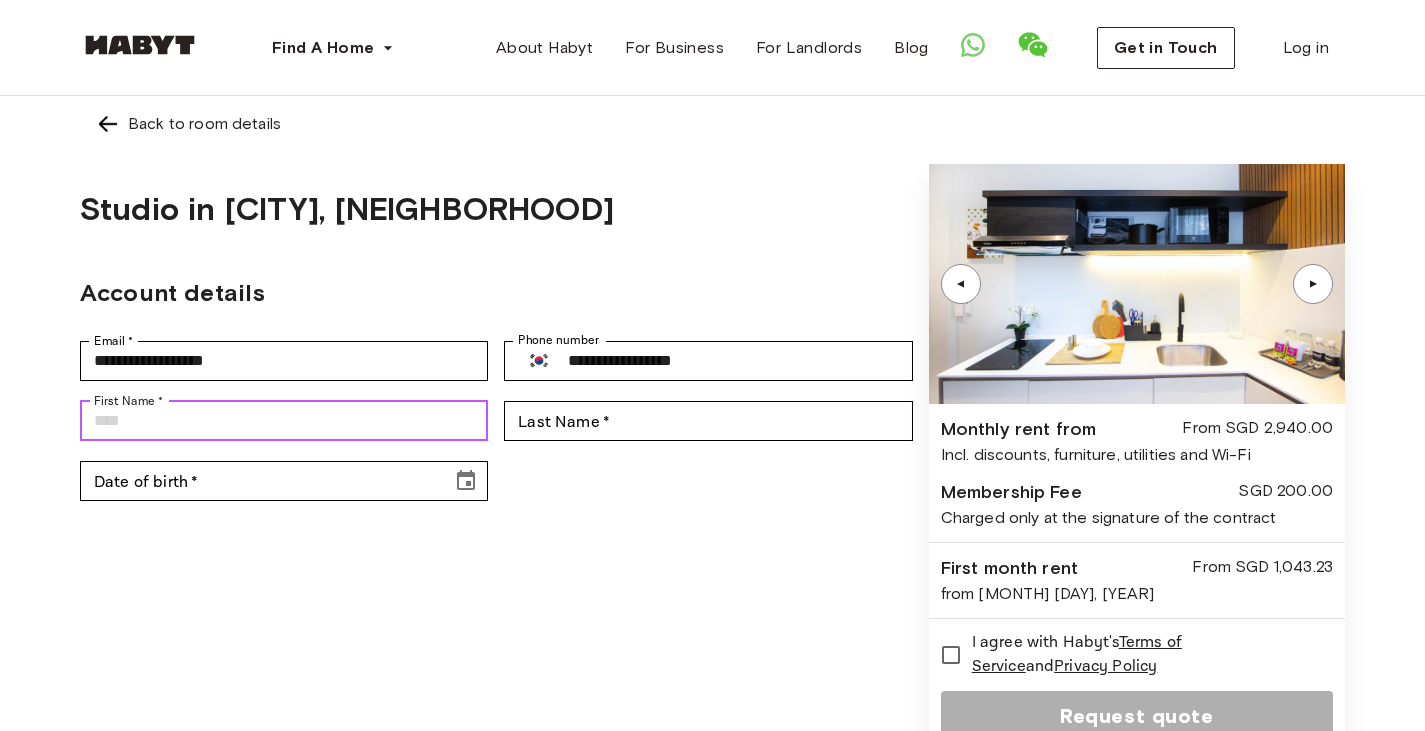 type on "*******" 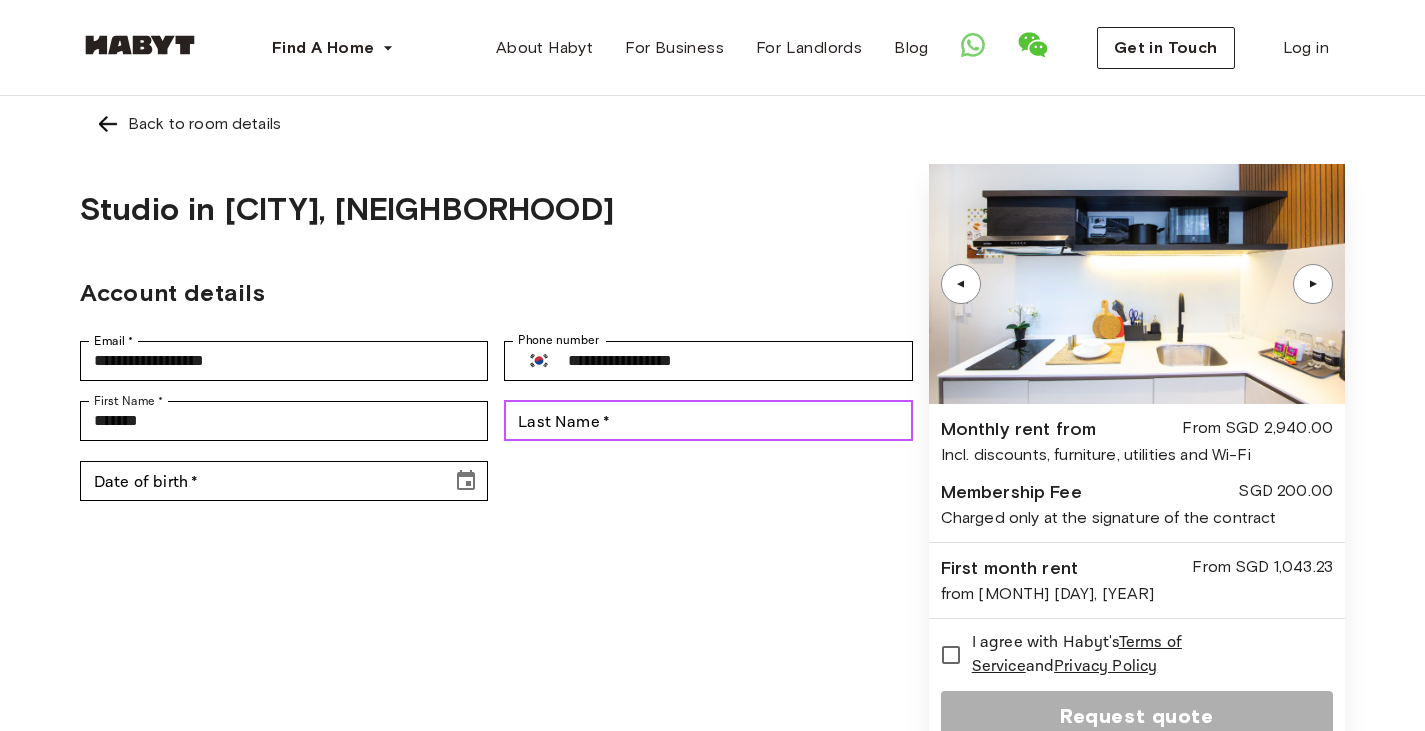 click on "Last Name   *" at bounding box center [708, 421] 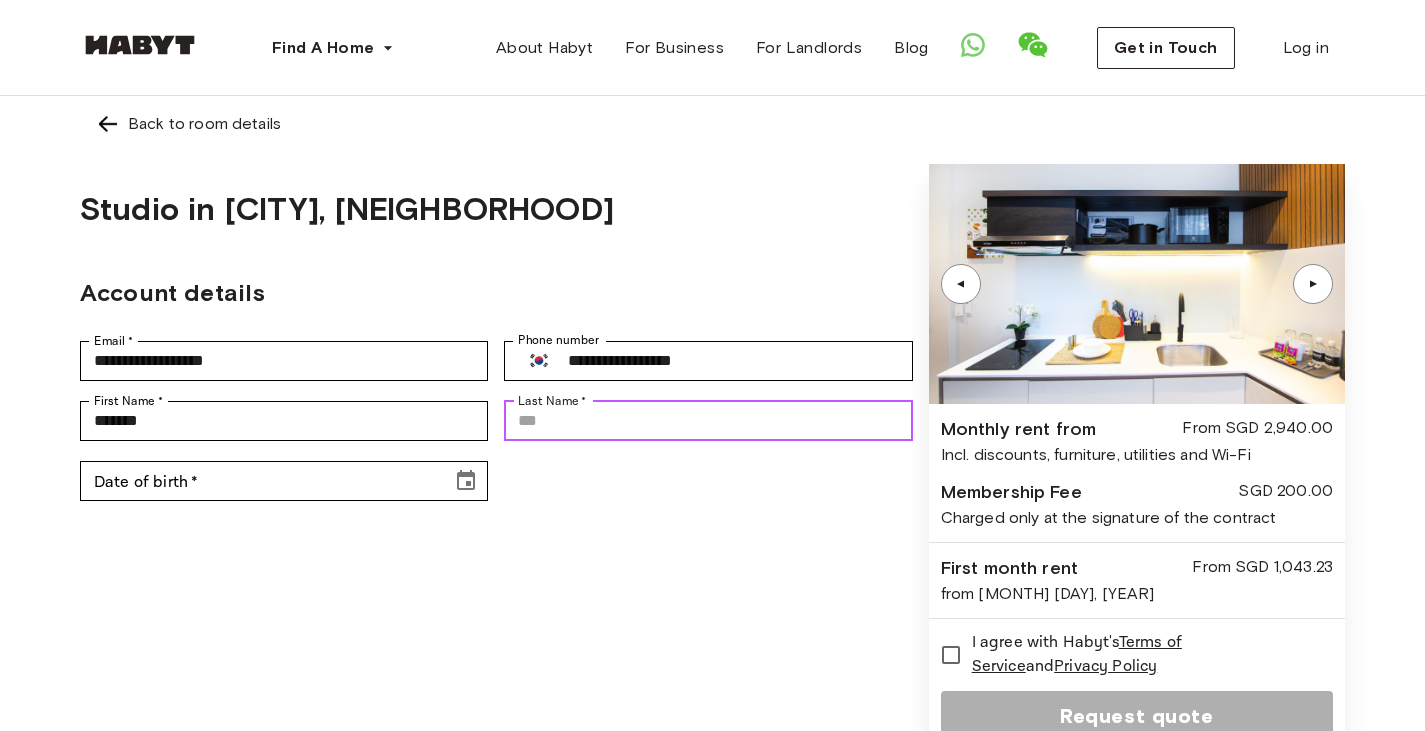 type on "****" 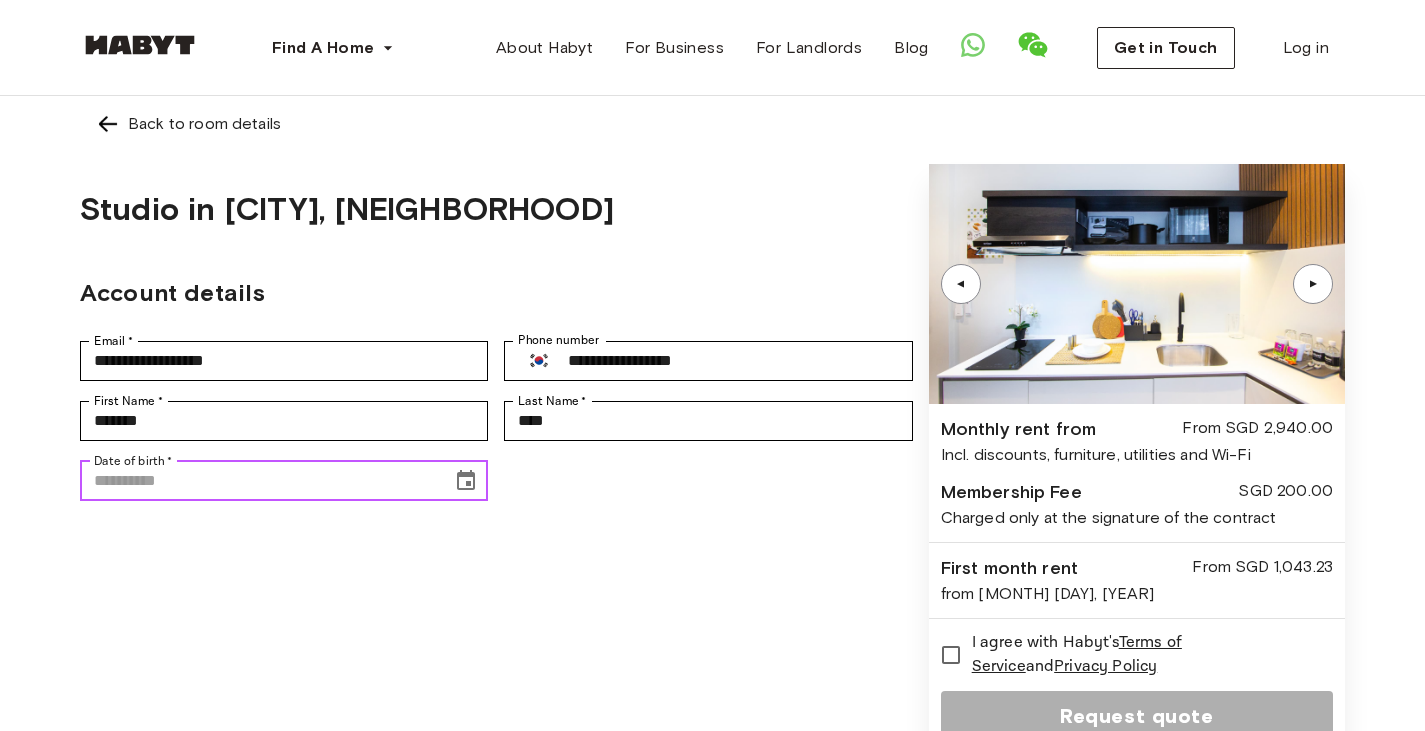 click on "Date of birth   *" at bounding box center [259, 481] 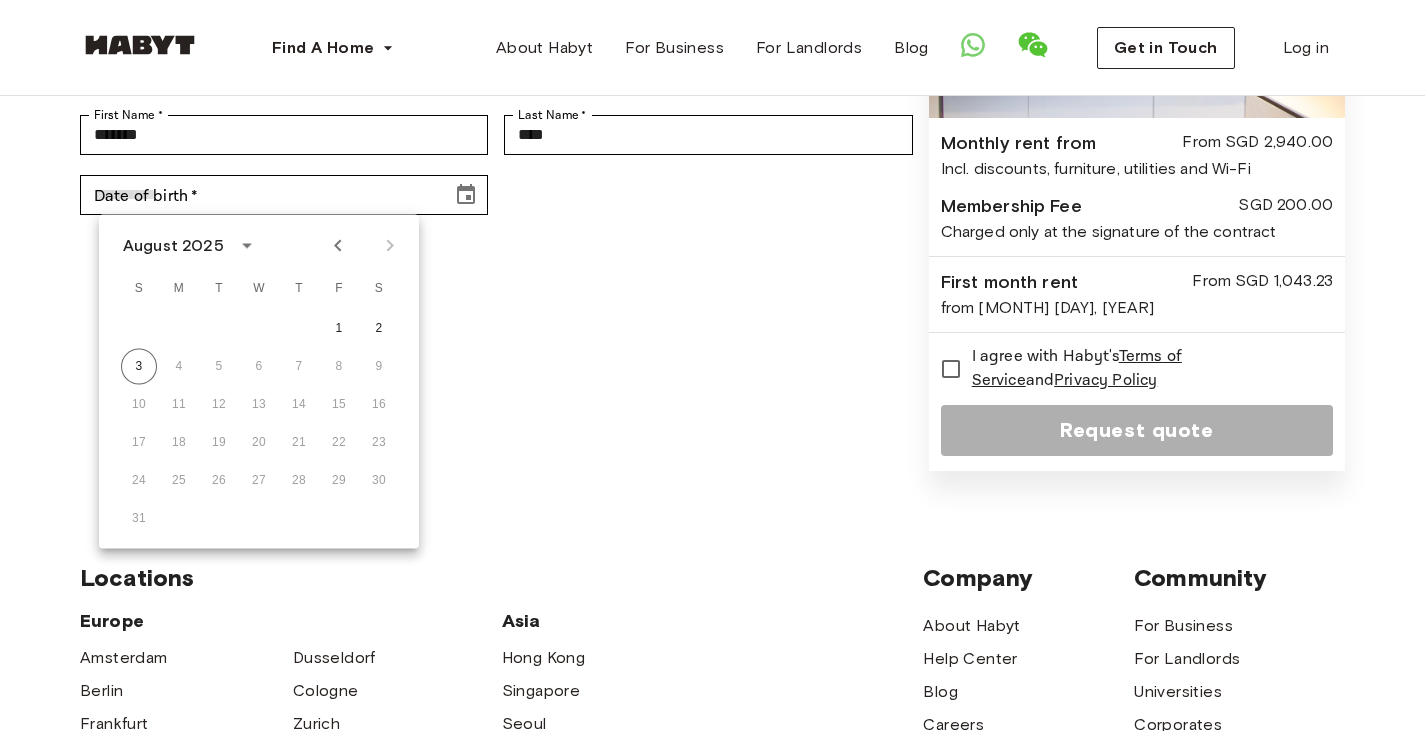 scroll, scrollTop: 300, scrollLeft: 0, axis: vertical 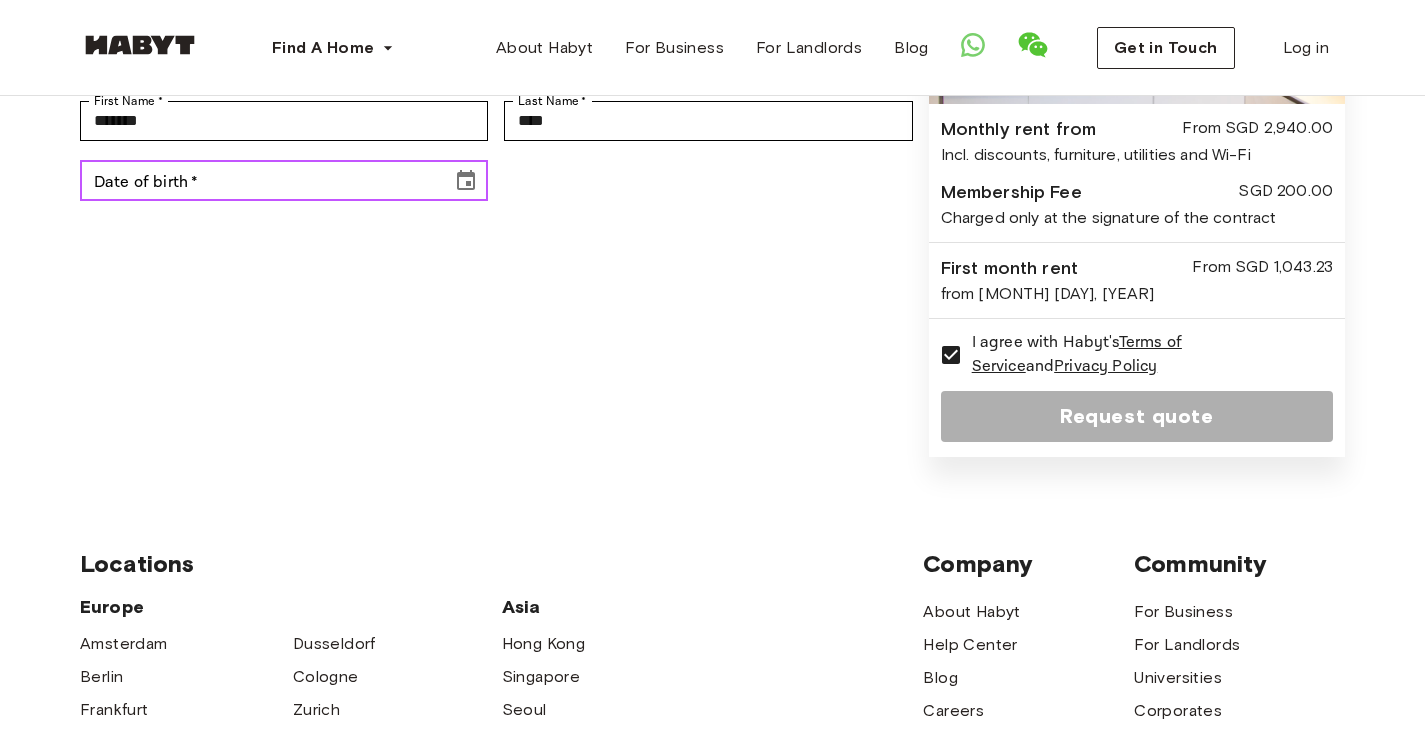 click at bounding box center [466, 181] 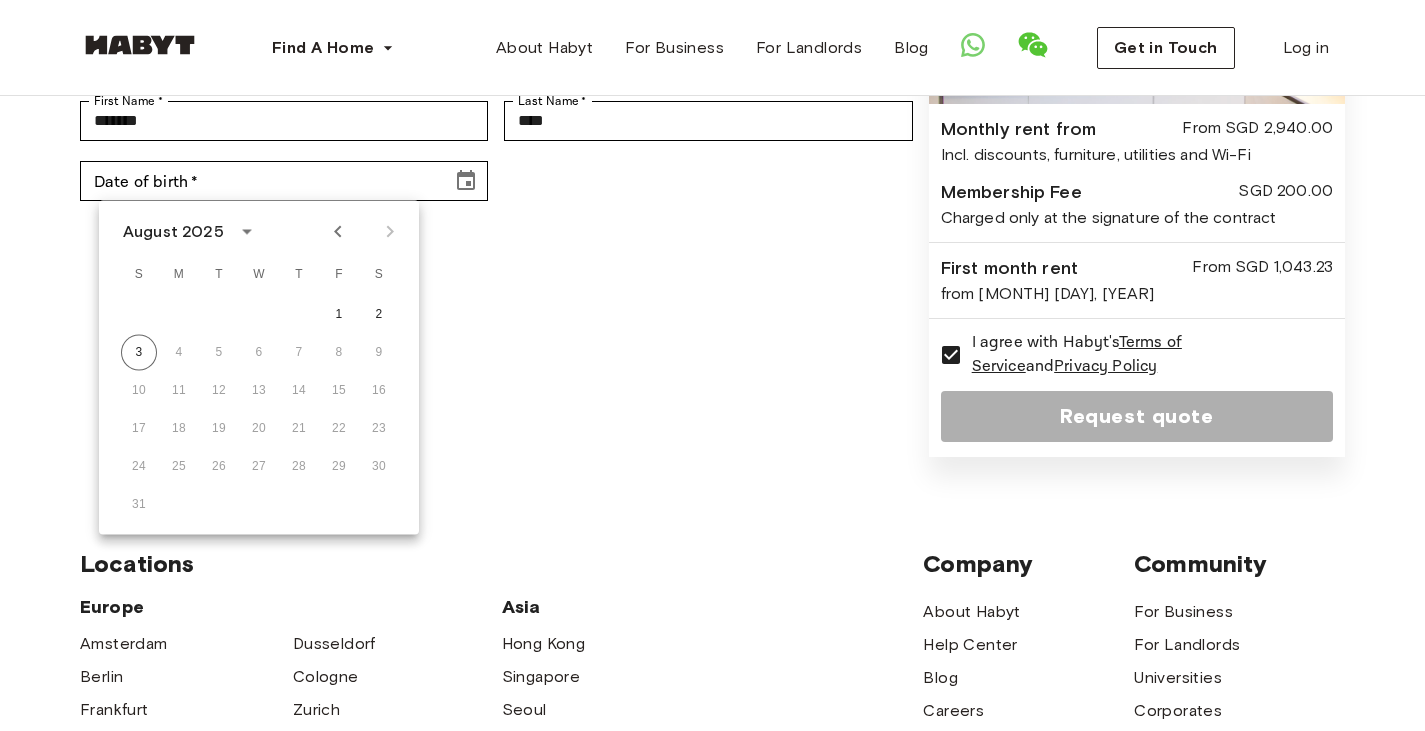click at bounding box center (247, 232) 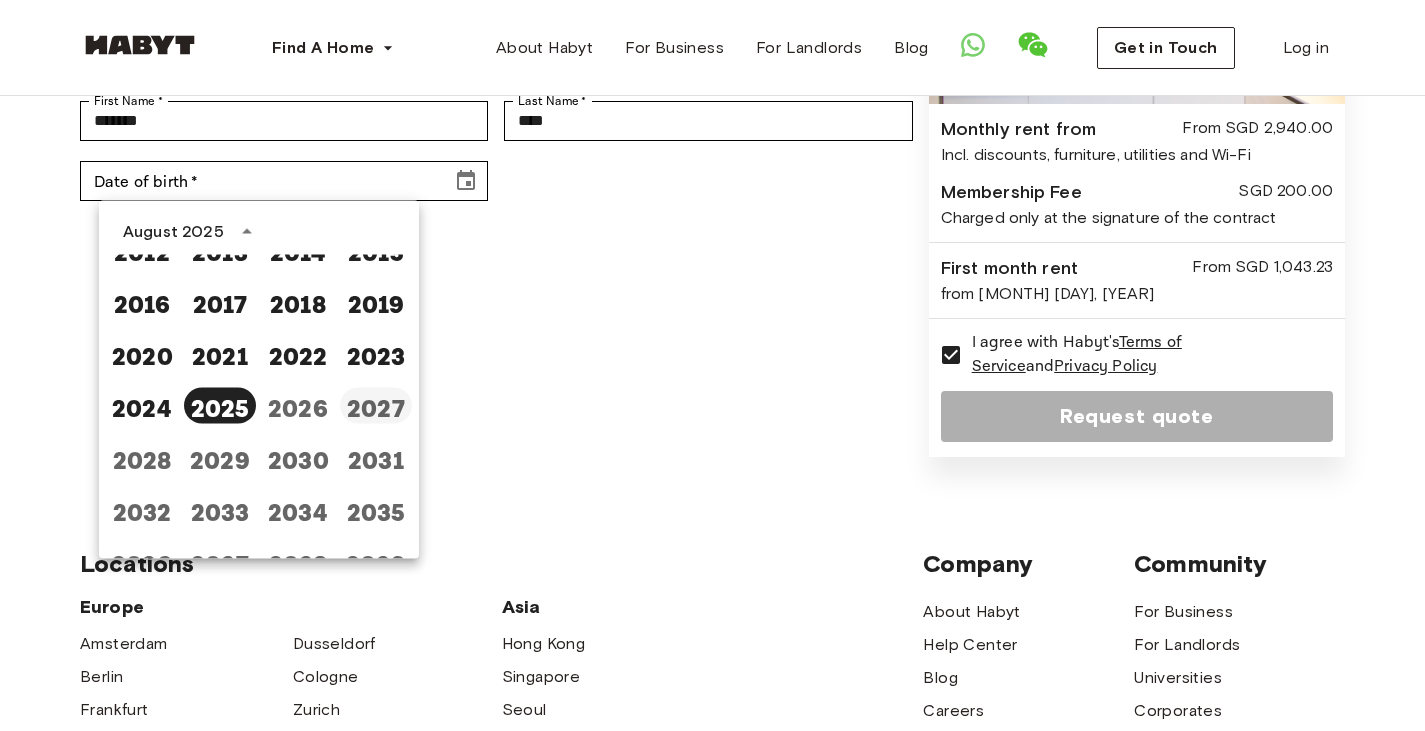 scroll, scrollTop: 1187, scrollLeft: 0, axis: vertical 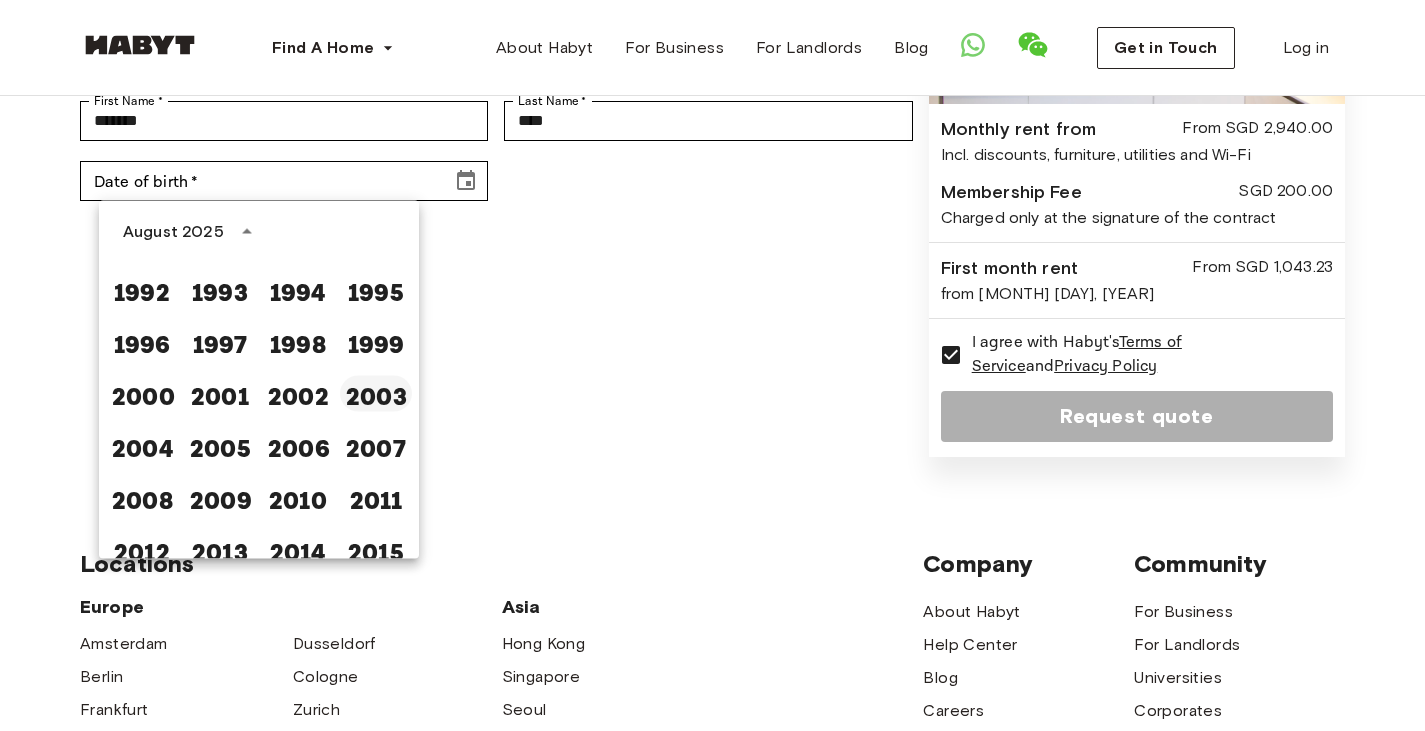 click on "2003" at bounding box center [376, 394] 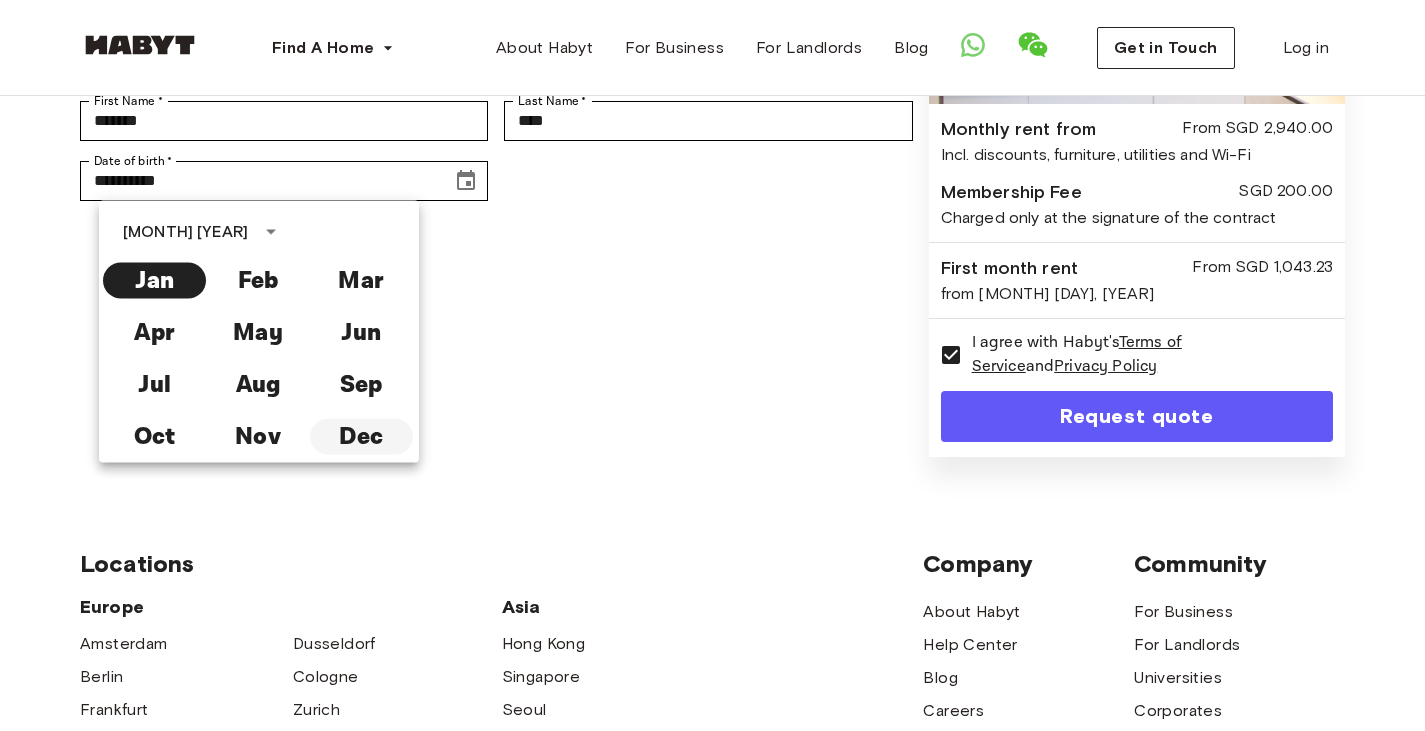 click on "Dec" at bounding box center [361, 437] 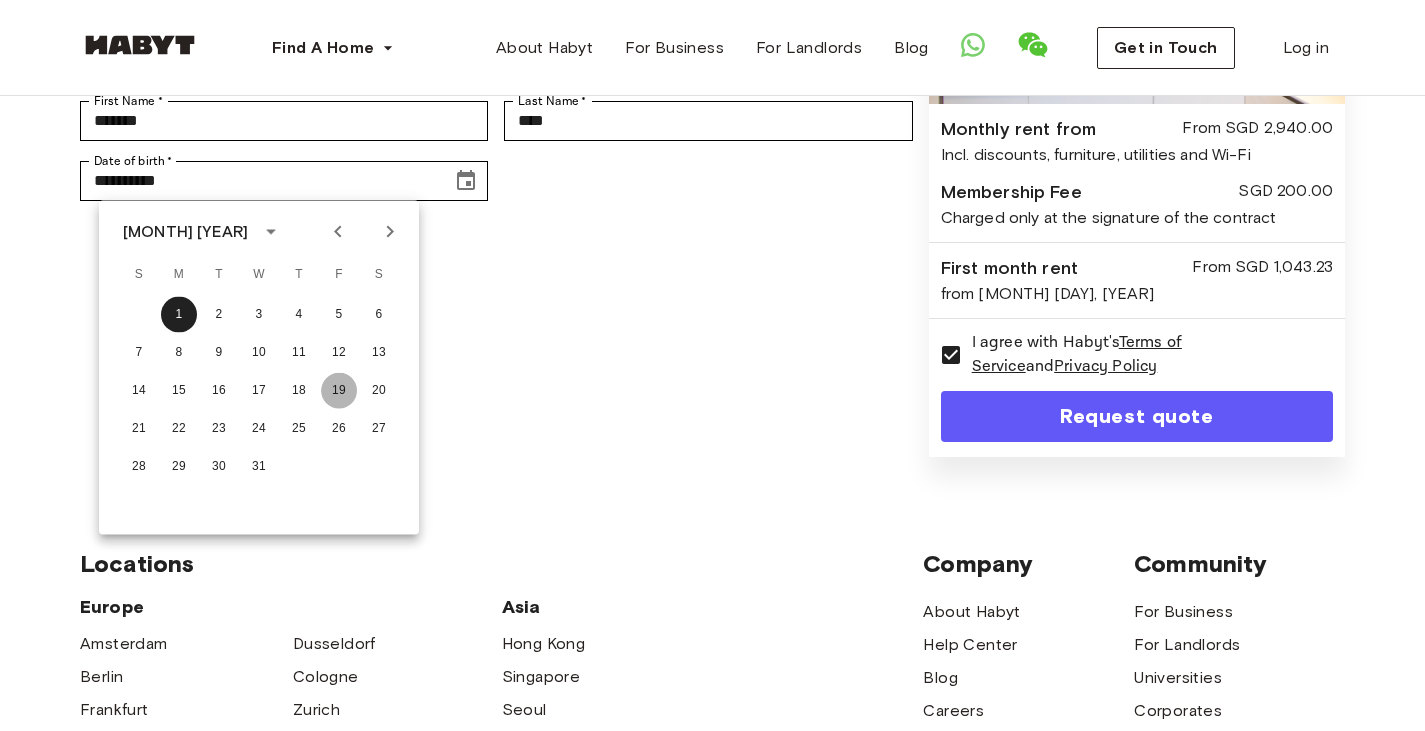 click on "19" at bounding box center (339, 391) 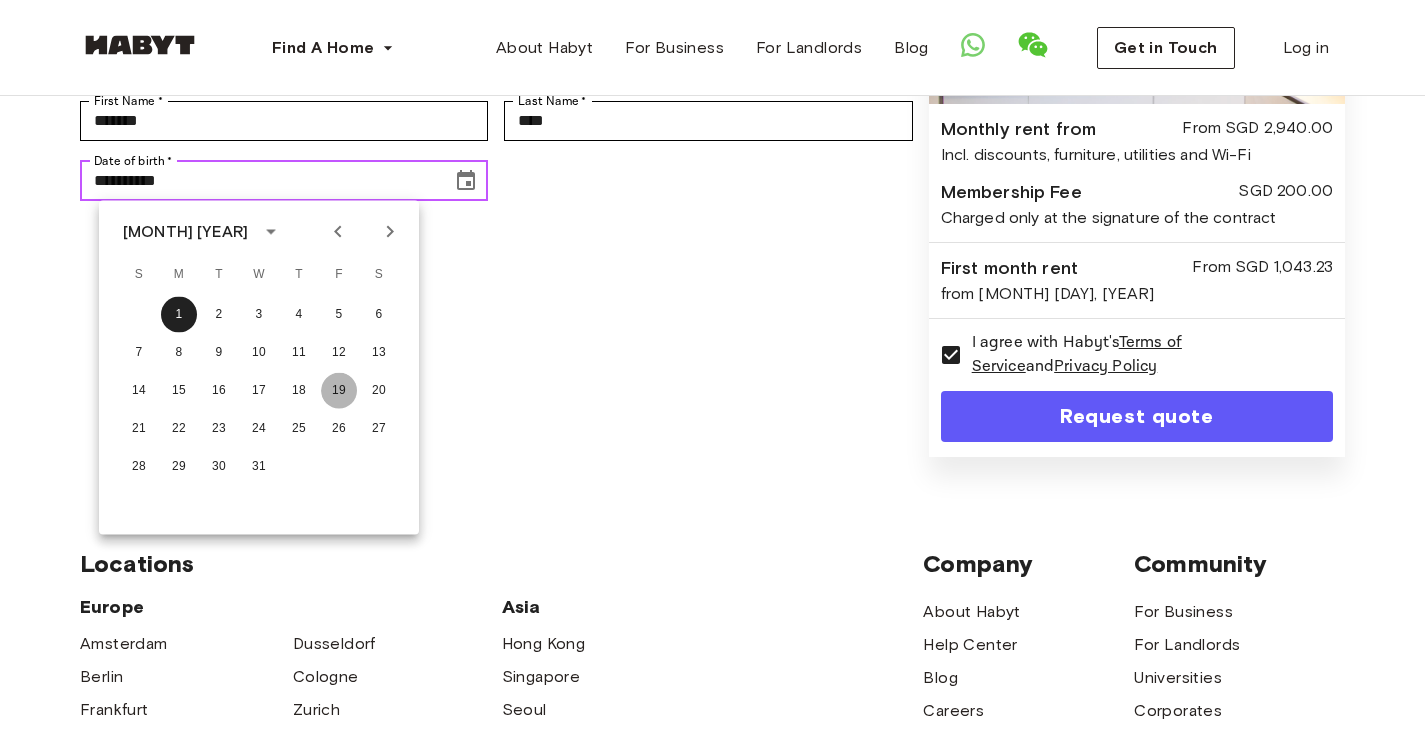 type on "**********" 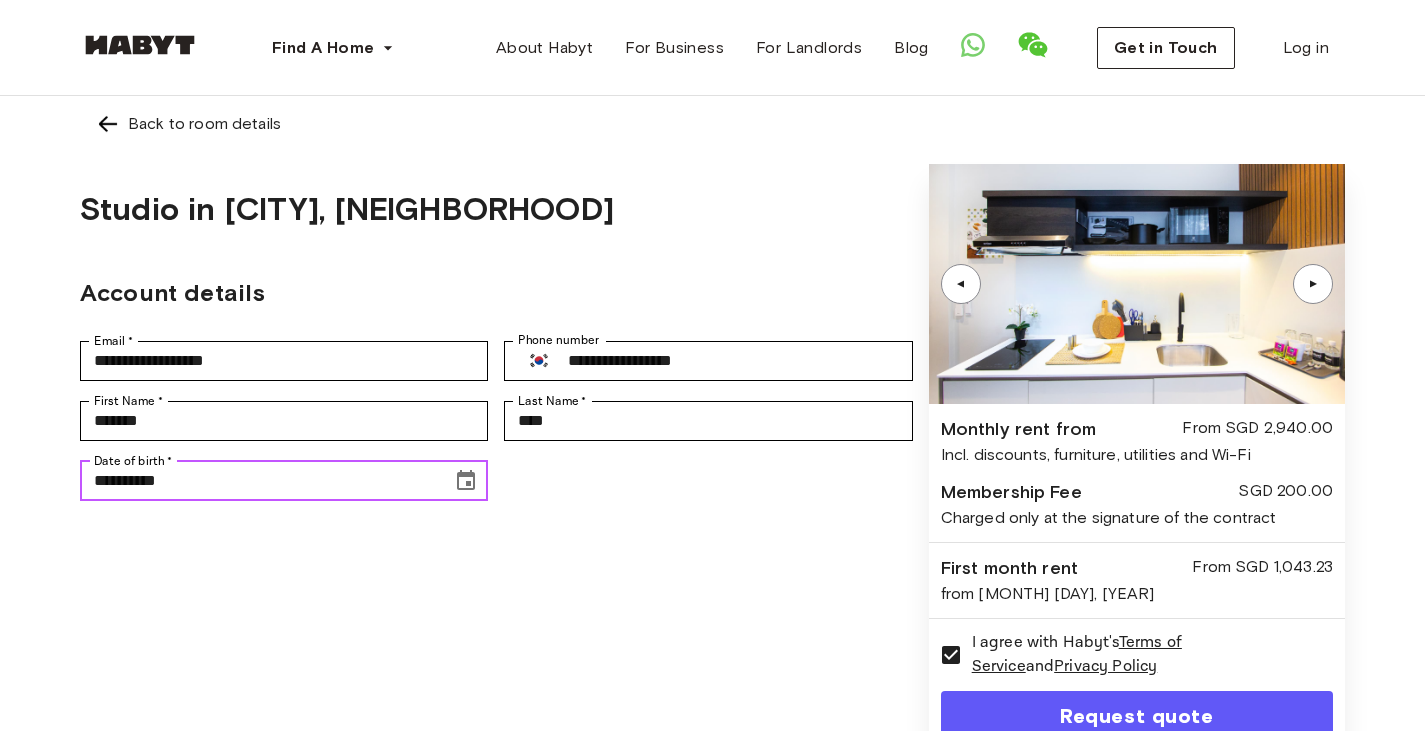scroll, scrollTop: 100, scrollLeft: 0, axis: vertical 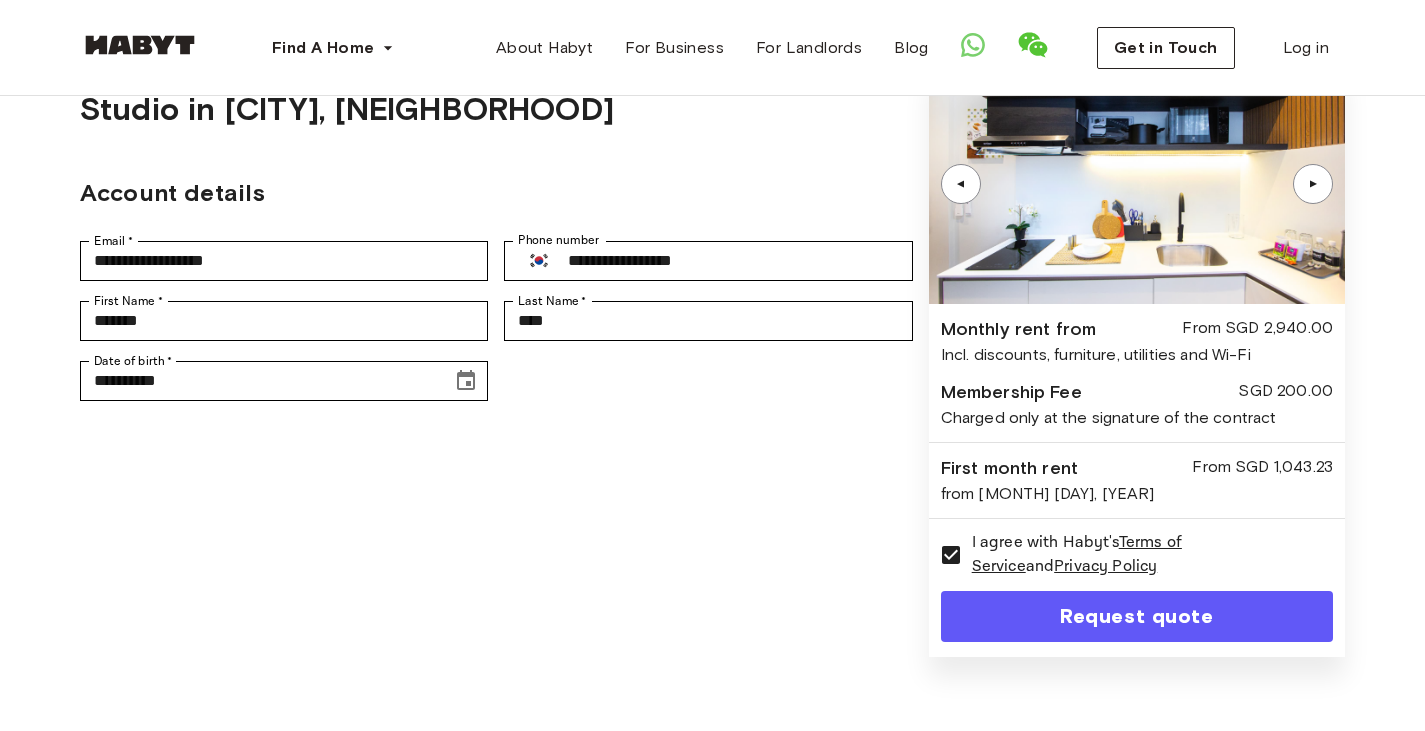 click on "Request quote" at bounding box center [1137, 616] 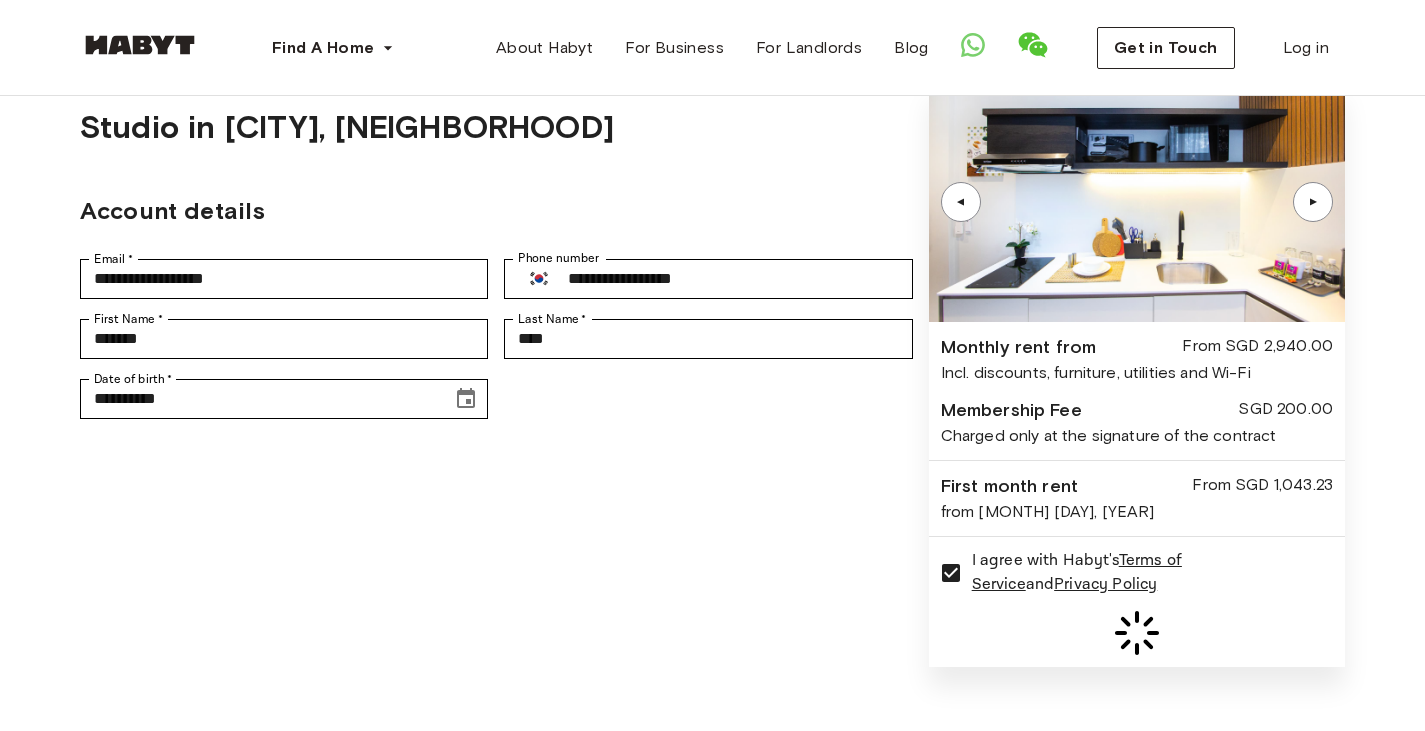 scroll, scrollTop: 100, scrollLeft: 0, axis: vertical 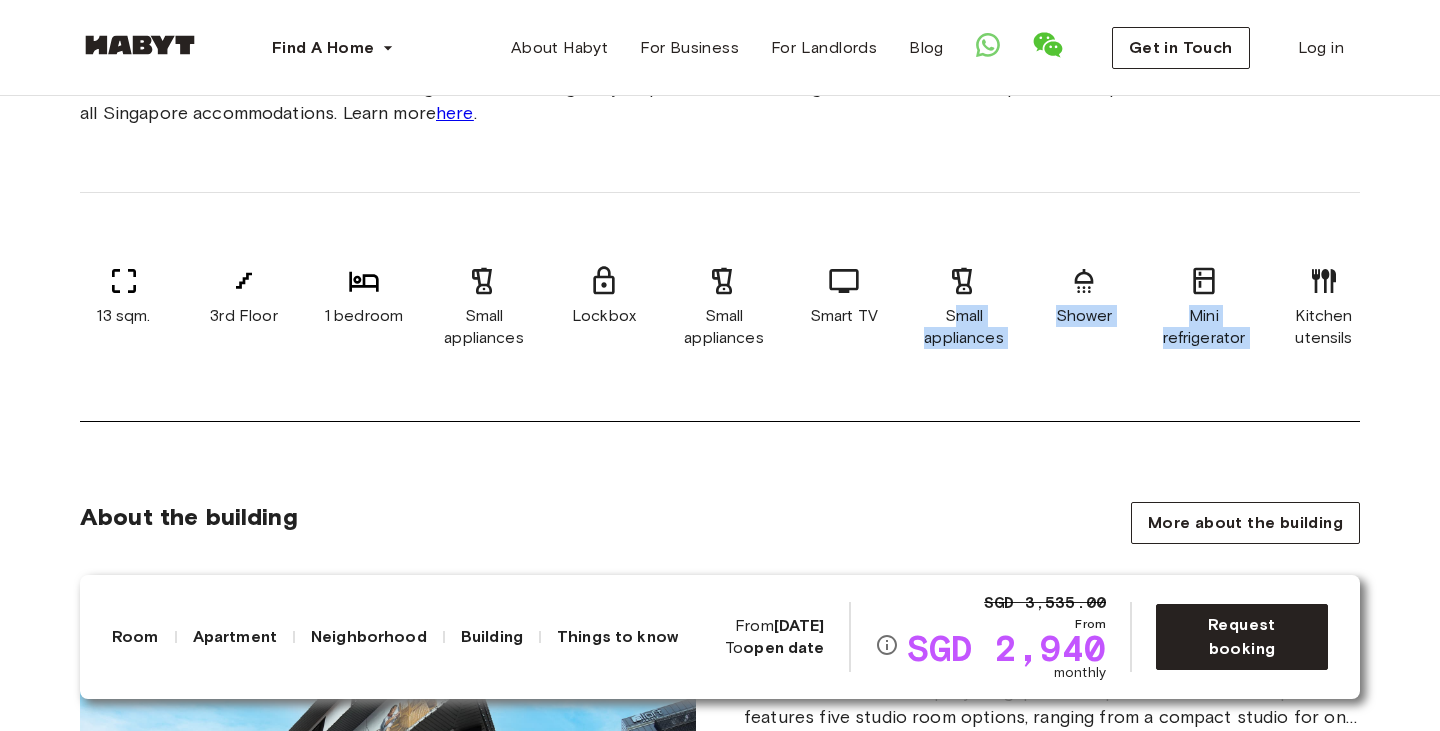 drag, startPoint x: 1265, startPoint y: 265, endPoint x: 953, endPoint y: 308, distance: 314.9492 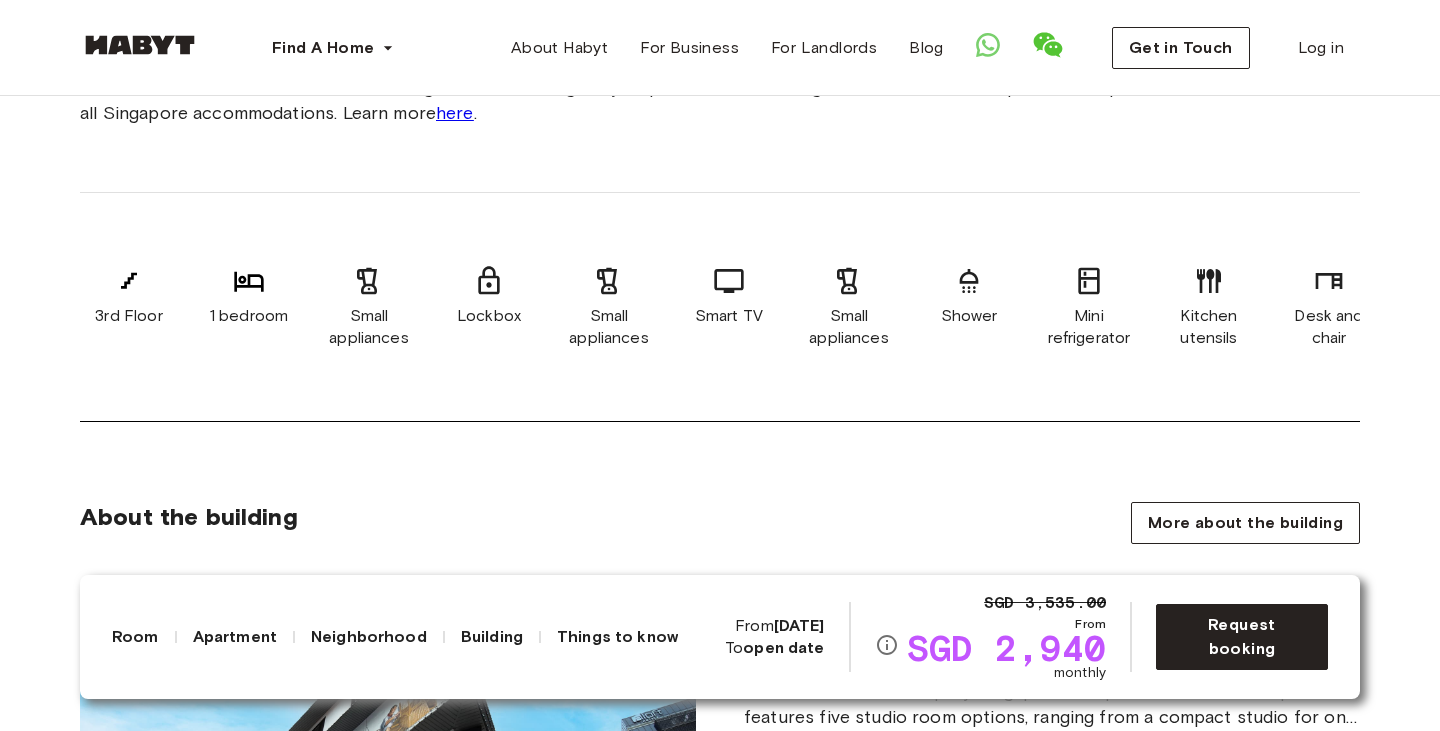 scroll, scrollTop: 0, scrollLeft: 128, axis: horizontal 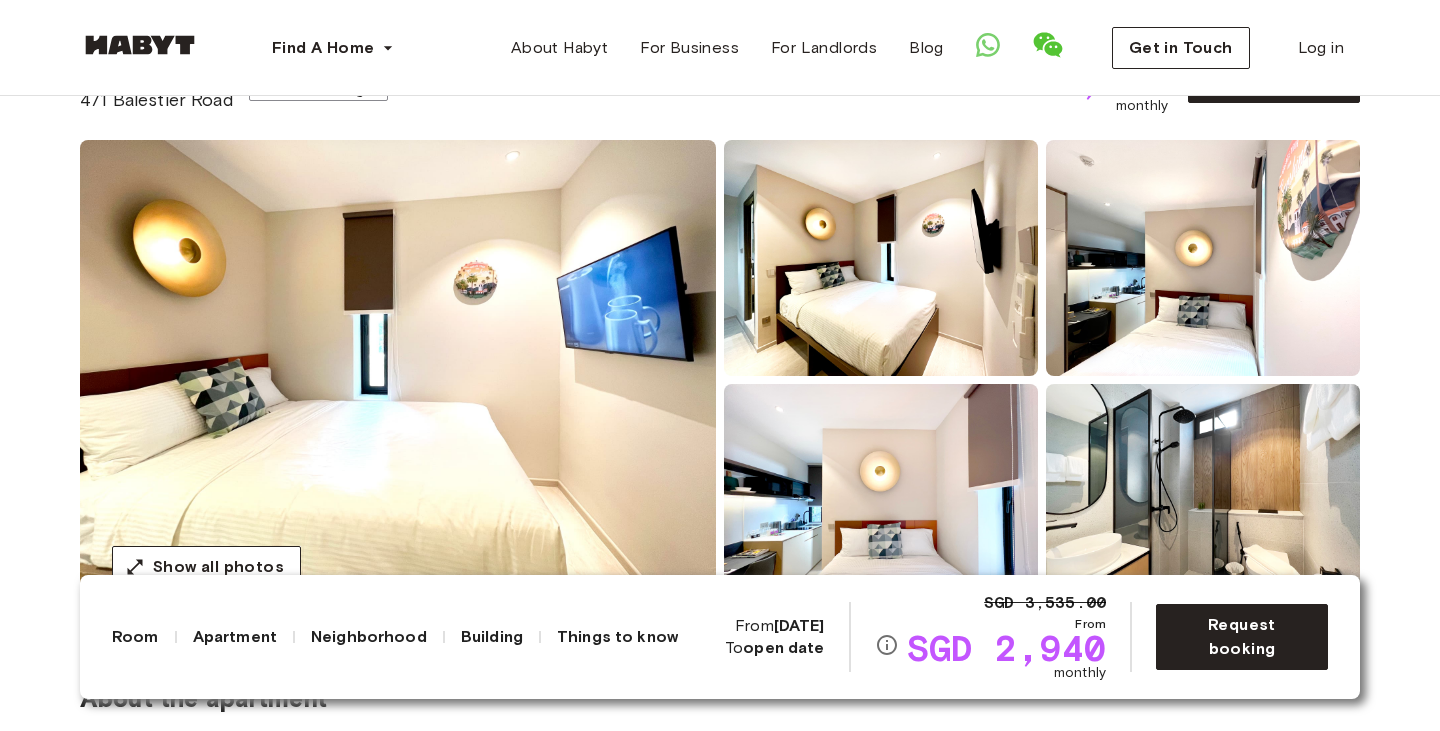 click at bounding box center (1203, 502) 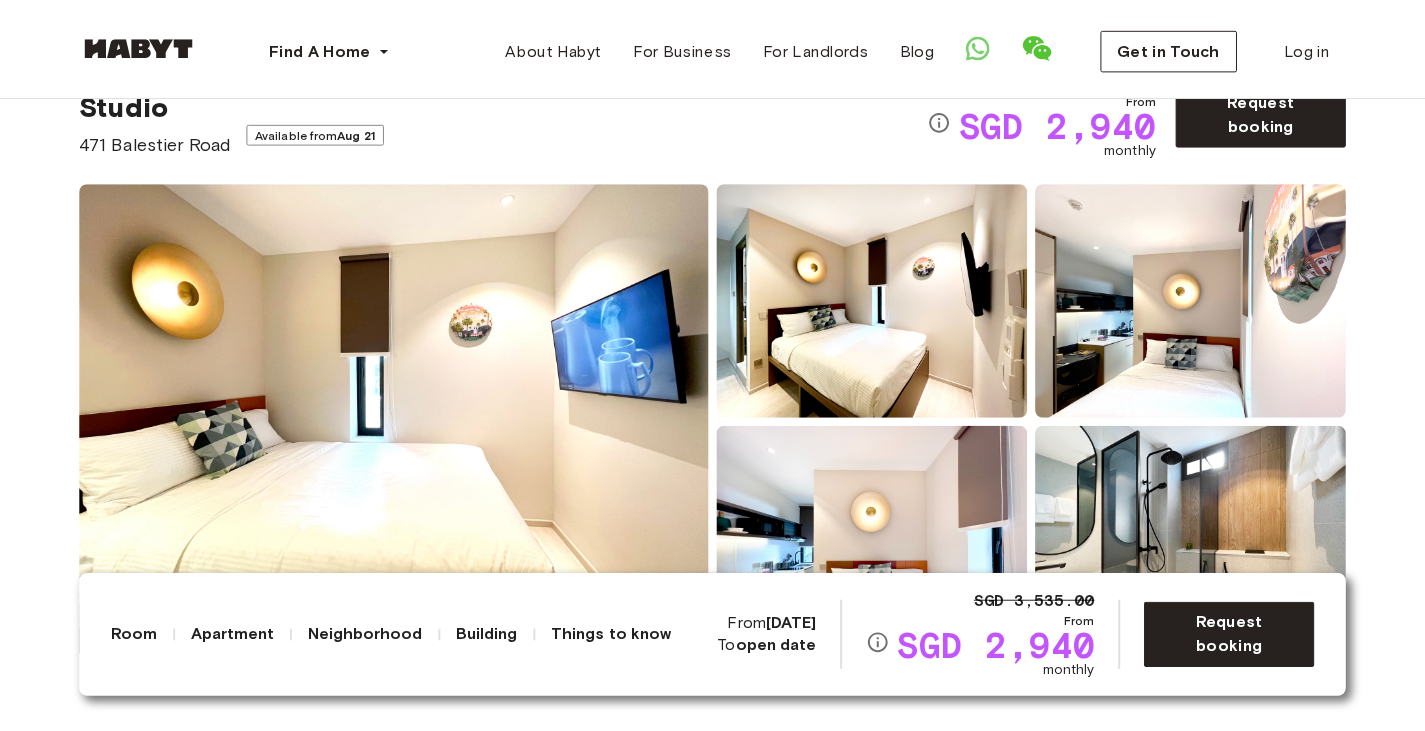 scroll, scrollTop: 0, scrollLeft: 0, axis: both 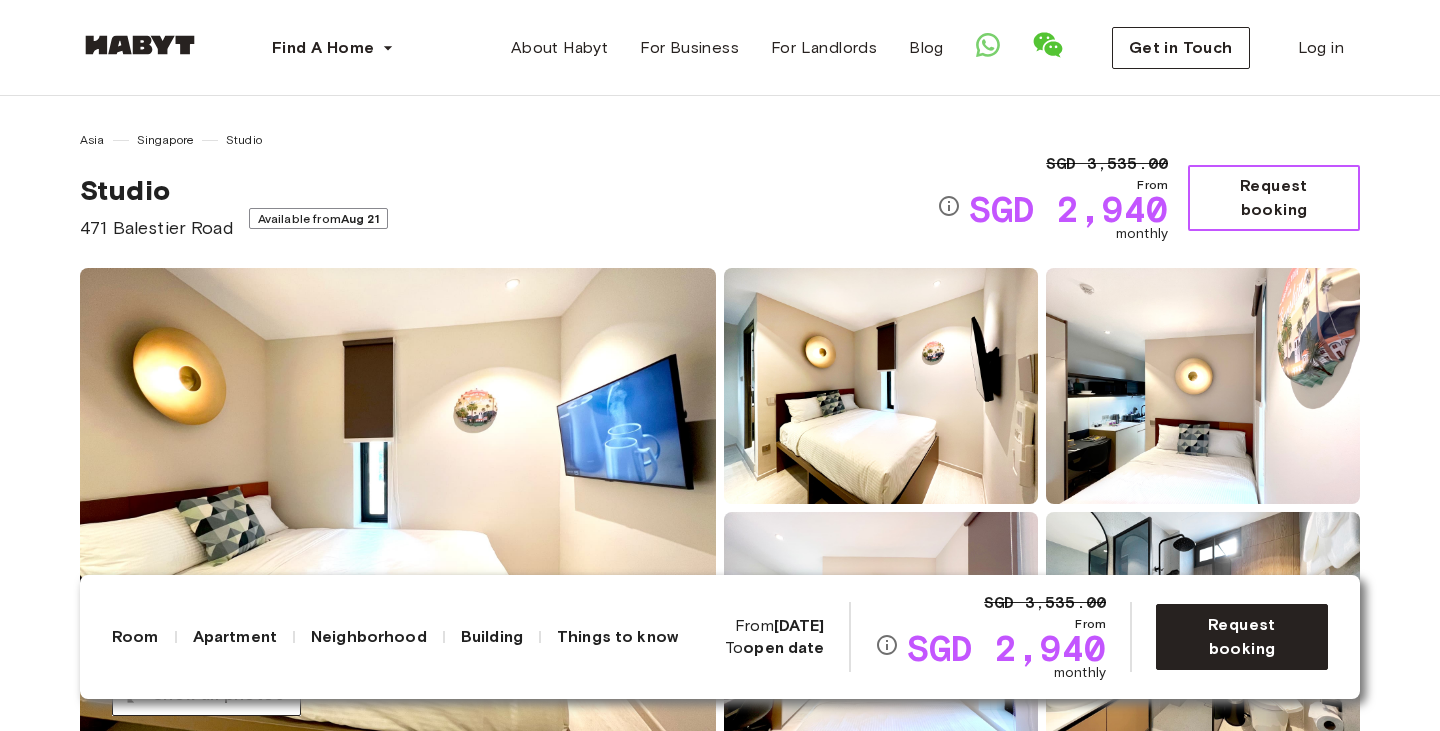 click on "Request booking" at bounding box center (1274, 198) 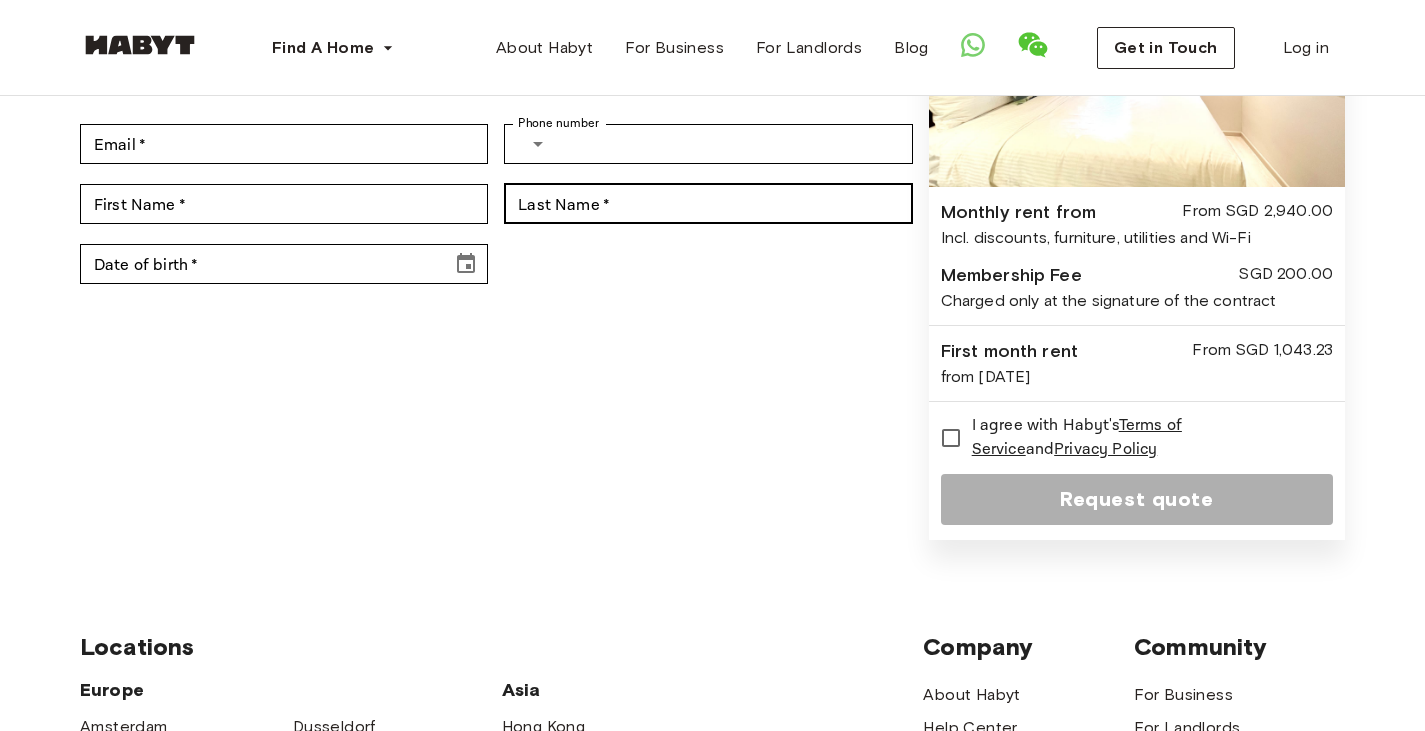scroll, scrollTop: 100, scrollLeft: 0, axis: vertical 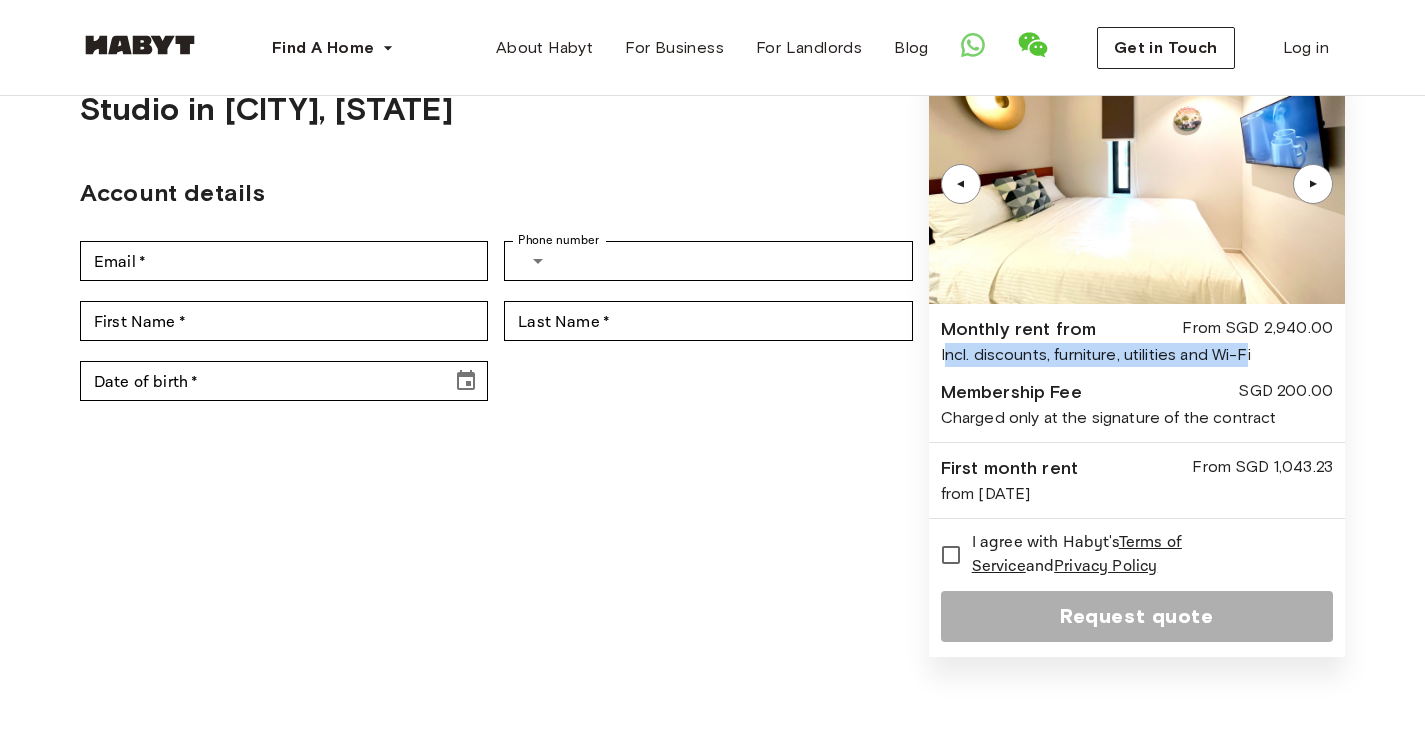 drag, startPoint x: 943, startPoint y: 357, endPoint x: 1248, endPoint y: 357, distance: 305 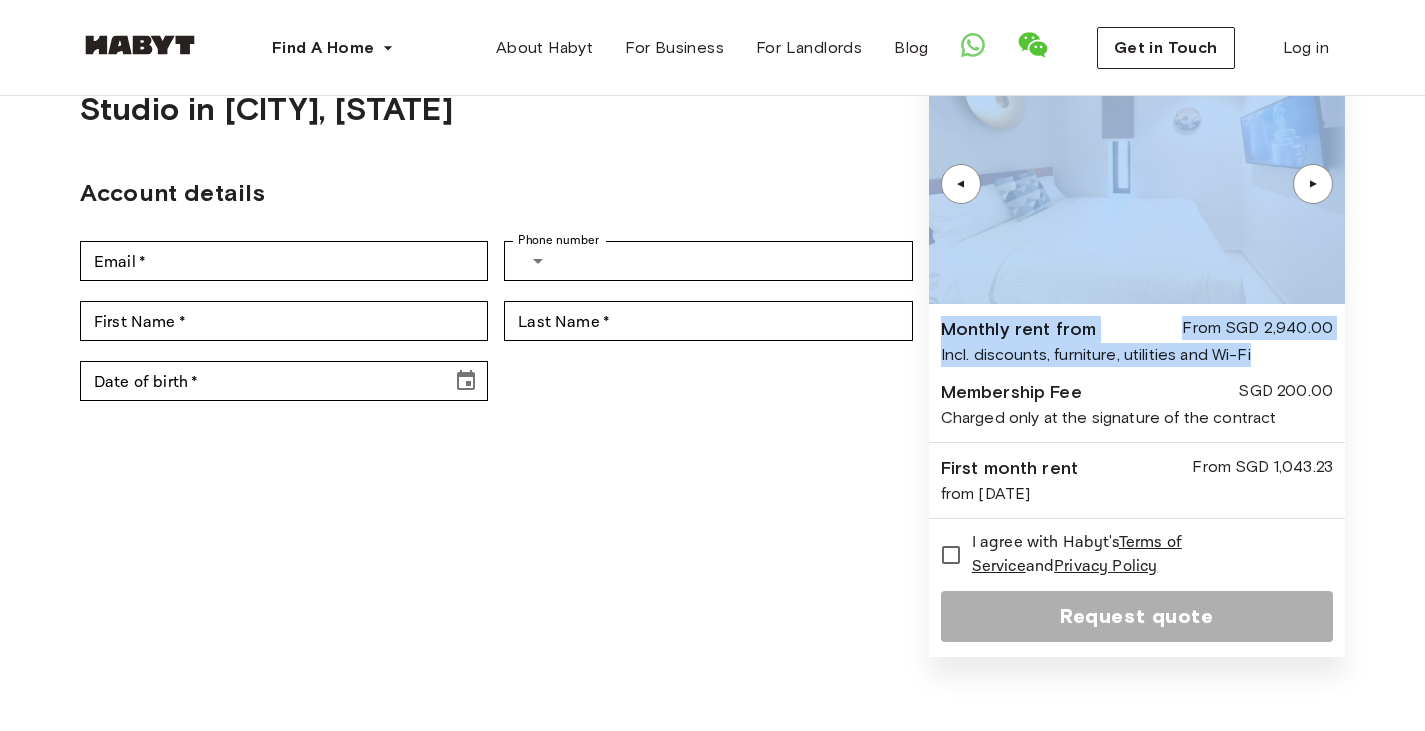 drag, startPoint x: 1260, startPoint y: 357, endPoint x: 887, endPoint y: 365, distance: 373.0858 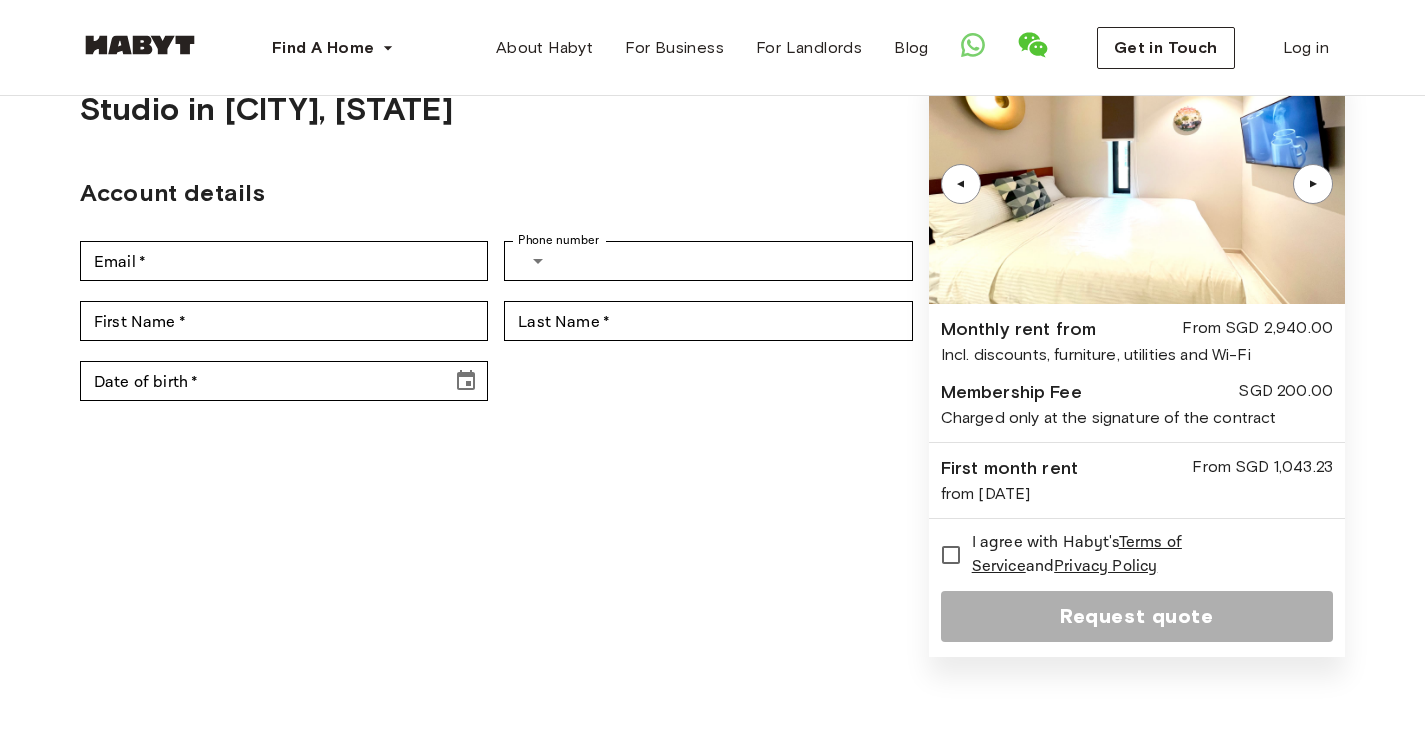 click on "Studio in Singapore, Balestier Account details Email   * Email   * Phone number ​ Phone number First Name   * First Name   * Last Name   * Last Name   * Date of birth   * Date of birth   *" at bounding box center (496, 360) 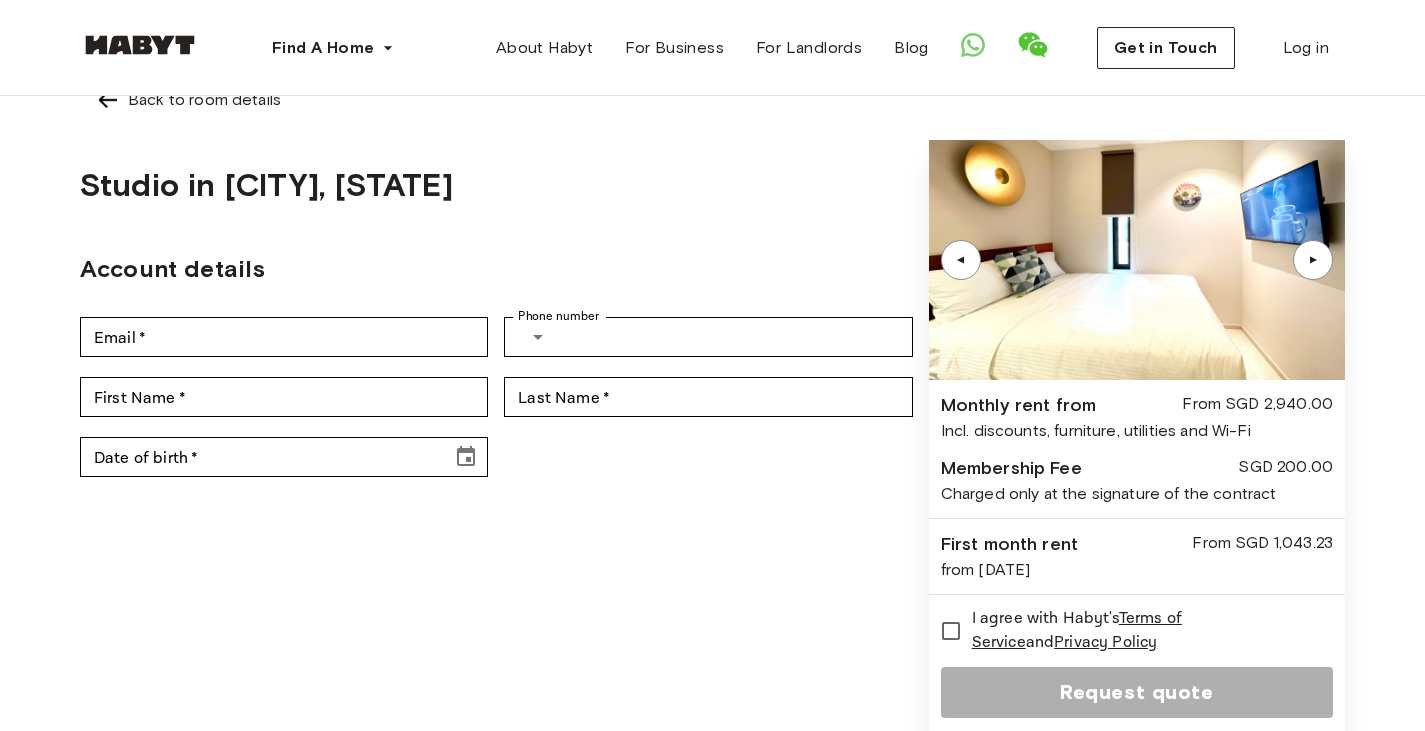 scroll, scrollTop: 0, scrollLeft: 0, axis: both 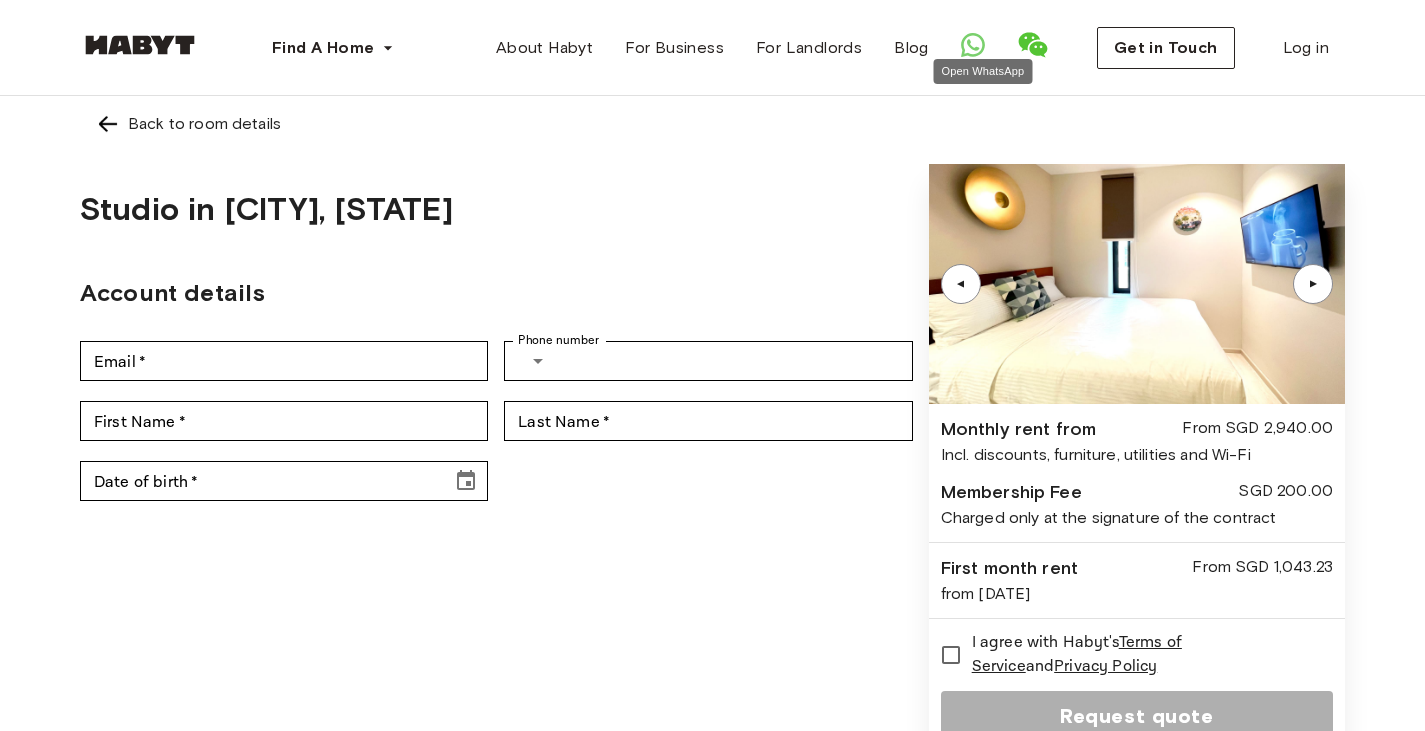 click 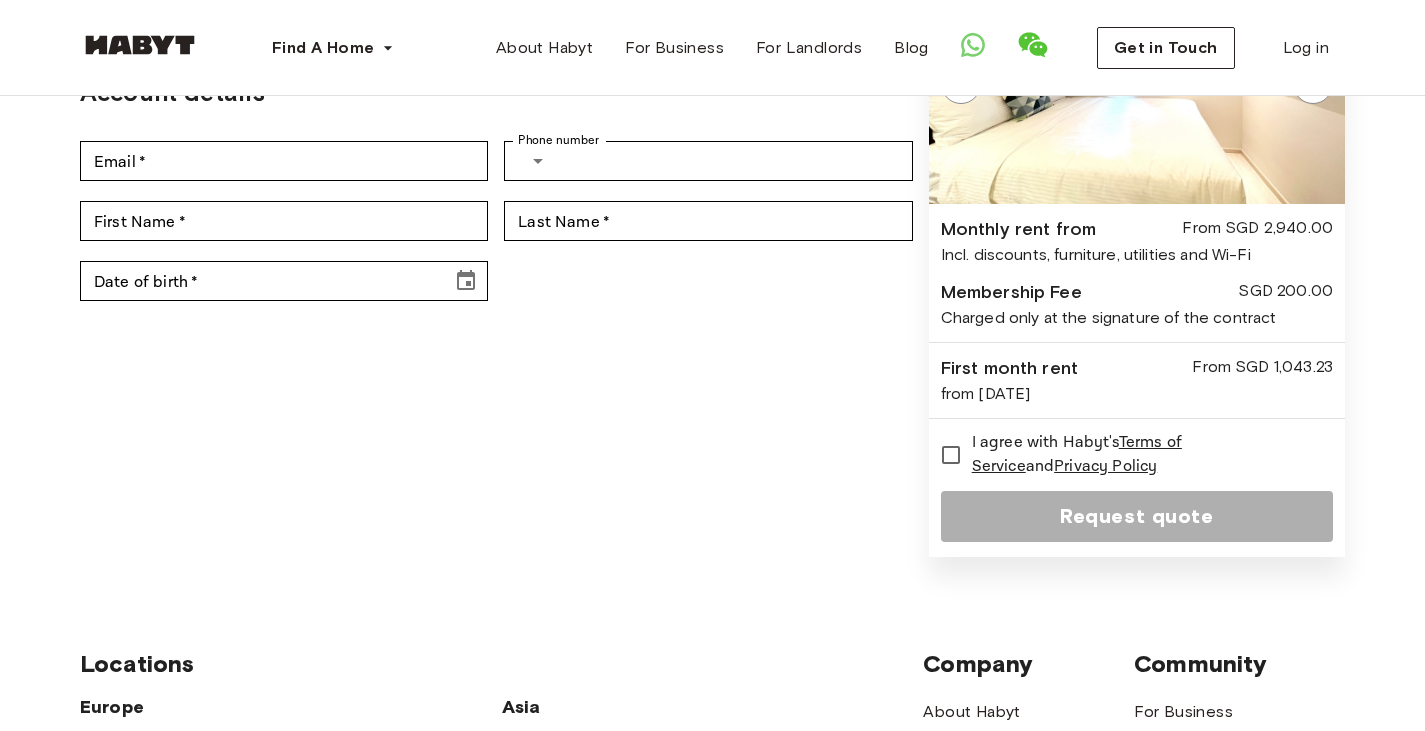 scroll, scrollTop: 0, scrollLeft: 0, axis: both 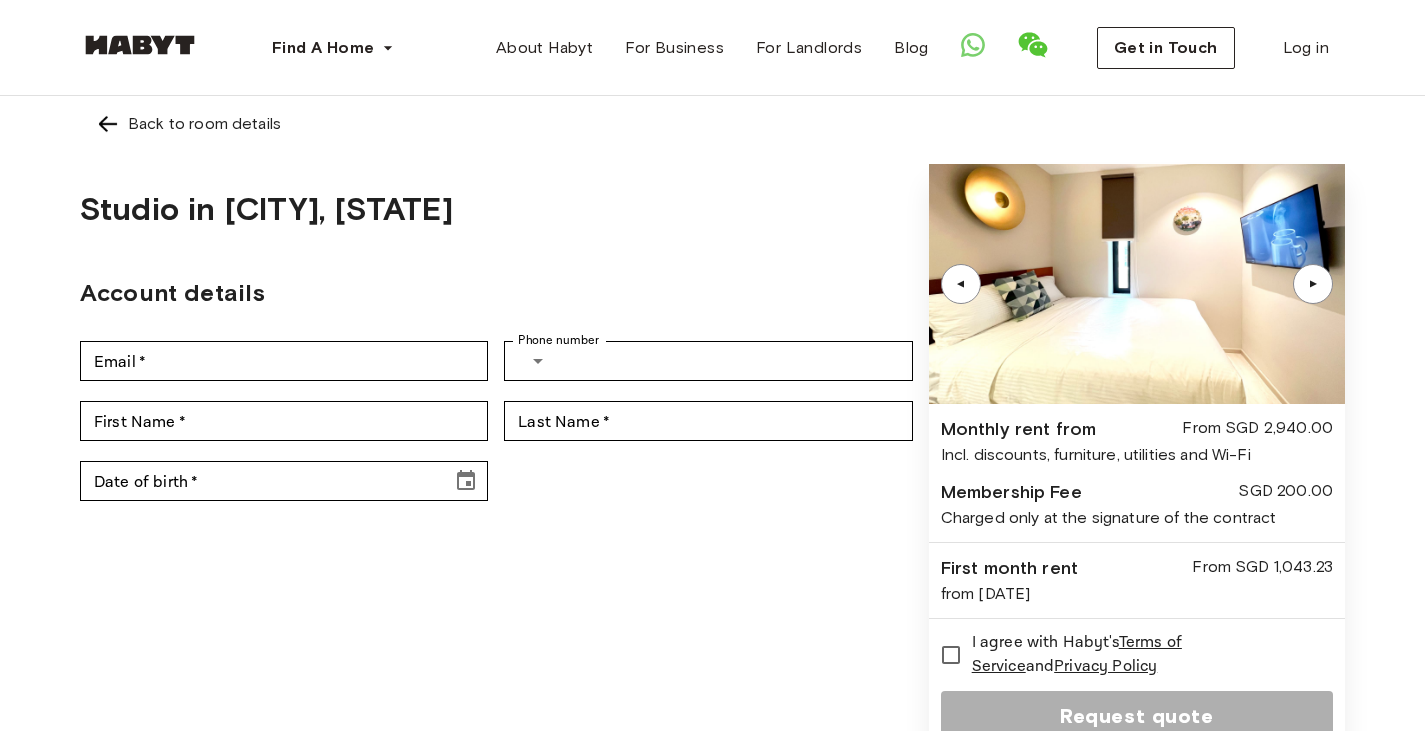 click on "From SGD 1,043.23" at bounding box center [1262, 568] 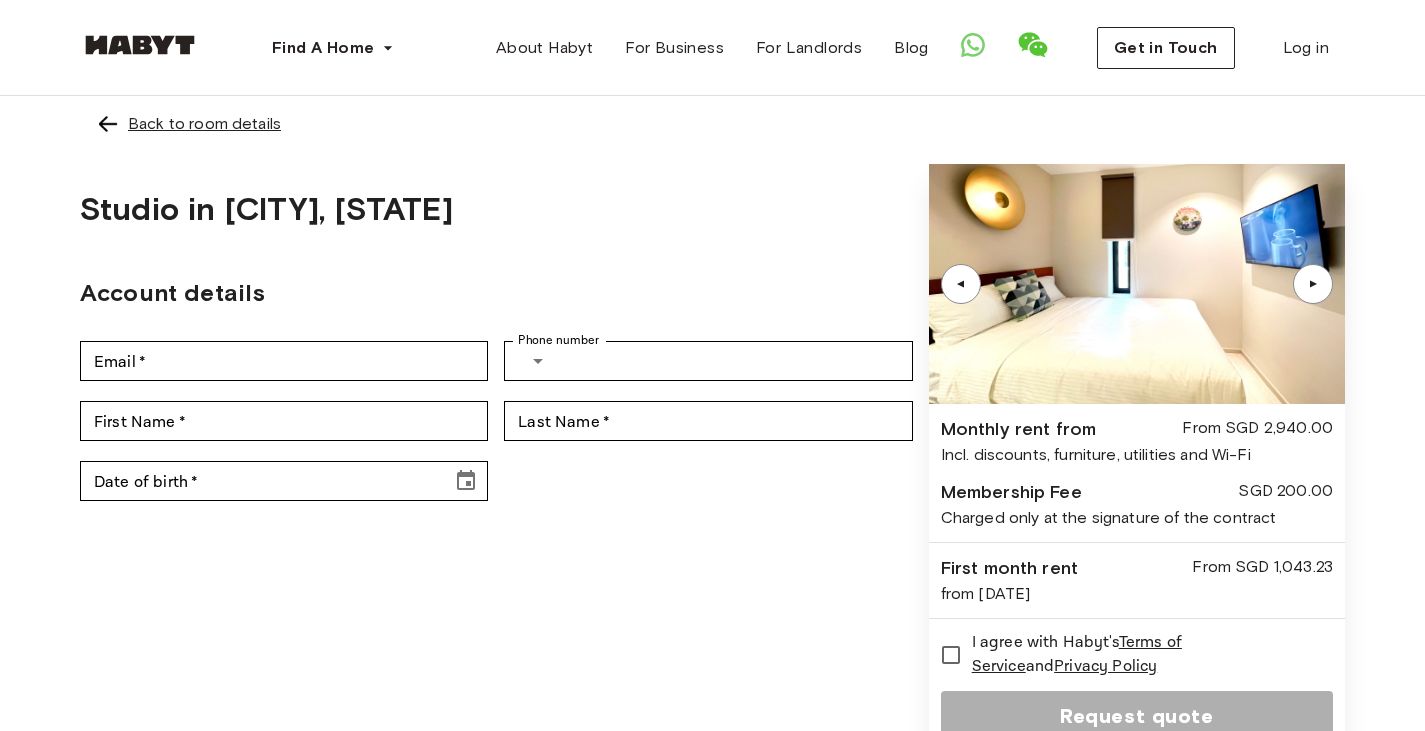 click on "Back to room details" at bounding box center (204, 124) 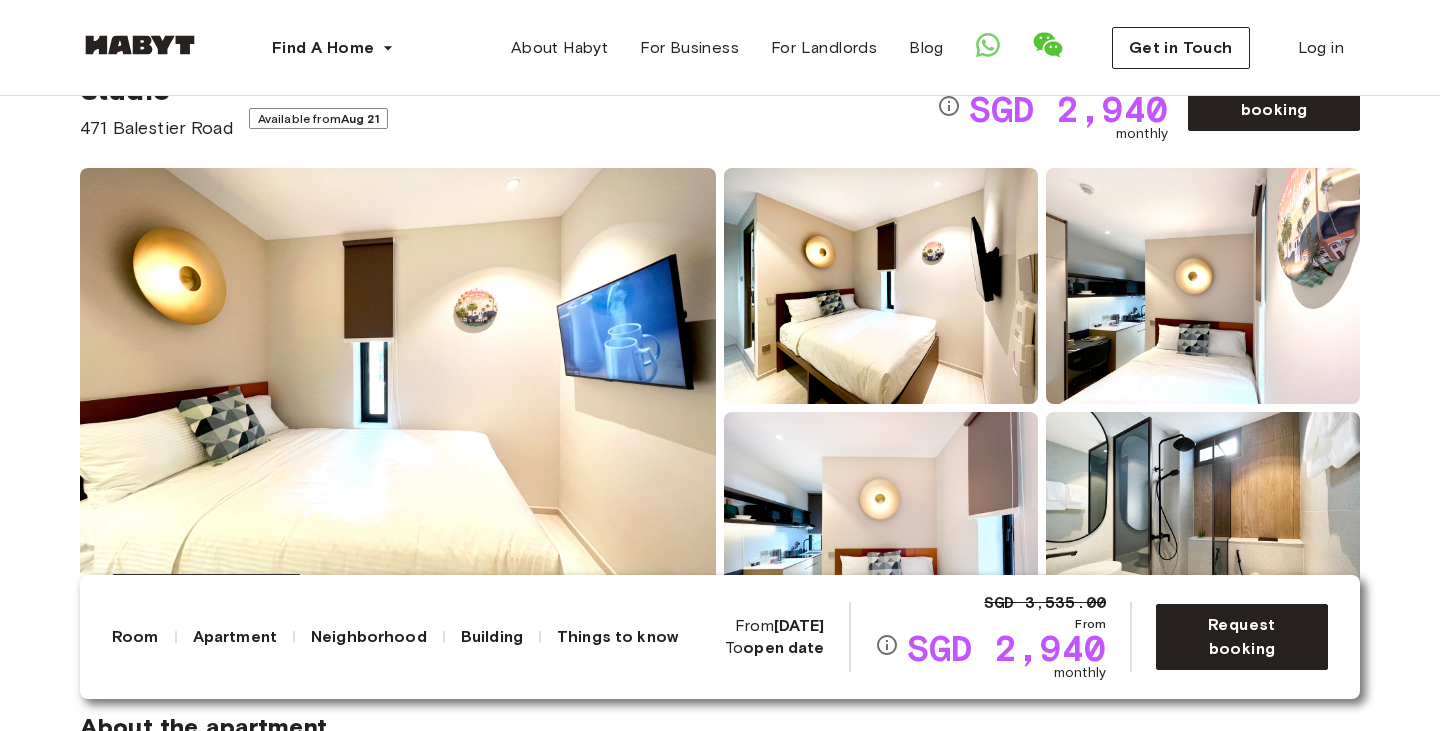 scroll, scrollTop: 0, scrollLeft: 0, axis: both 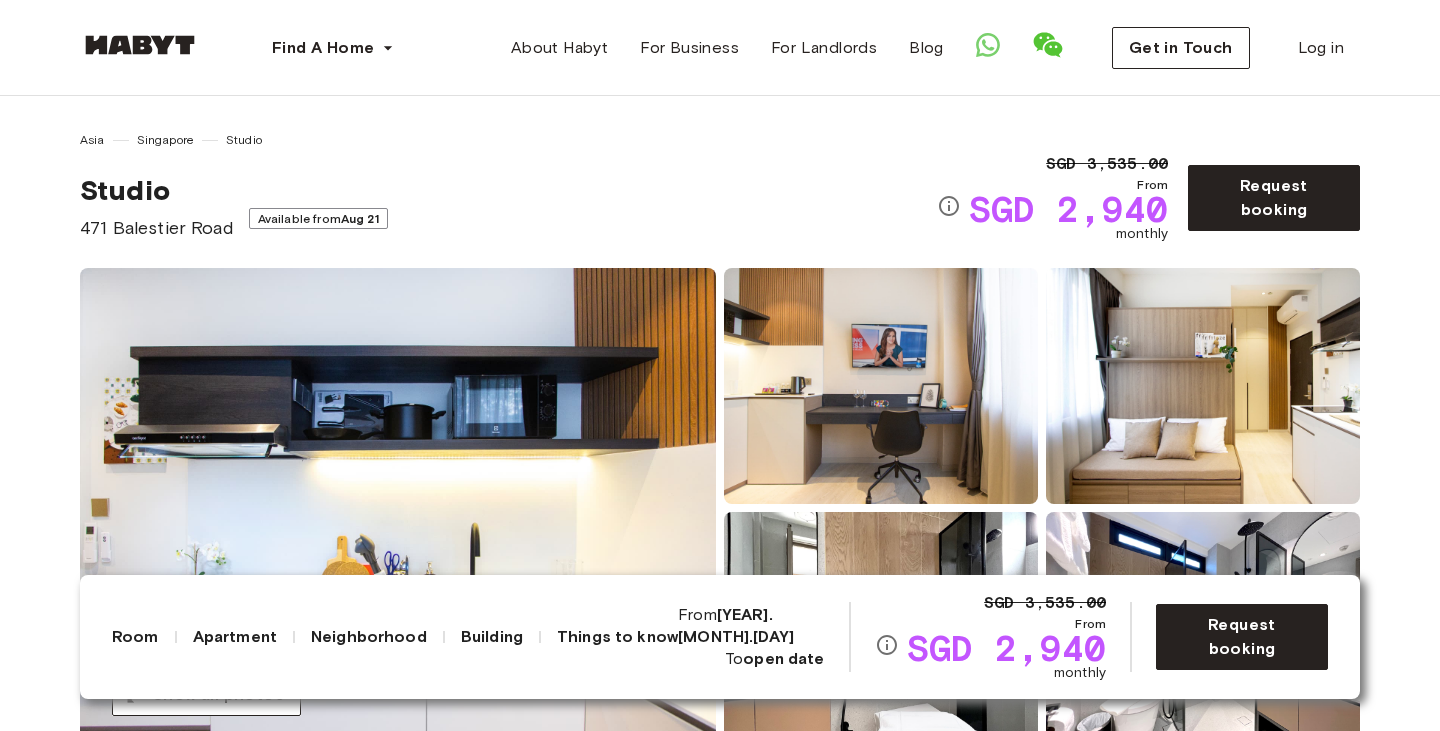 drag, startPoint x: 76, startPoint y: 210, endPoint x: 115, endPoint y: 210, distance: 39 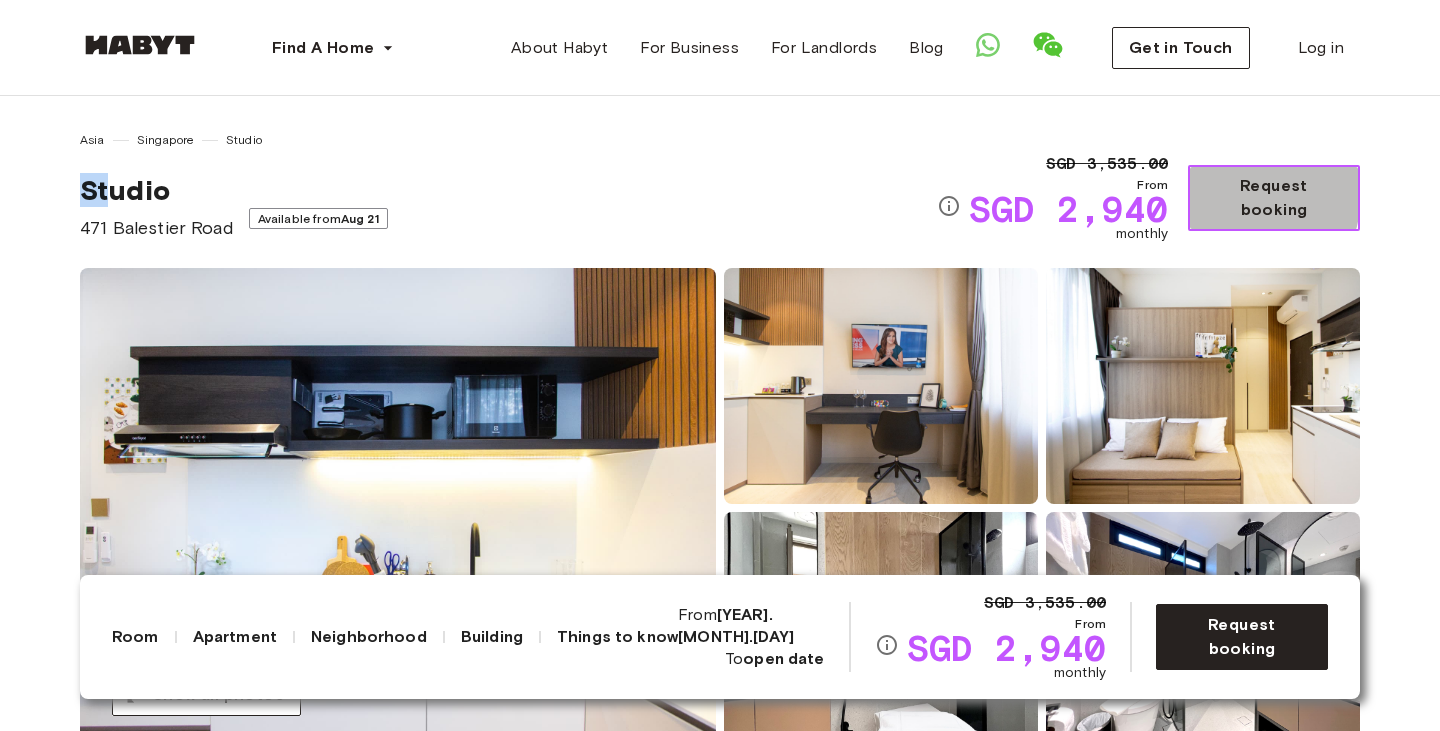 click on "Request booking" at bounding box center (1274, 198) 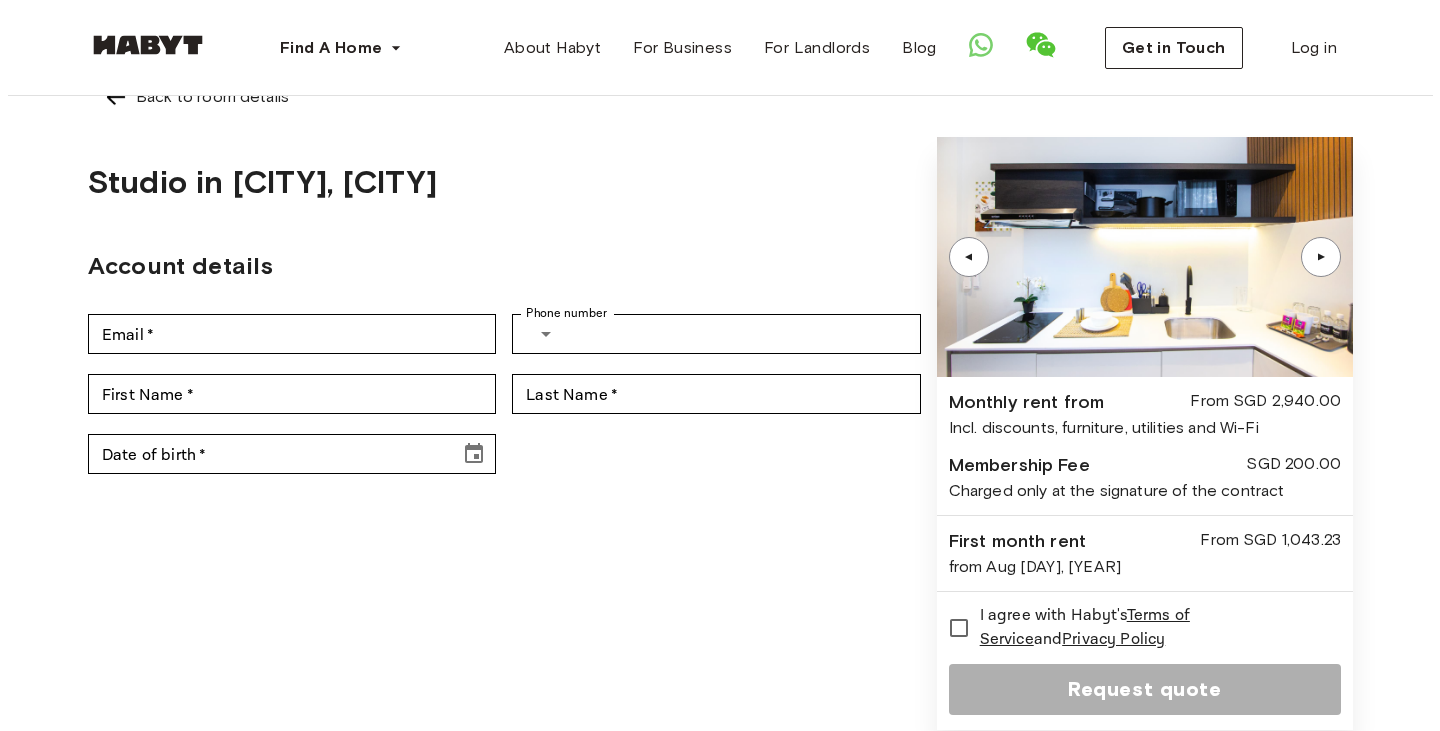 scroll, scrollTop: 0, scrollLeft: 0, axis: both 